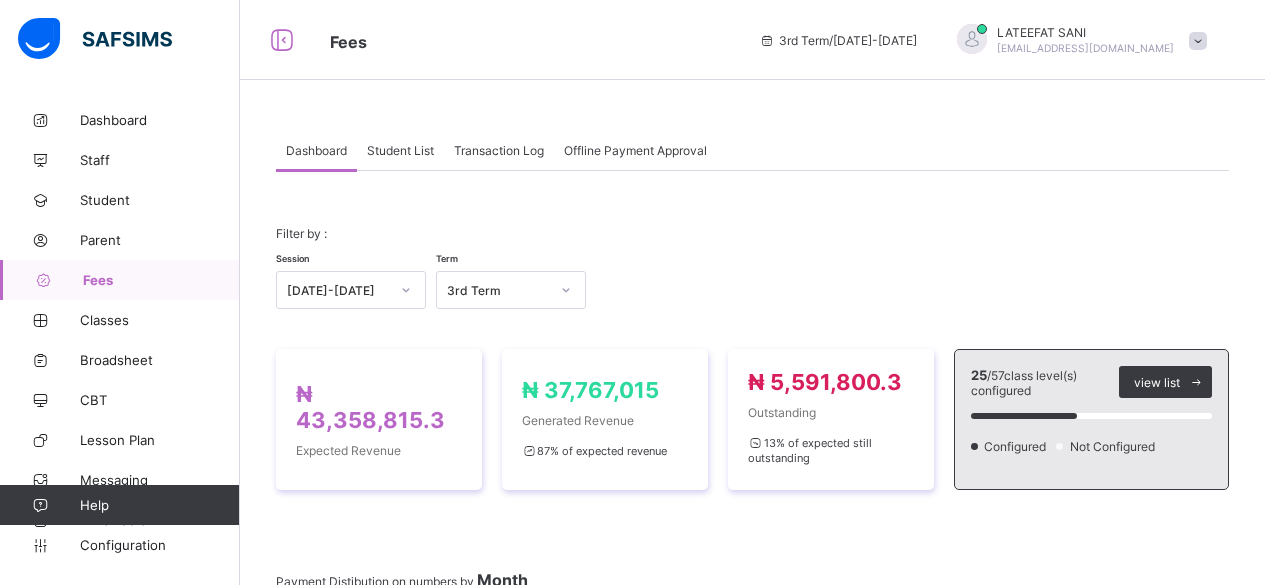 scroll, scrollTop: 0, scrollLeft: 0, axis: both 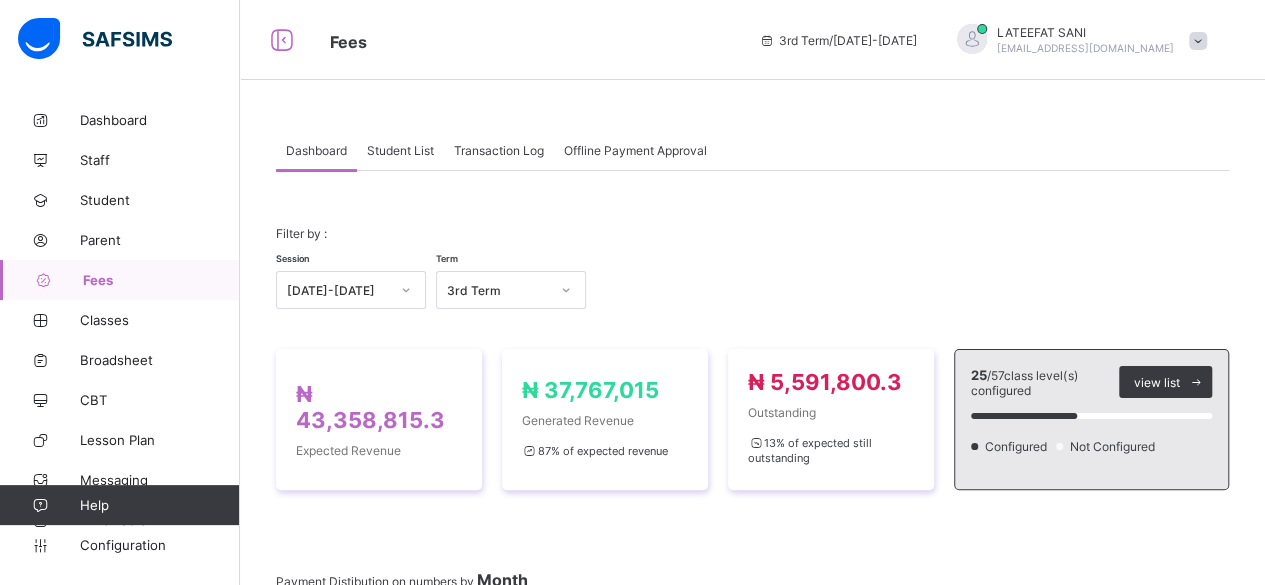 click on "Student List" at bounding box center [400, 150] 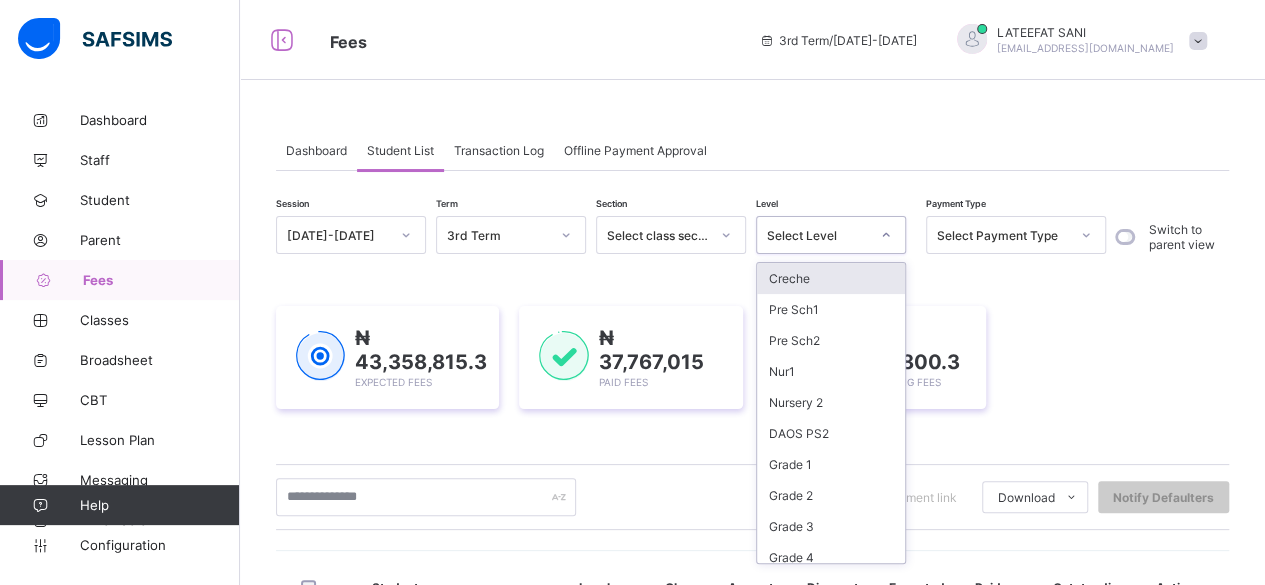 click 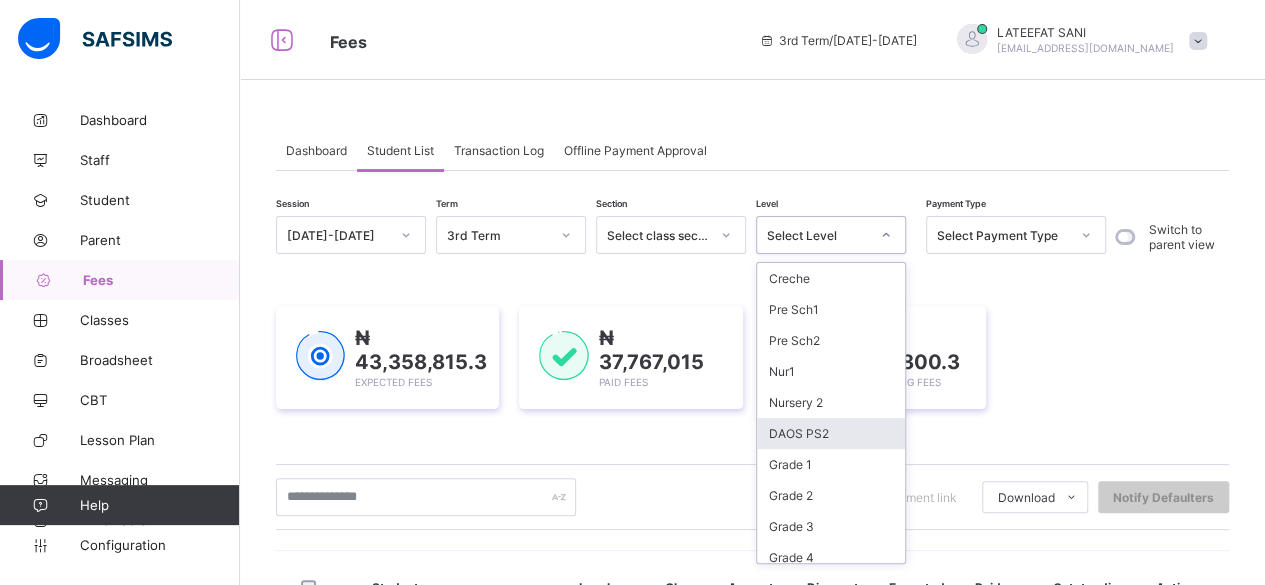 scroll, scrollTop: 42, scrollLeft: 0, axis: vertical 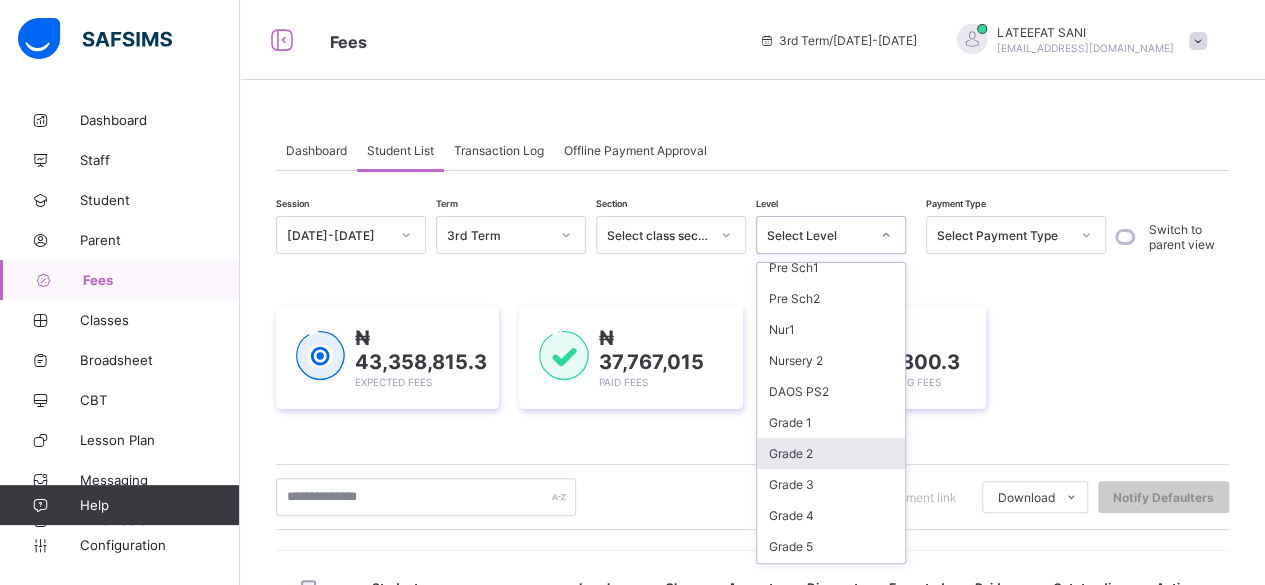 click on "Grade 2" at bounding box center [831, 453] 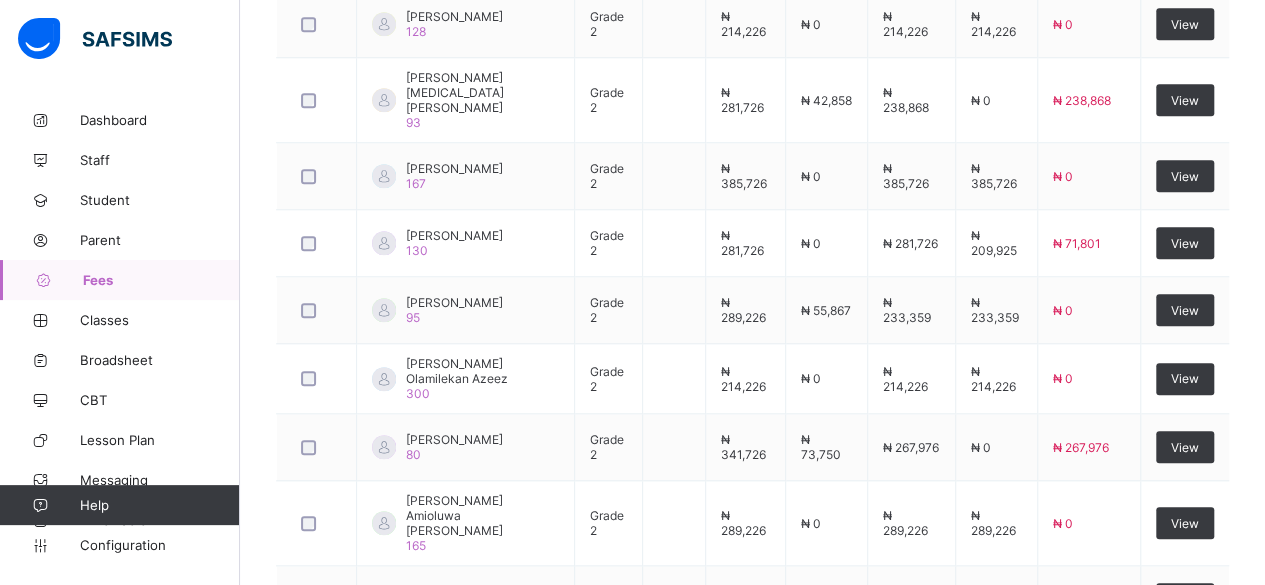 scroll, scrollTop: 896, scrollLeft: 0, axis: vertical 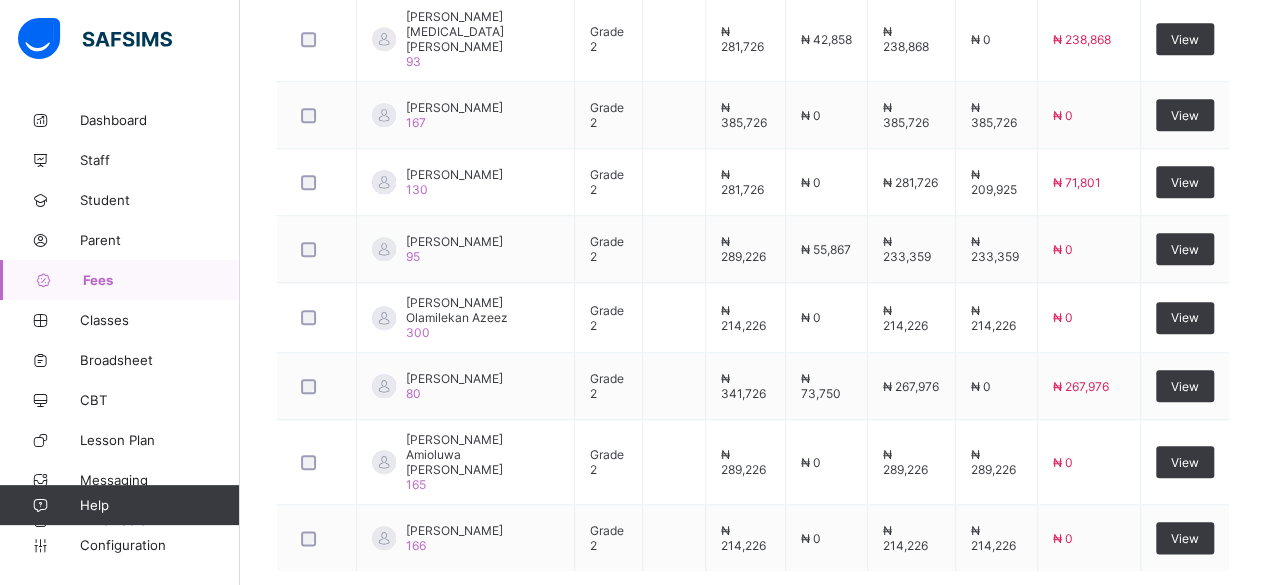click on "2" at bounding box center (1143, 622) 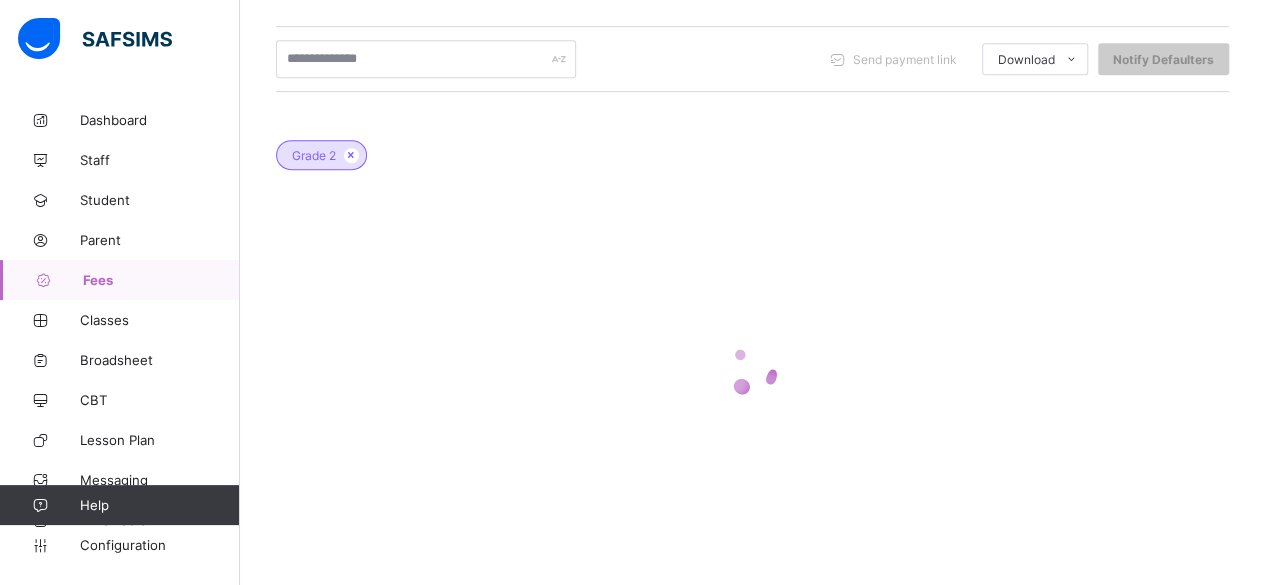 scroll, scrollTop: 552, scrollLeft: 0, axis: vertical 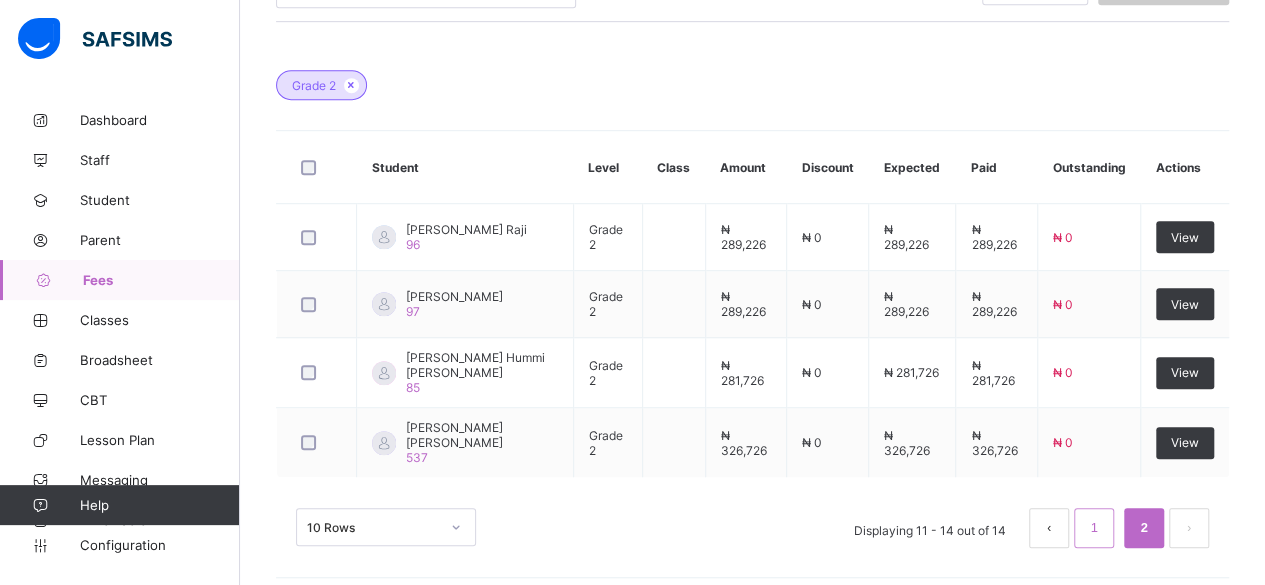 click on "1" at bounding box center [1093, 528] 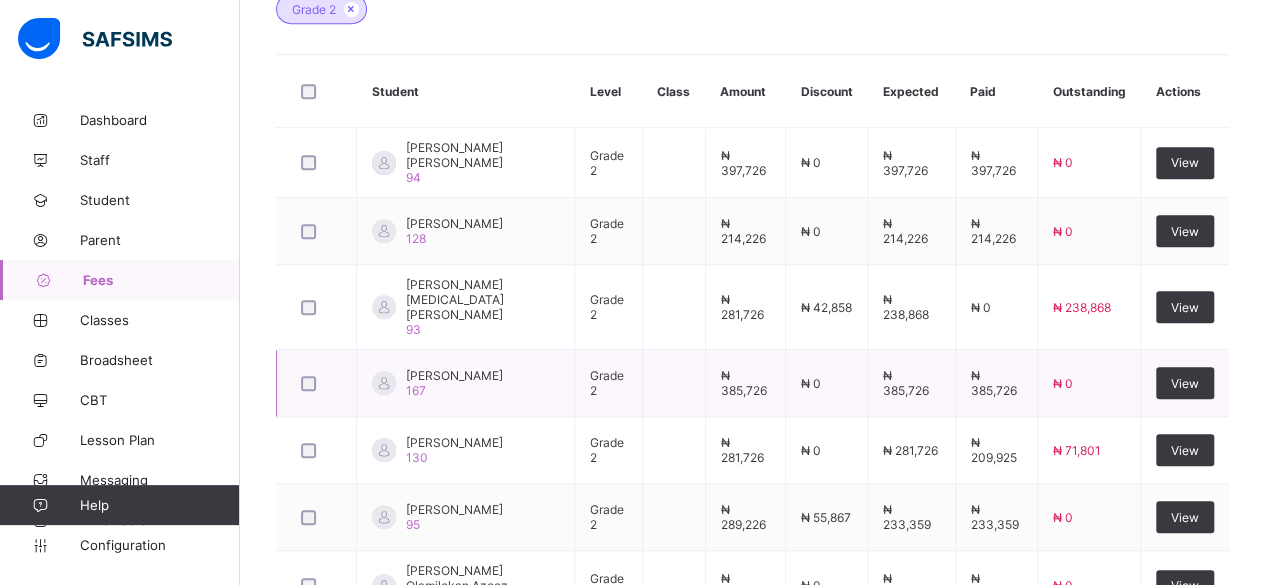 scroll, scrollTop: 628, scrollLeft: 0, axis: vertical 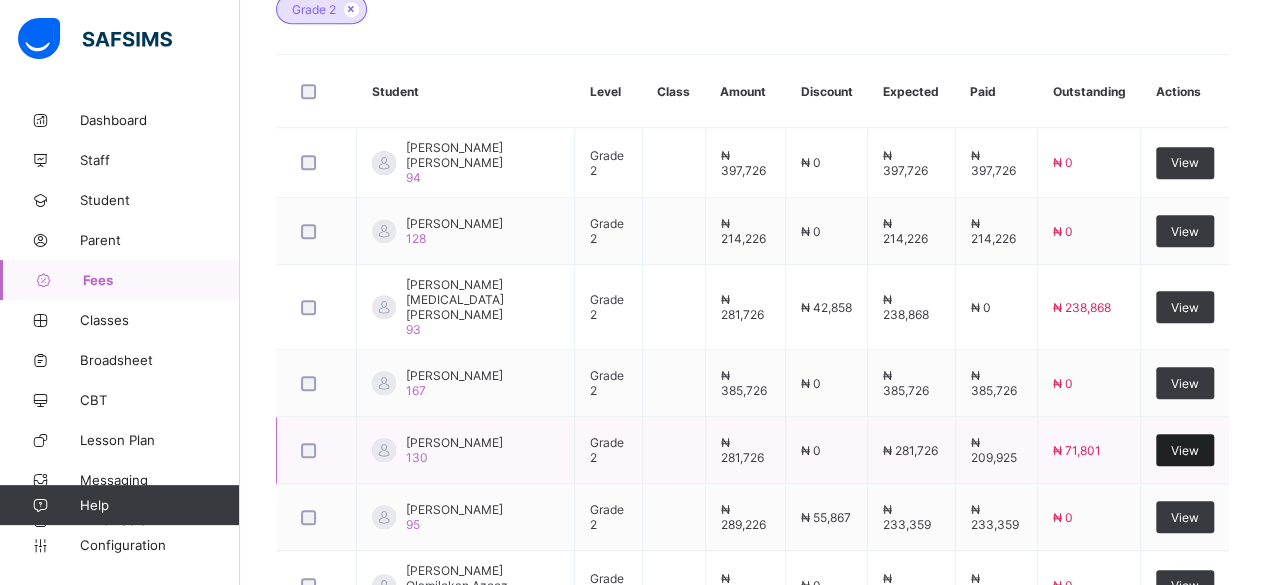 click on "View" at bounding box center (1185, 450) 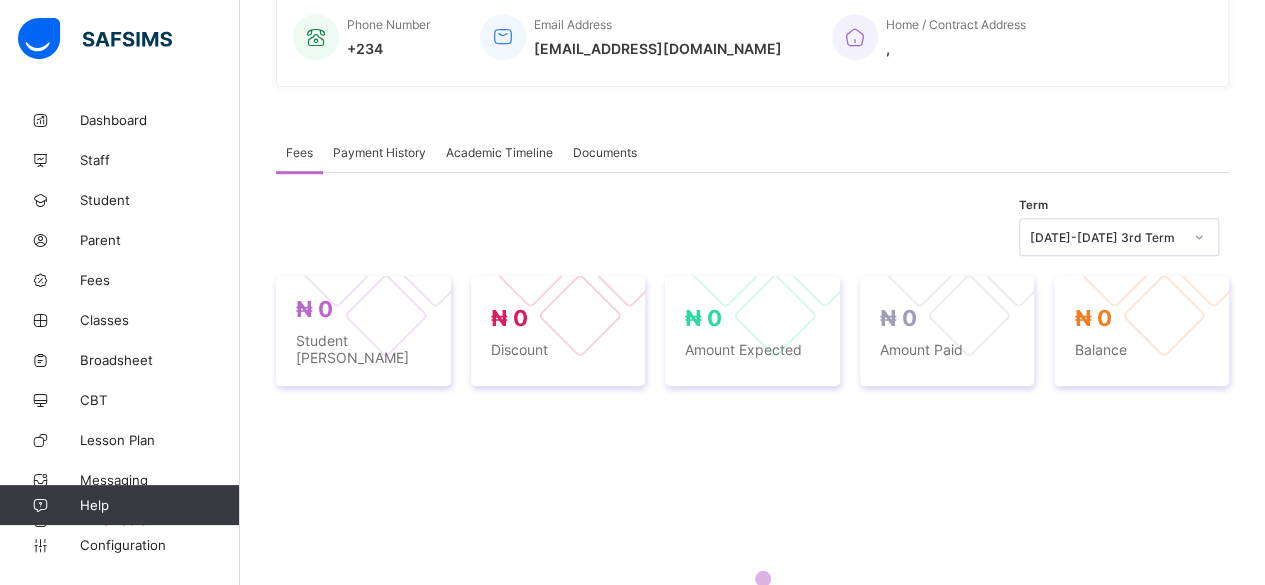scroll, scrollTop: 628, scrollLeft: 0, axis: vertical 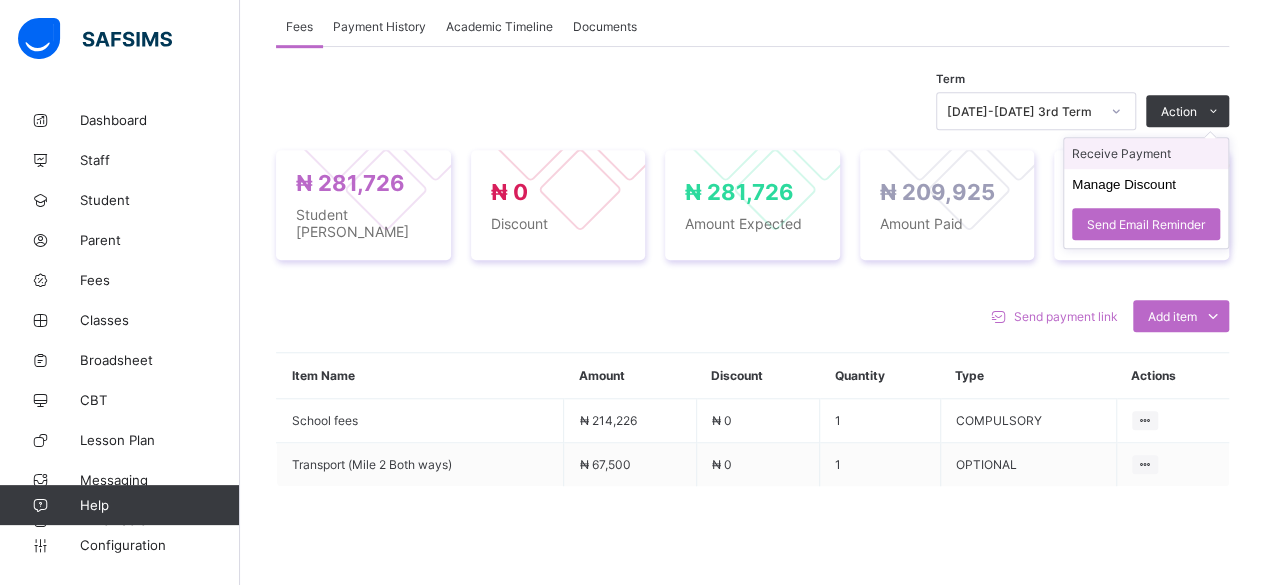 click on "Receive Payment" at bounding box center (1146, 153) 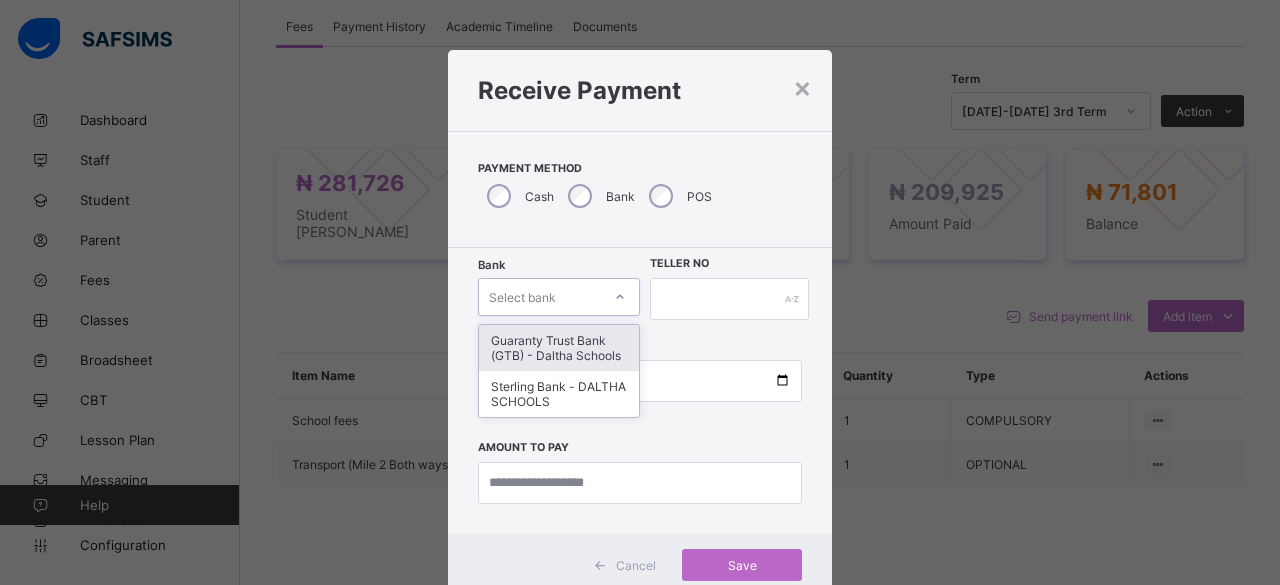 click 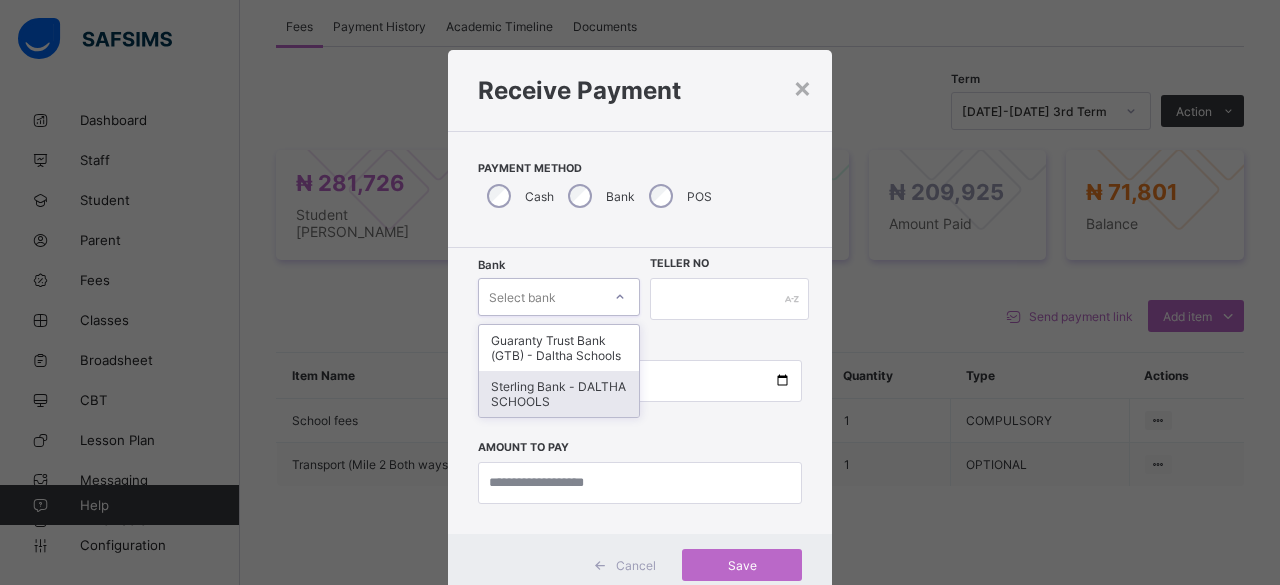 click on "Sterling Bank - DALTHA SCHOOLS" at bounding box center [559, 394] 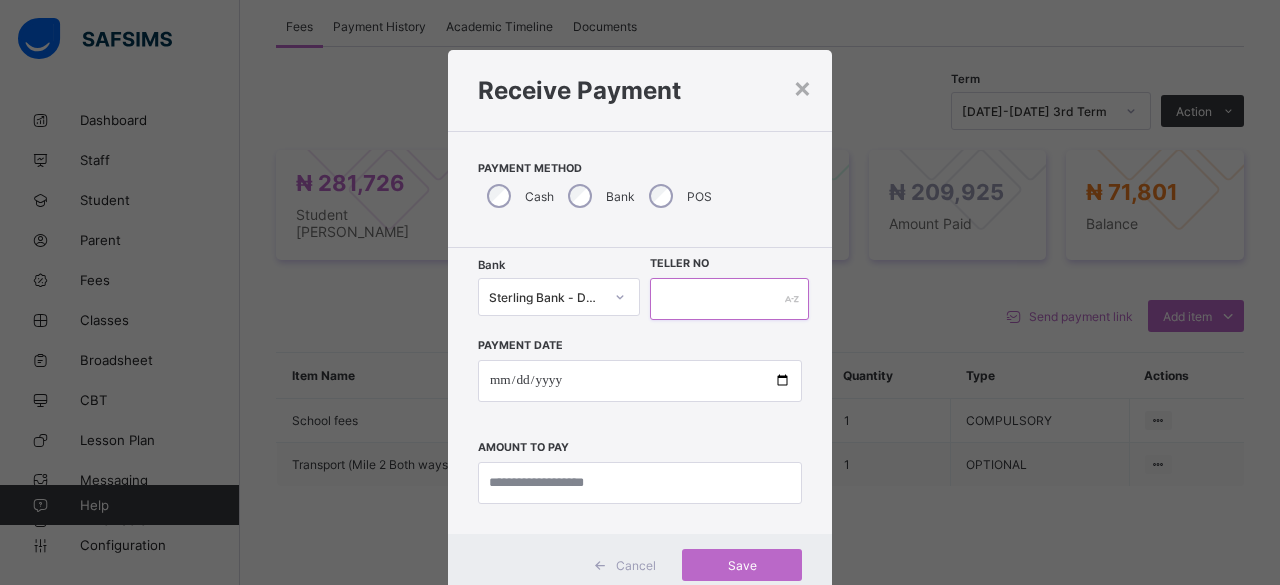 click at bounding box center (729, 299) 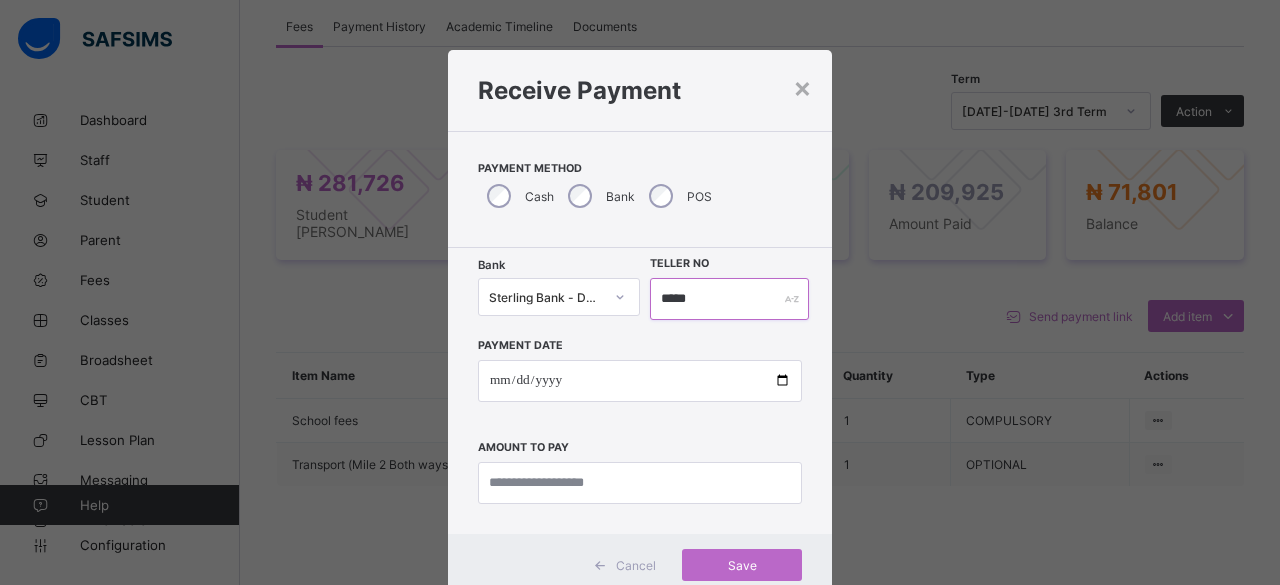 type on "*****" 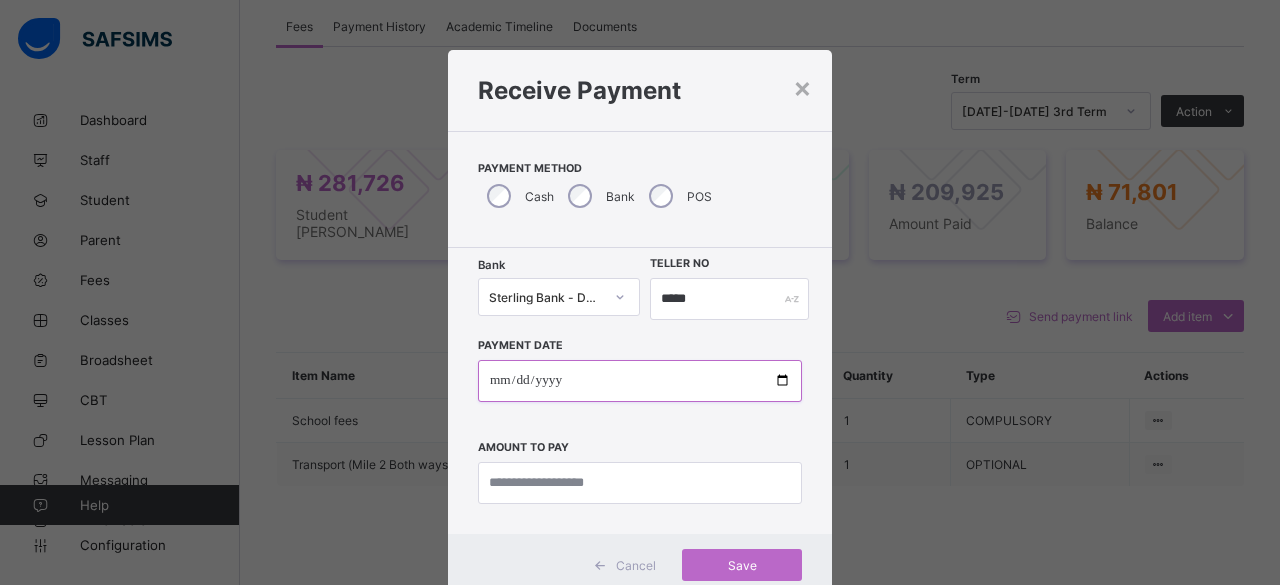 click at bounding box center [640, 381] 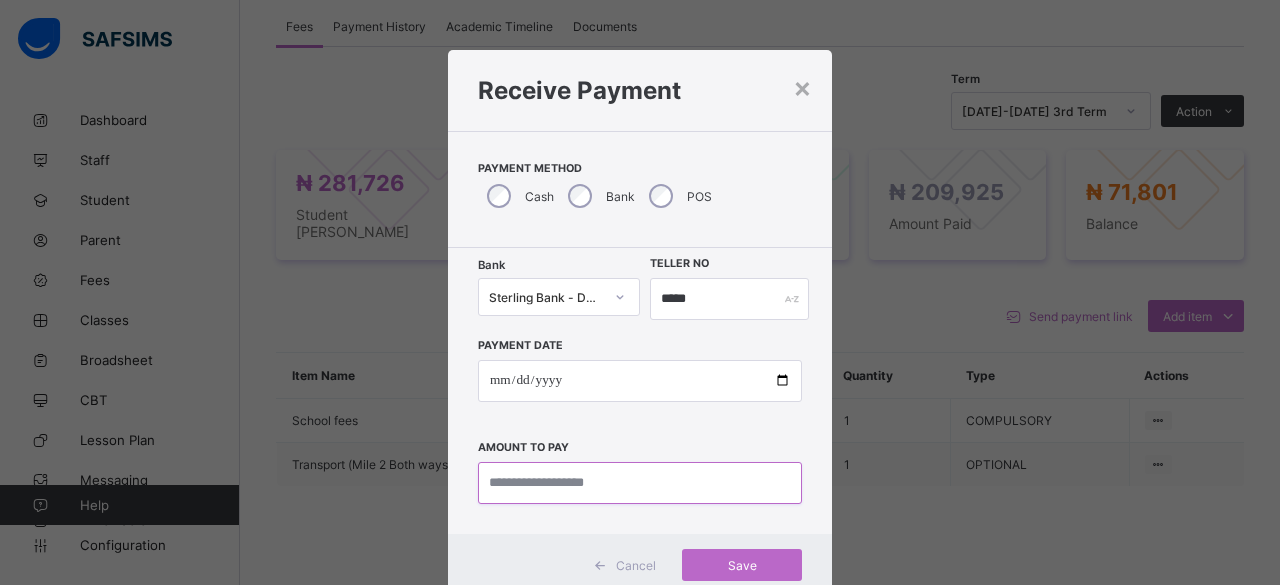click at bounding box center (640, 483) 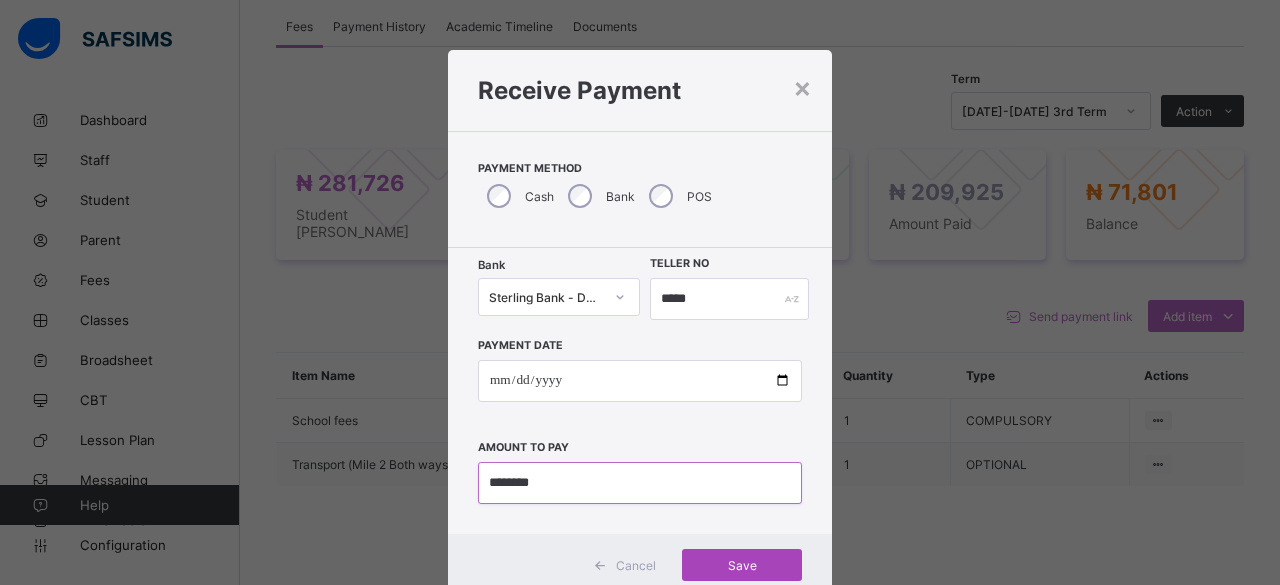 type on "********" 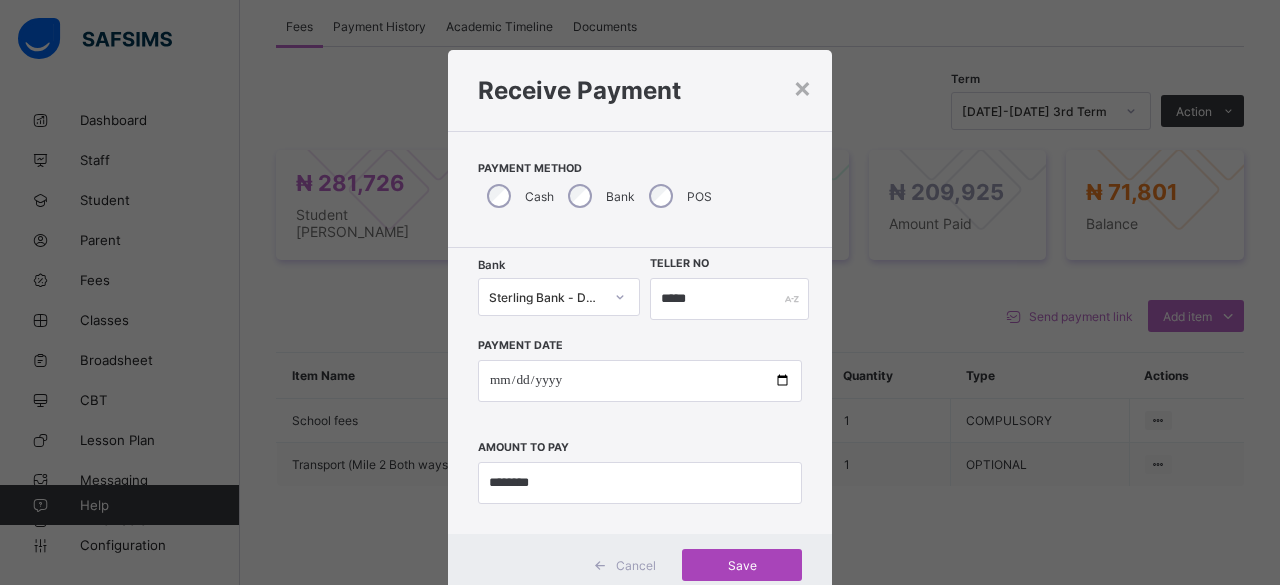click on "Save" at bounding box center (742, 565) 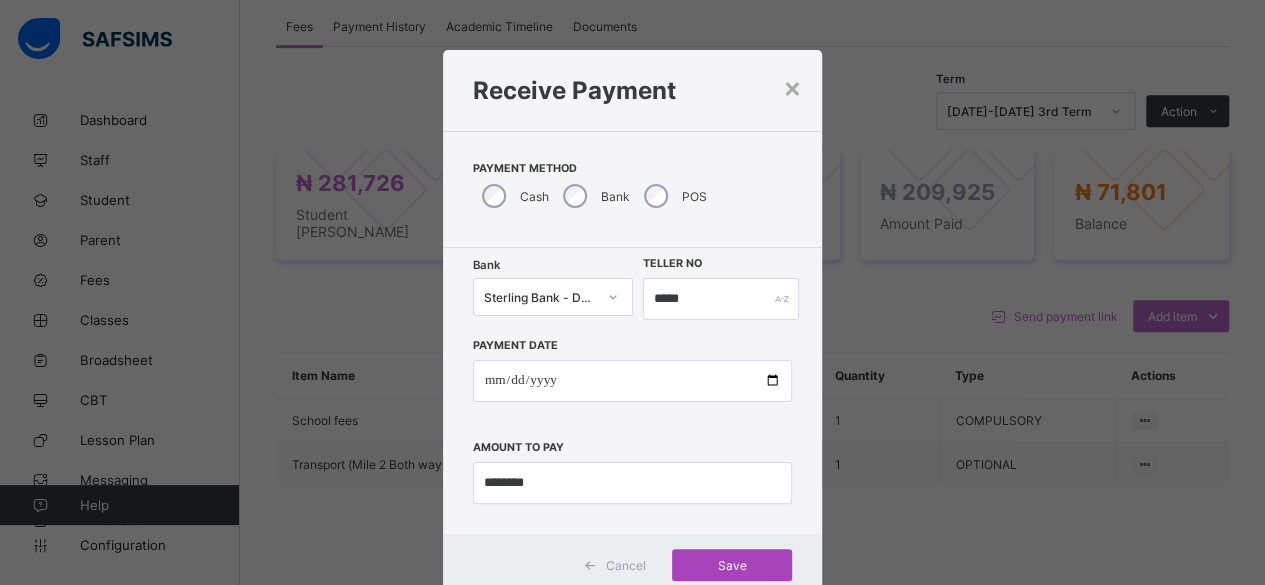 click on "Save" at bounding box center [732, 565] 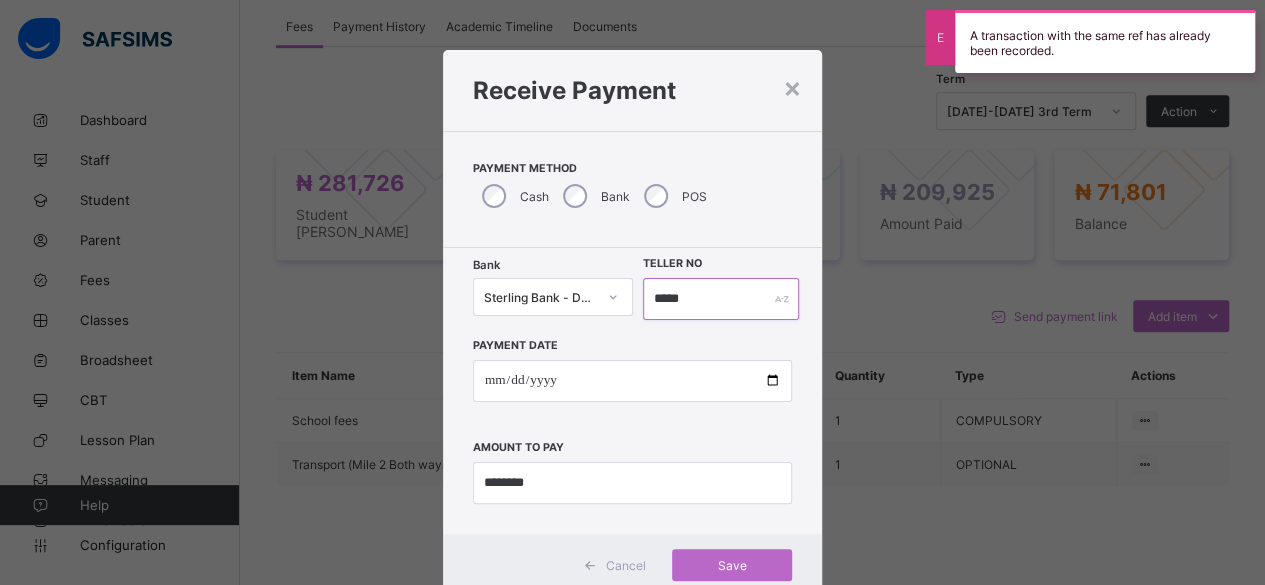 click on "*****" at bounding box center (721, 299) 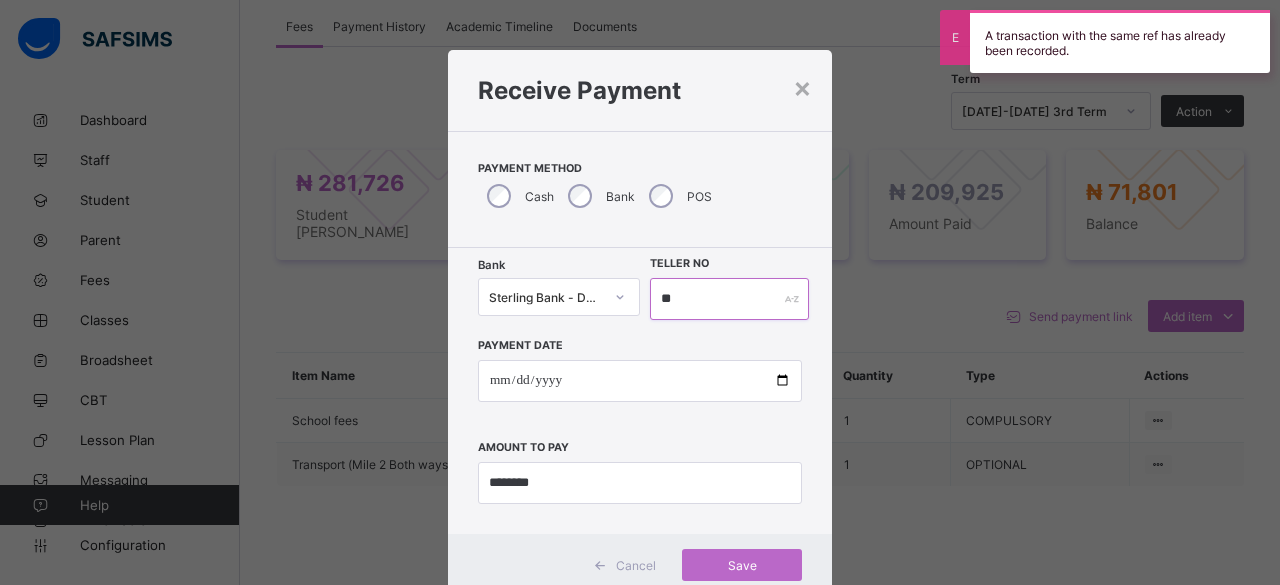type on "*" 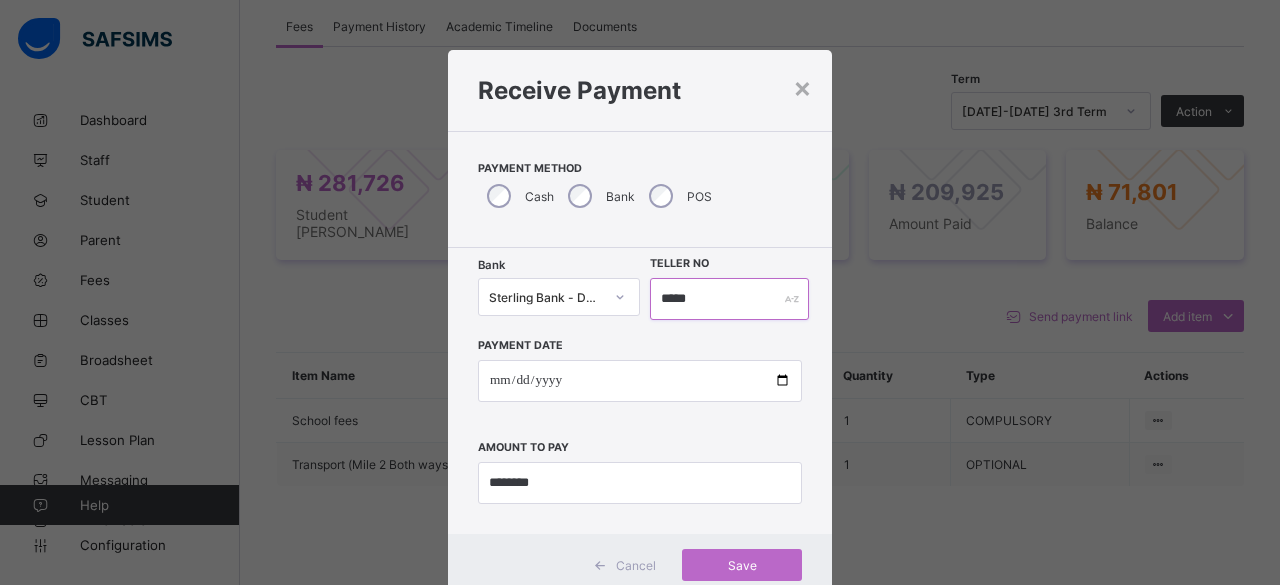 click on "*****" at bounding box center (729, 299) 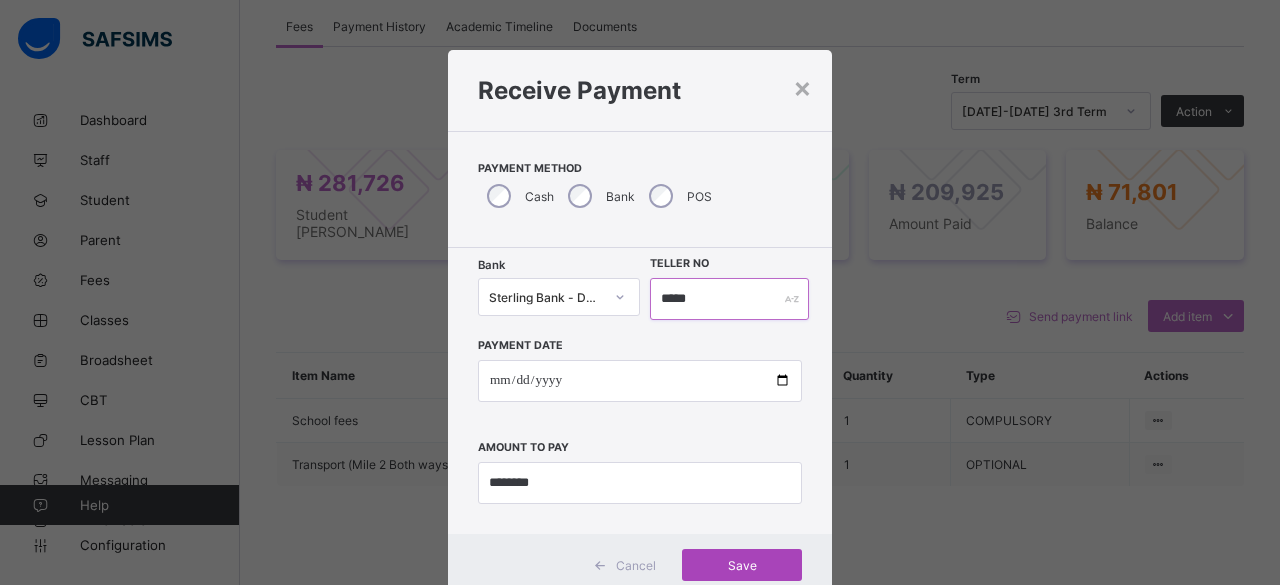 type on "*****" 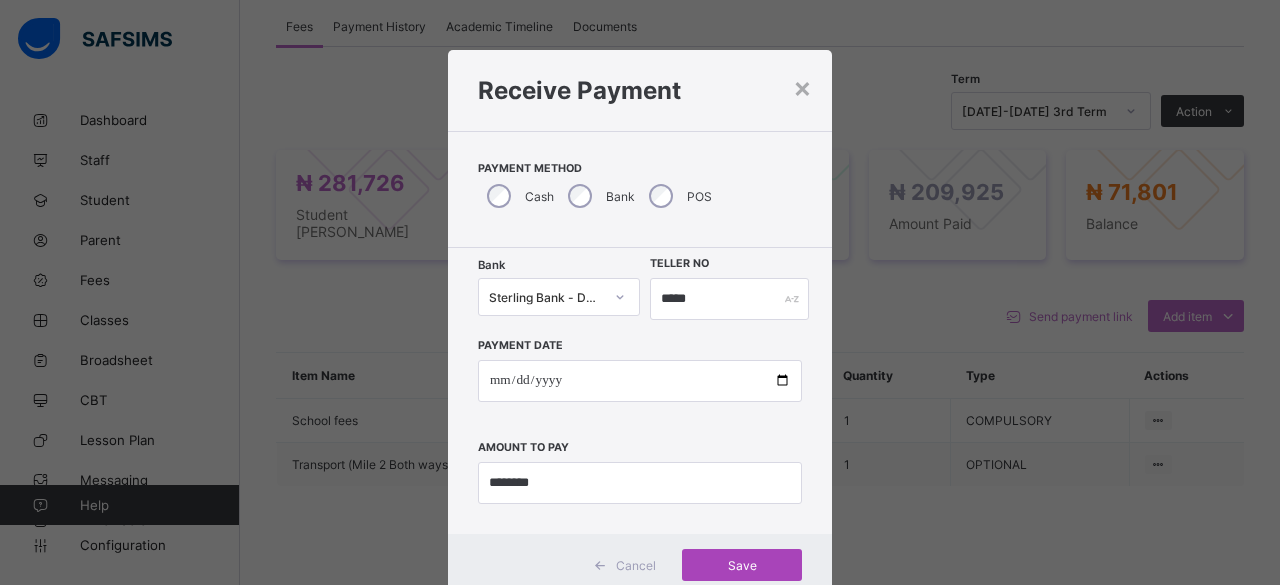 click on "Save" at bounding box center [742, 565] 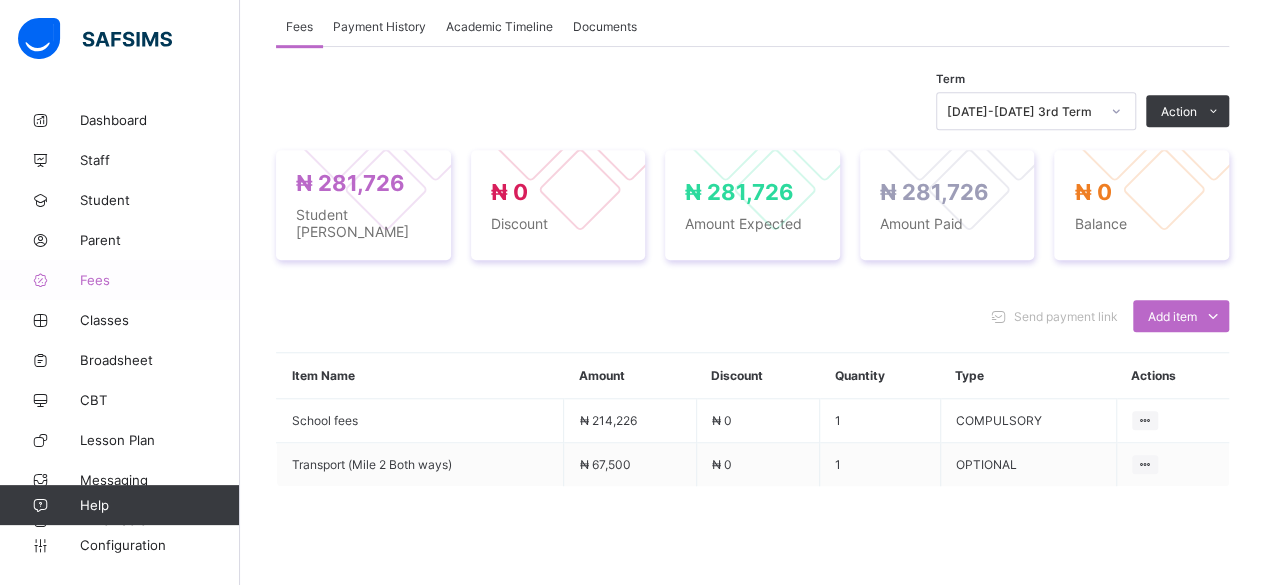click on "Fees" at bounding box center (160, 280) 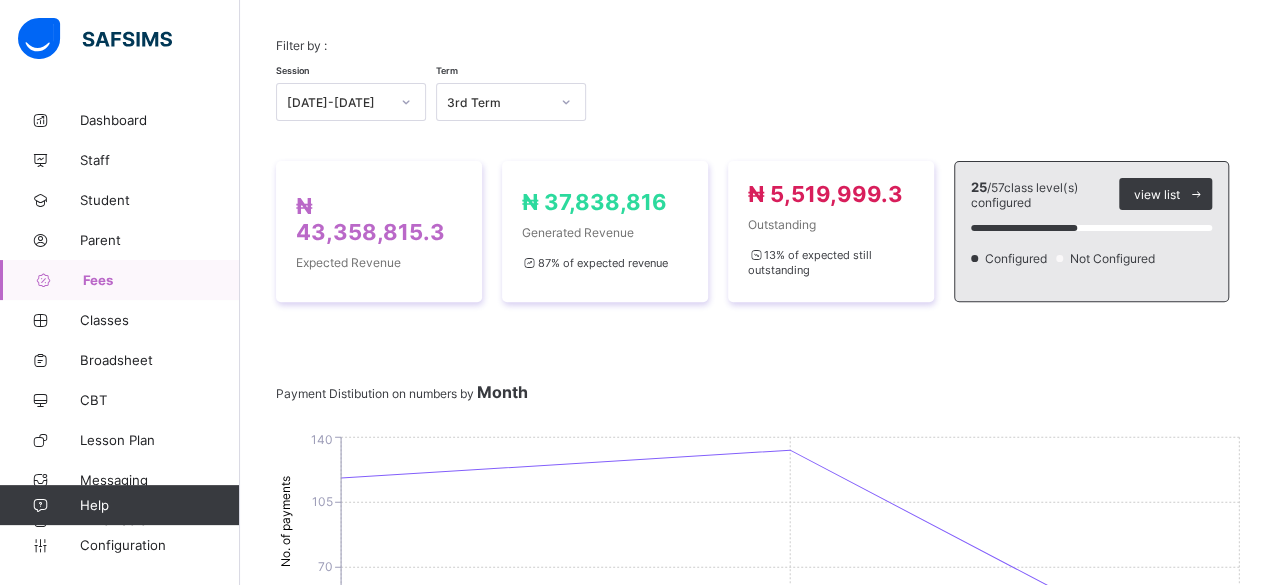 scroll, scrollTop: 186, scrollLeft: 0, axis: vertical 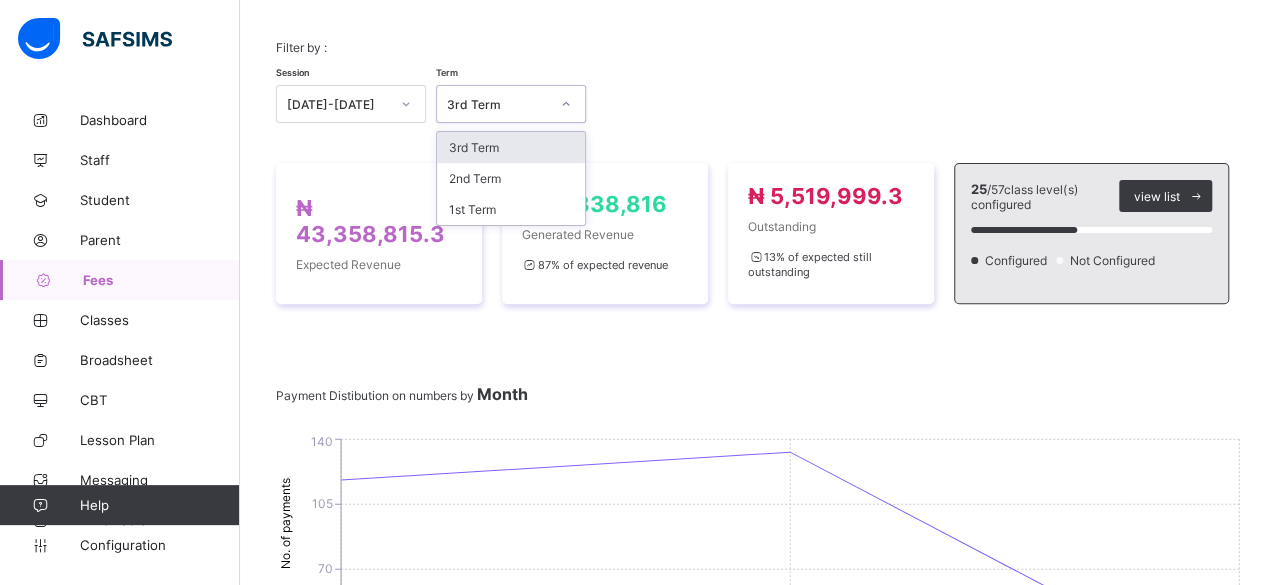 click 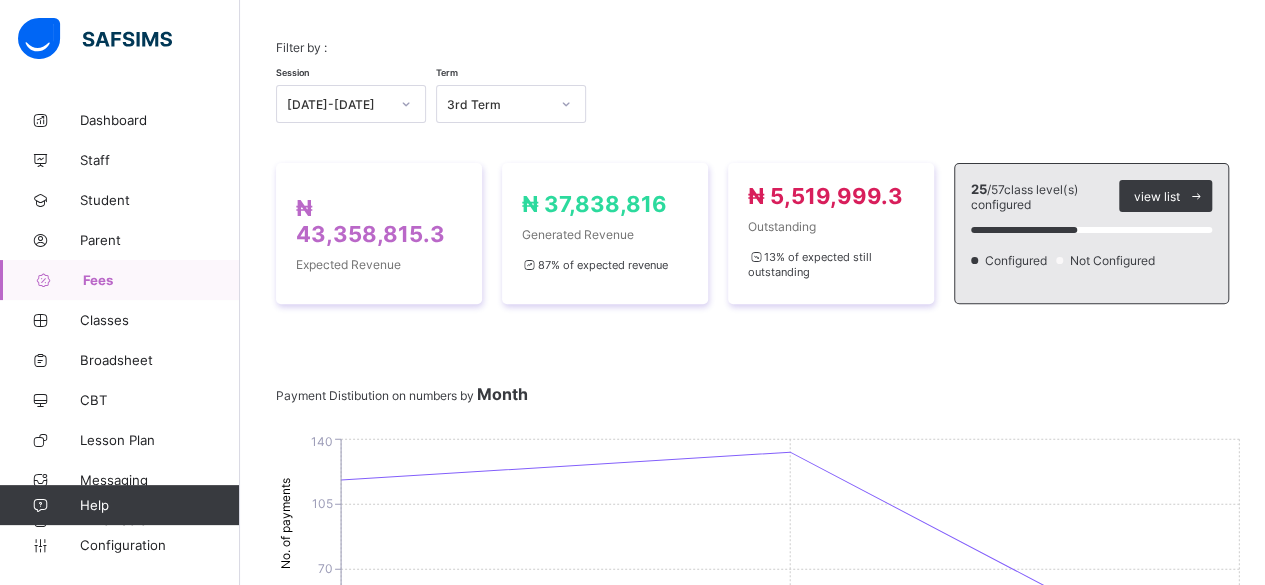 click on "Filter by :  Session 2024-2025 Term 3rd Term" at bounding box center (752, 81) 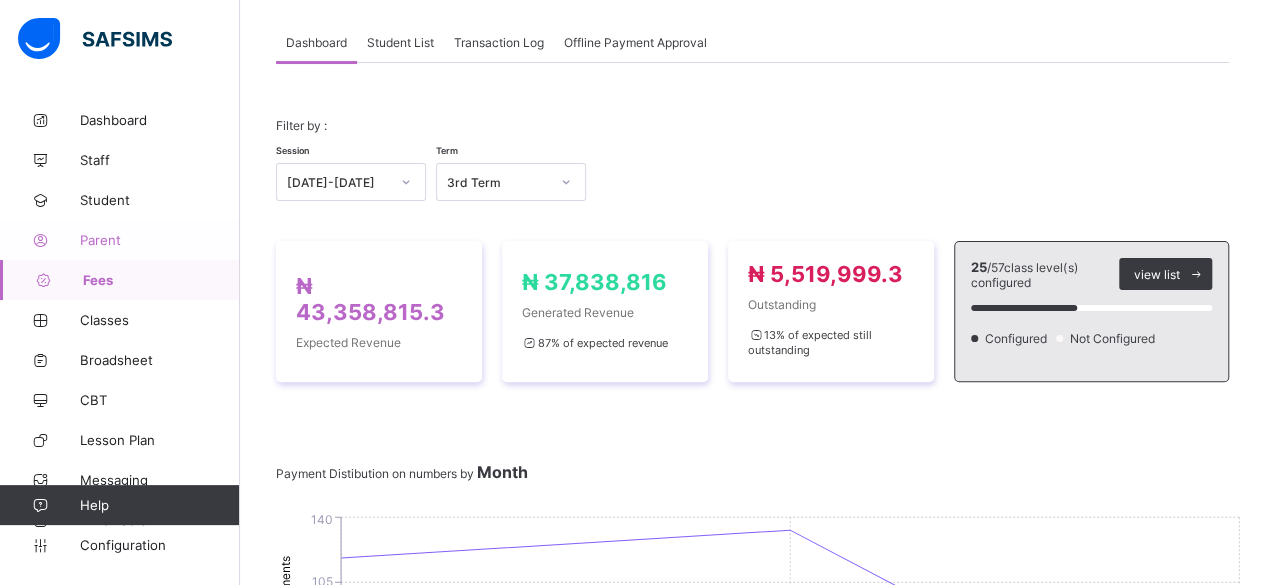 scroll, scrollTop: 93, scrollLeft: 0, axis: vertical 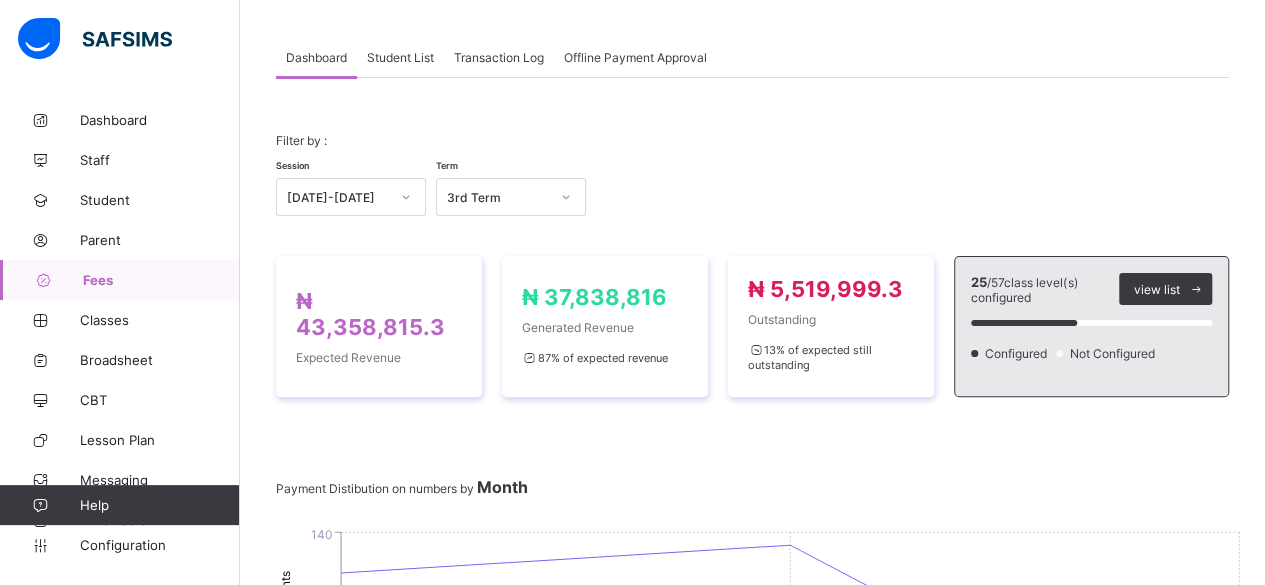 click on "Student List" at bounding box center (400, 57) 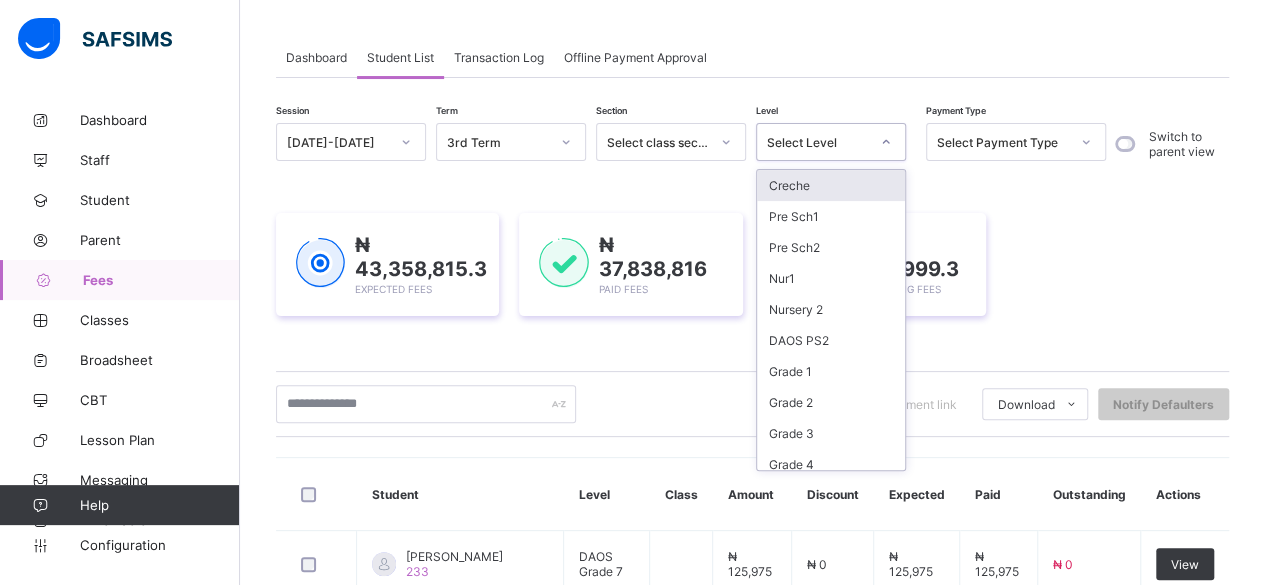 click 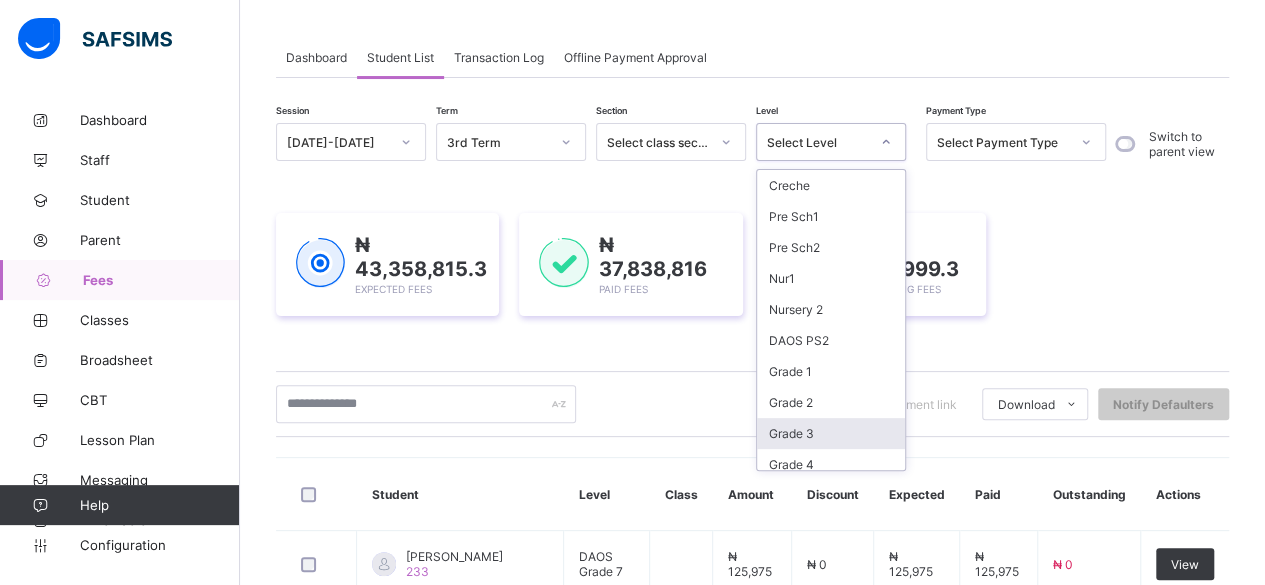 click on "Grade 3" at bounding box center [831, 433] 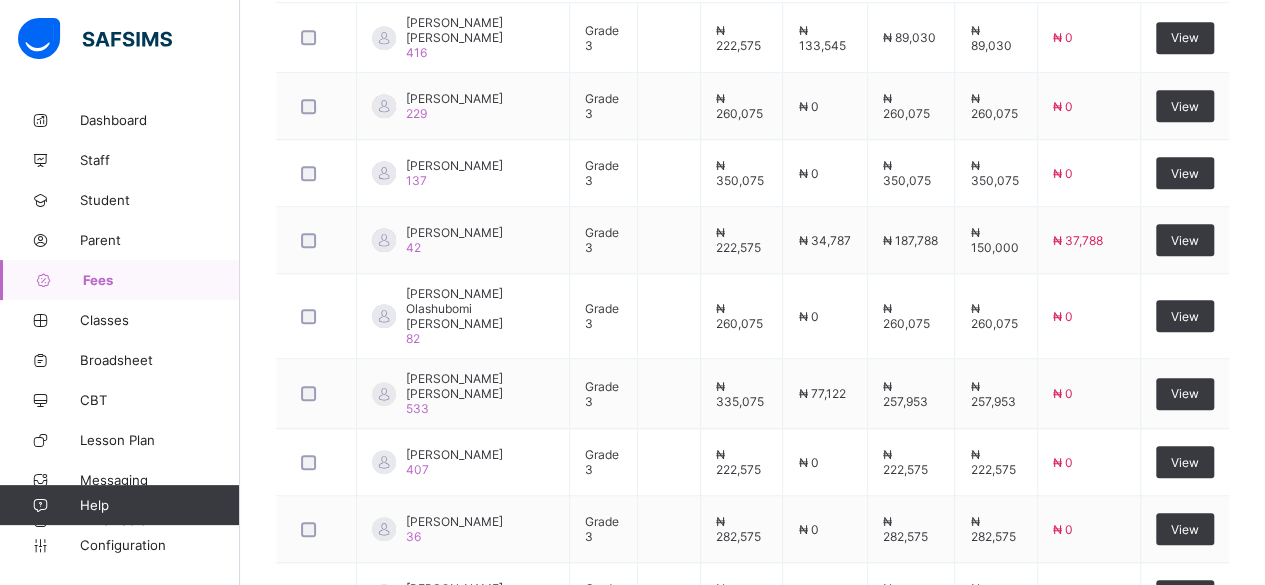 scroll, scrollTop: 789, scrollLeft: 0, axis: vertical 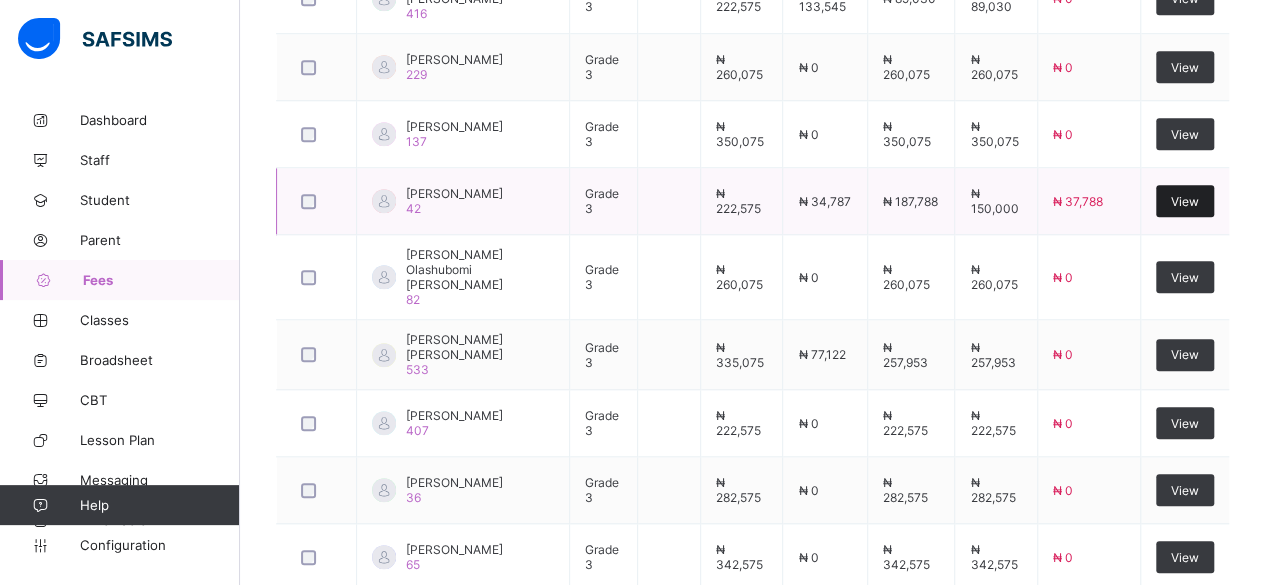 click on "View" at bounding box center (1185, 201) 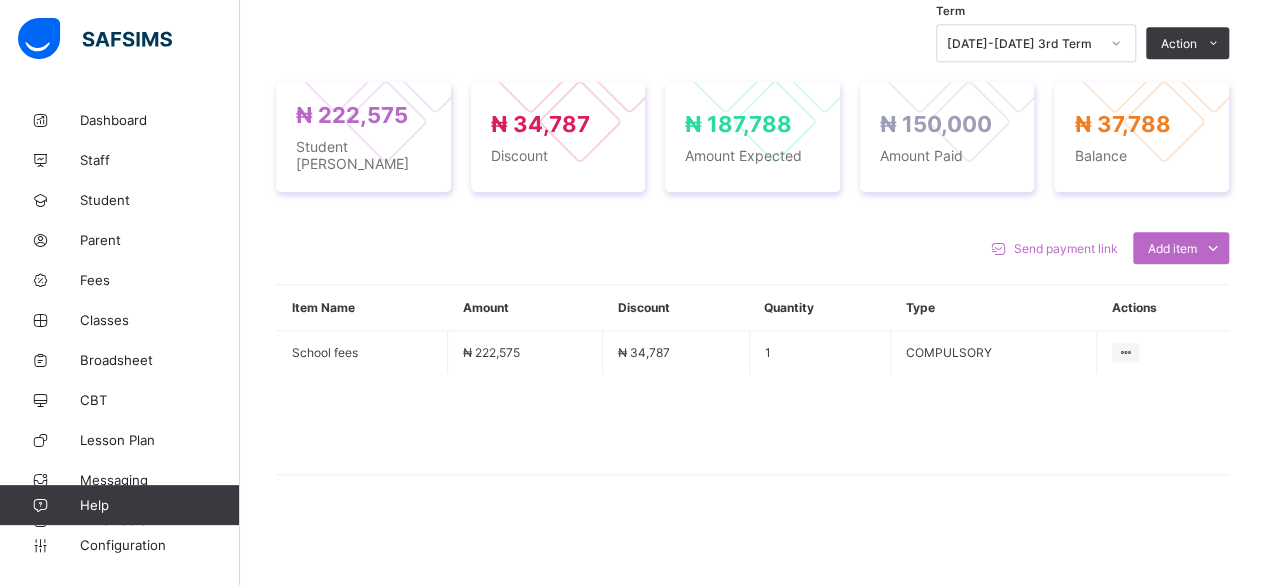 scroll, scrollTop: 677, scrollLeft: 0, axis: vertical 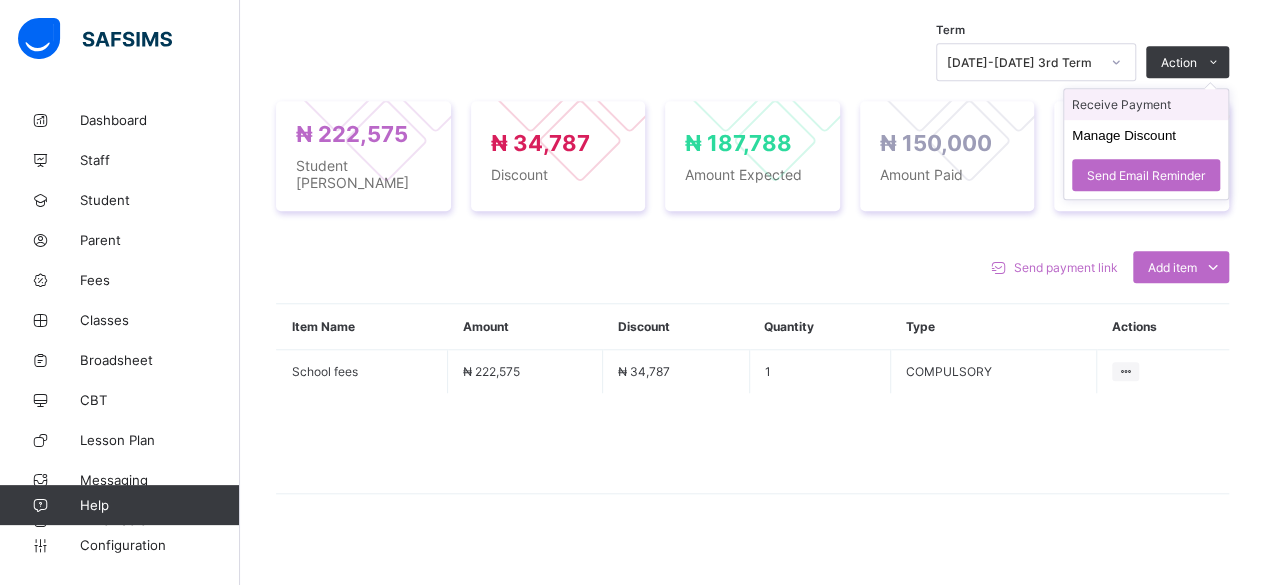 click on "Receive Payment" at bounding box center [1146, 104] 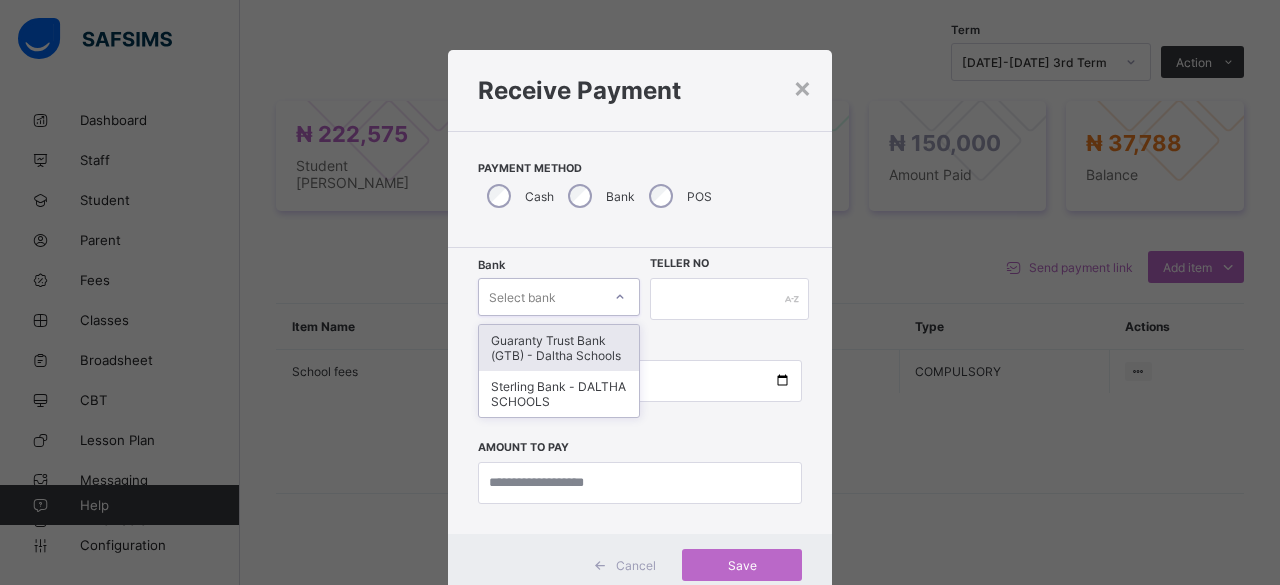 click 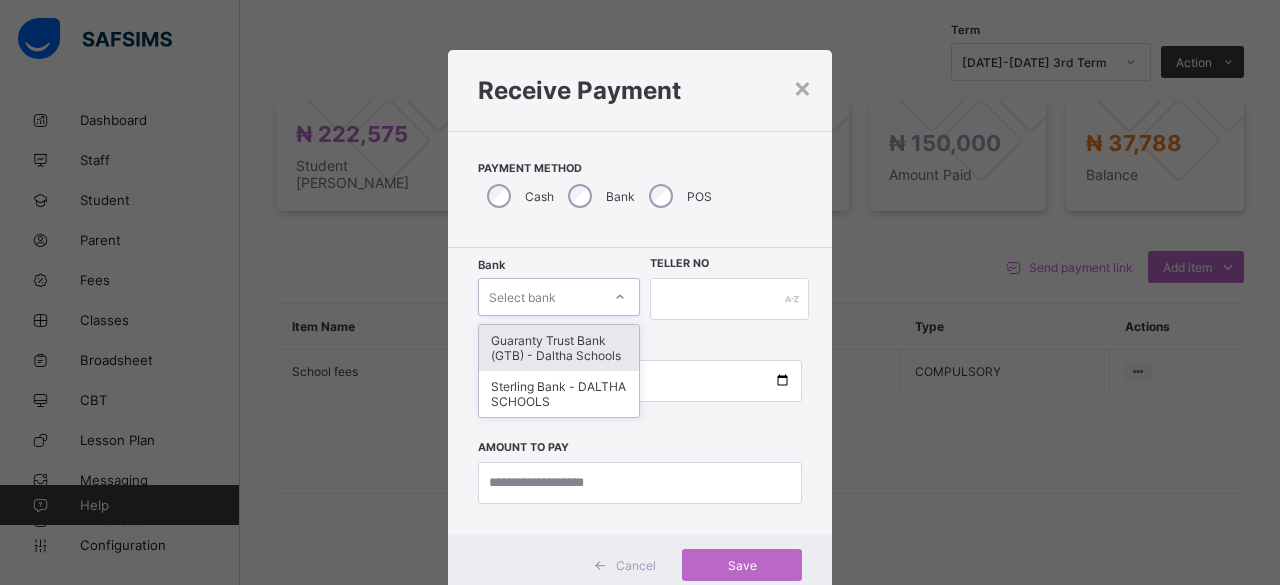 click on "Guaranty Trust Bank (GTB) - Daltha Schools" at bounding box center (559, 348) 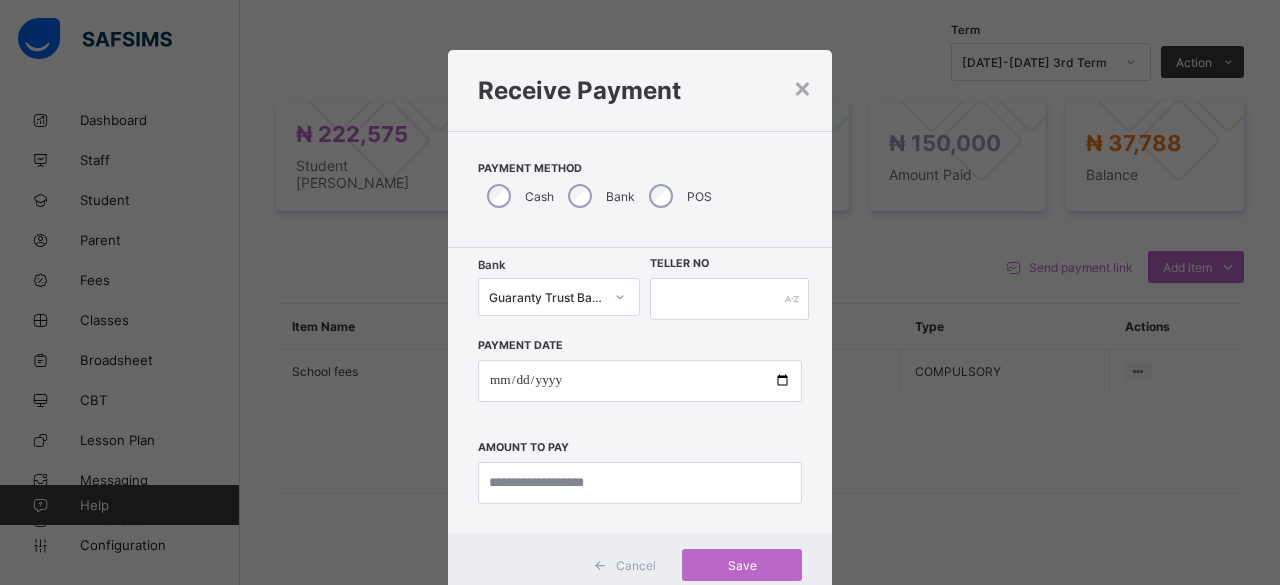 click on "Payment Date Amount to pay" at bounding box center (640, 412) 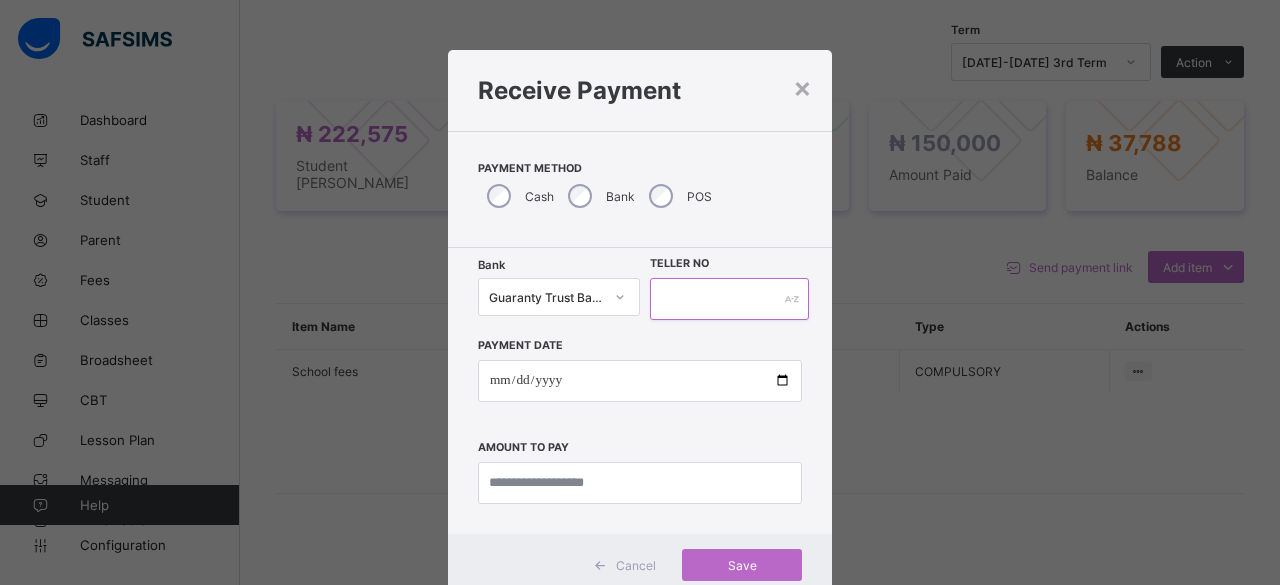 click at bounding box center (729, 299) 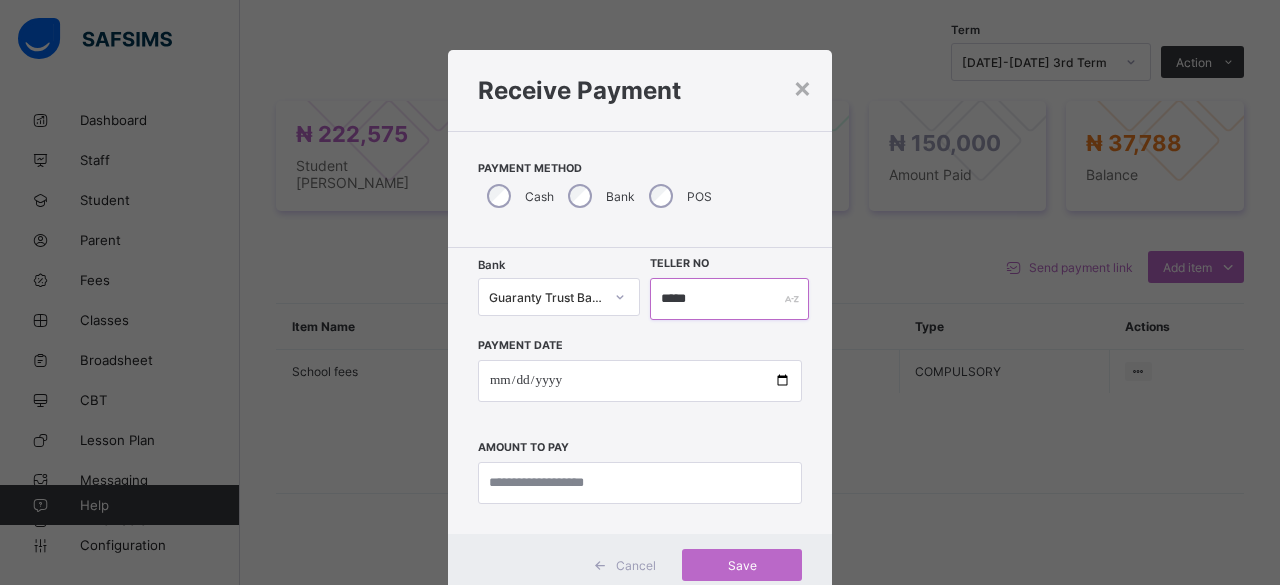 type on "*****" 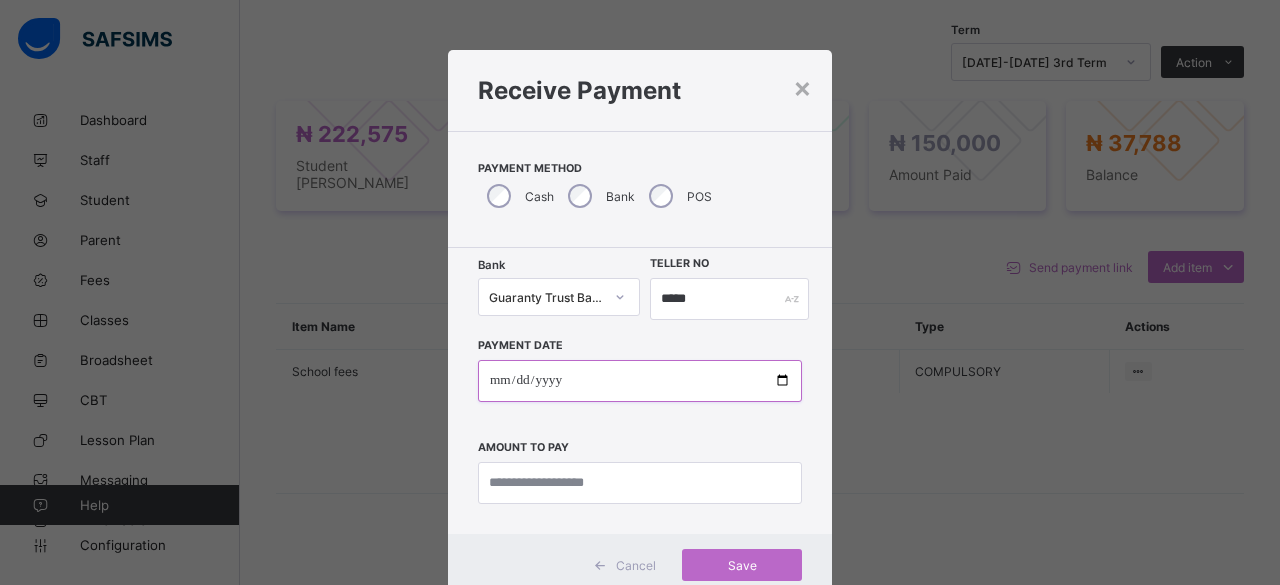 click at bounding box center (640, 381) 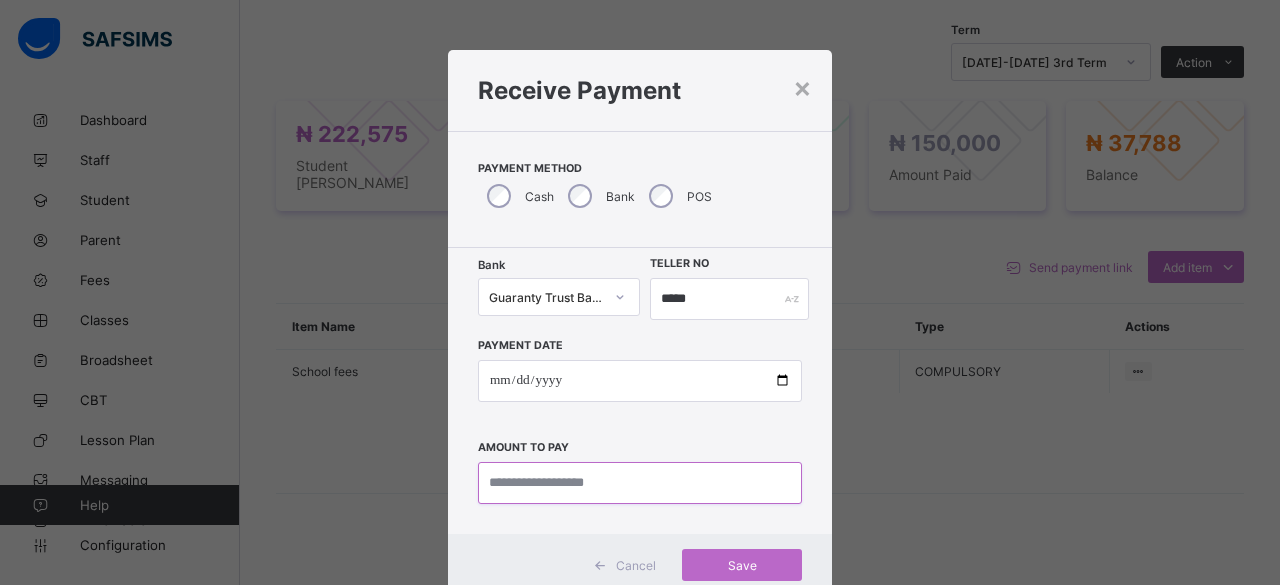click at bounding box center (640, 483) 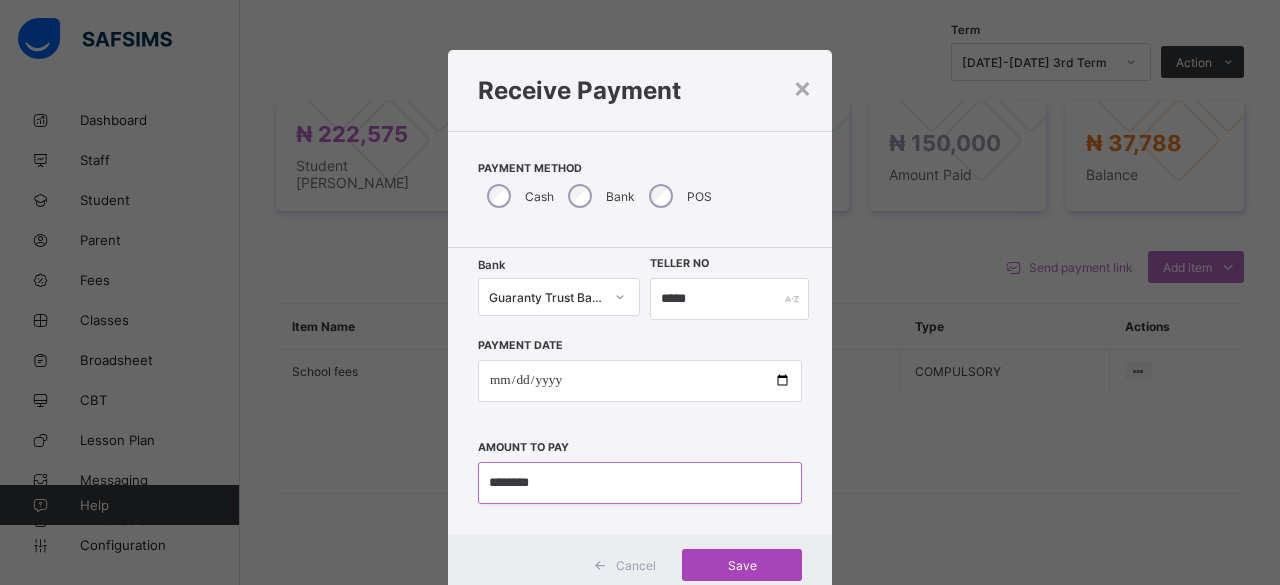 type on "********" 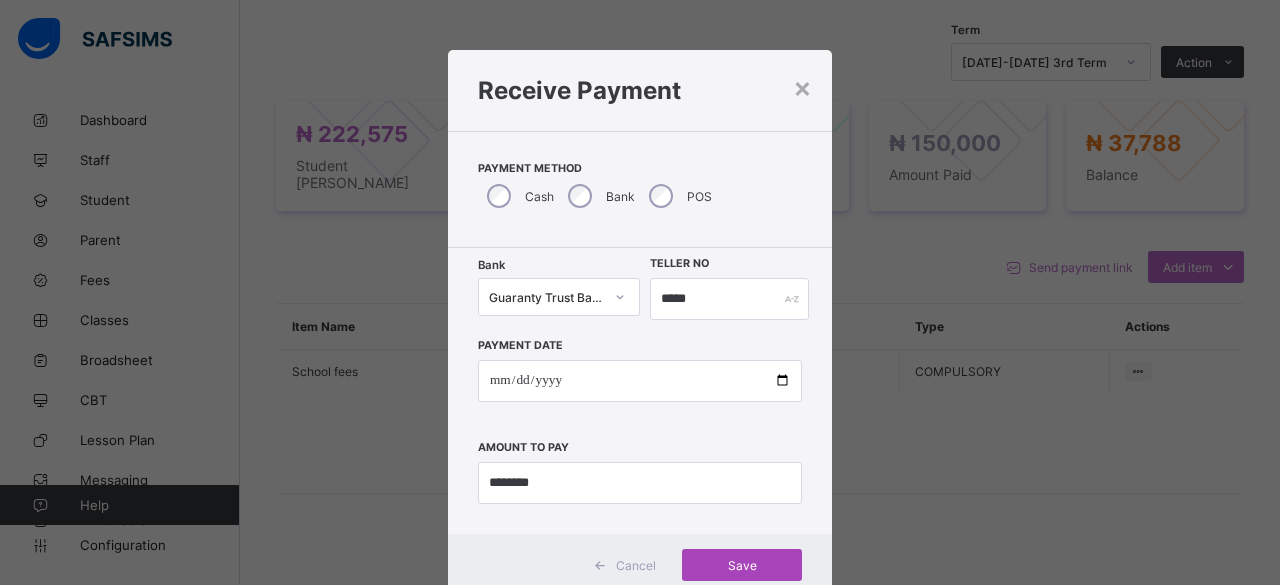 click on "Save" at bounding box center (742, 565) 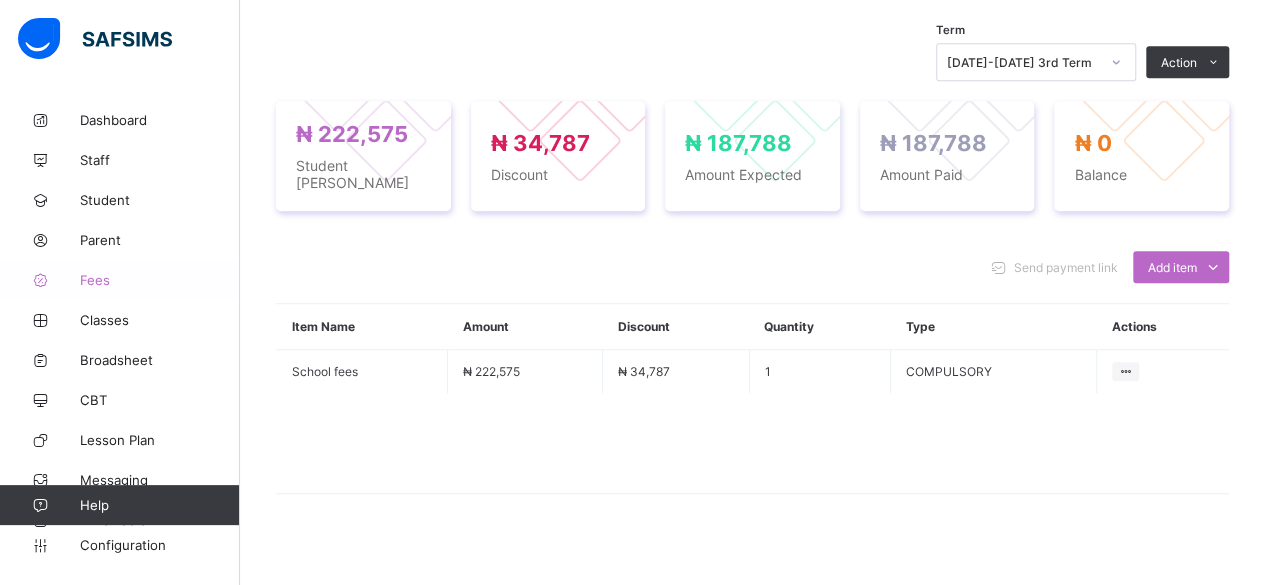 click on "Fees" at bounding box center [160, 280] 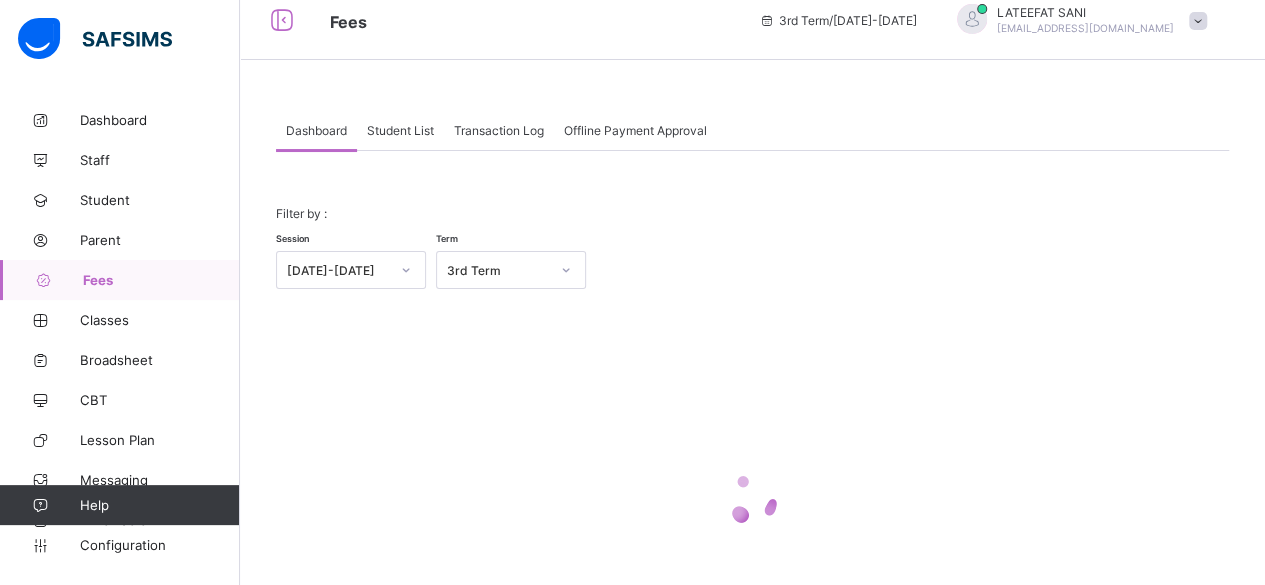scroll, scrollTop: 16, scrollLeft: 0, axis: vertical 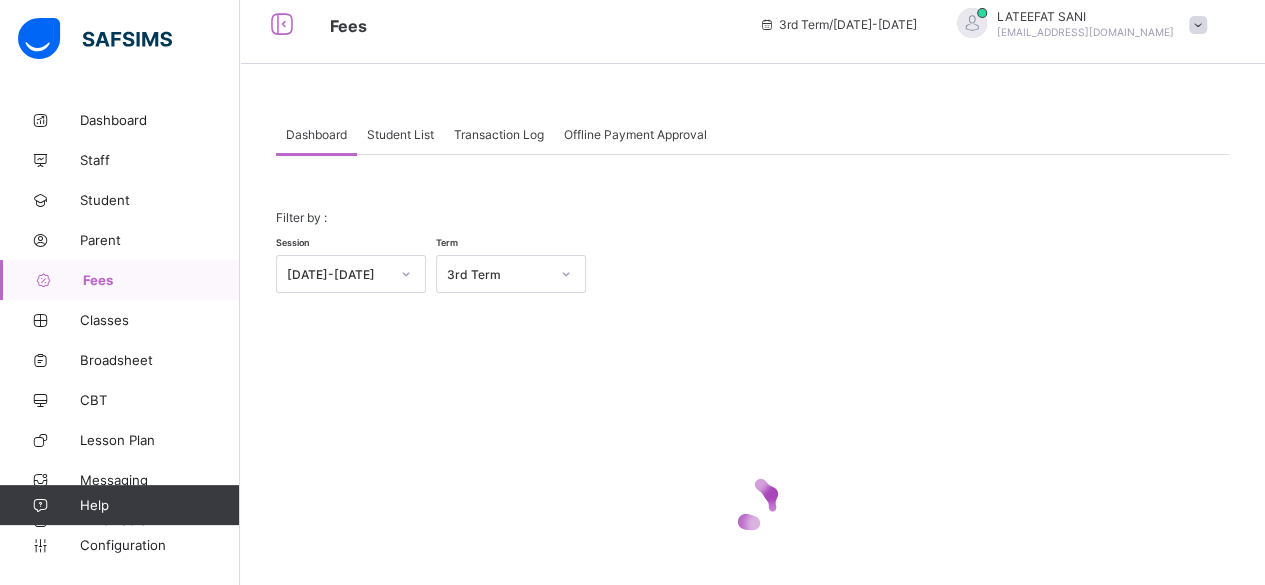click on "Student List" at bounding box center (400, 134) 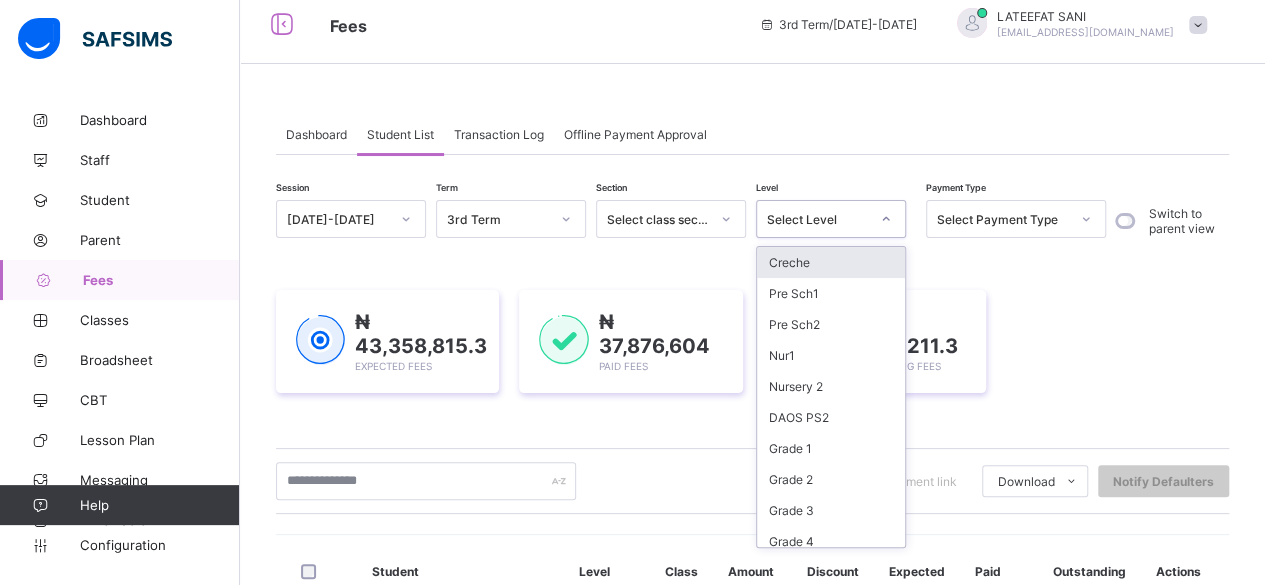 click at bounding box center (886, 219) 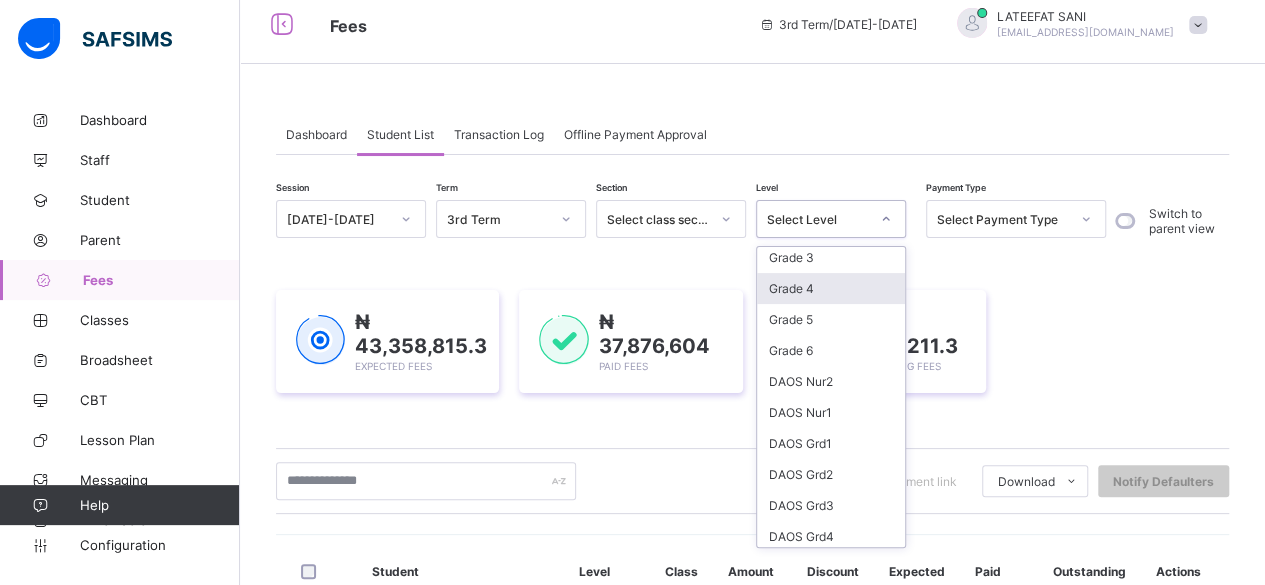 scroll, scrollTop: 254, scrollLeft: 0, axis: vertical 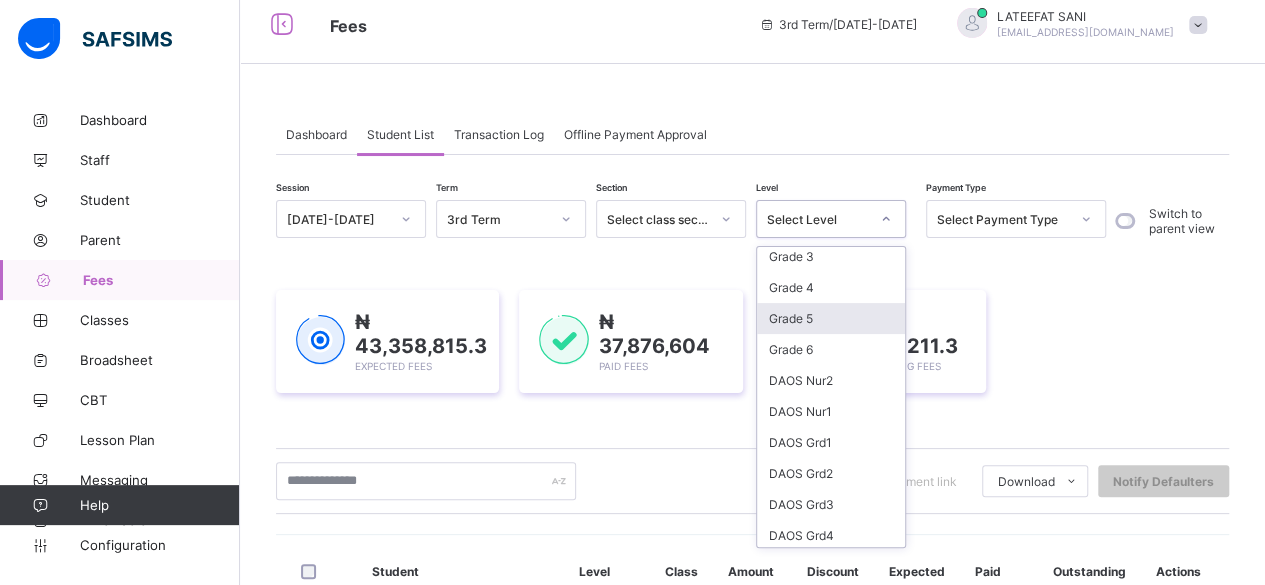 click on "Grade 5" at bounding box center (831, 318) 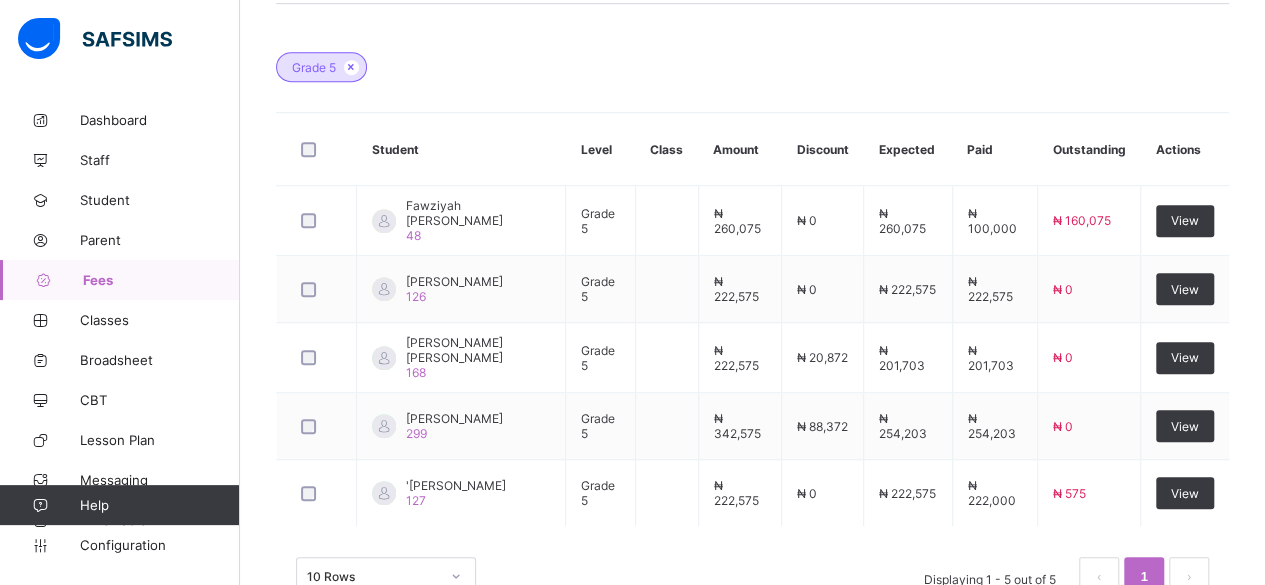 scroll, scrollTop: 568, scrollLeft: 0, axis: vertical 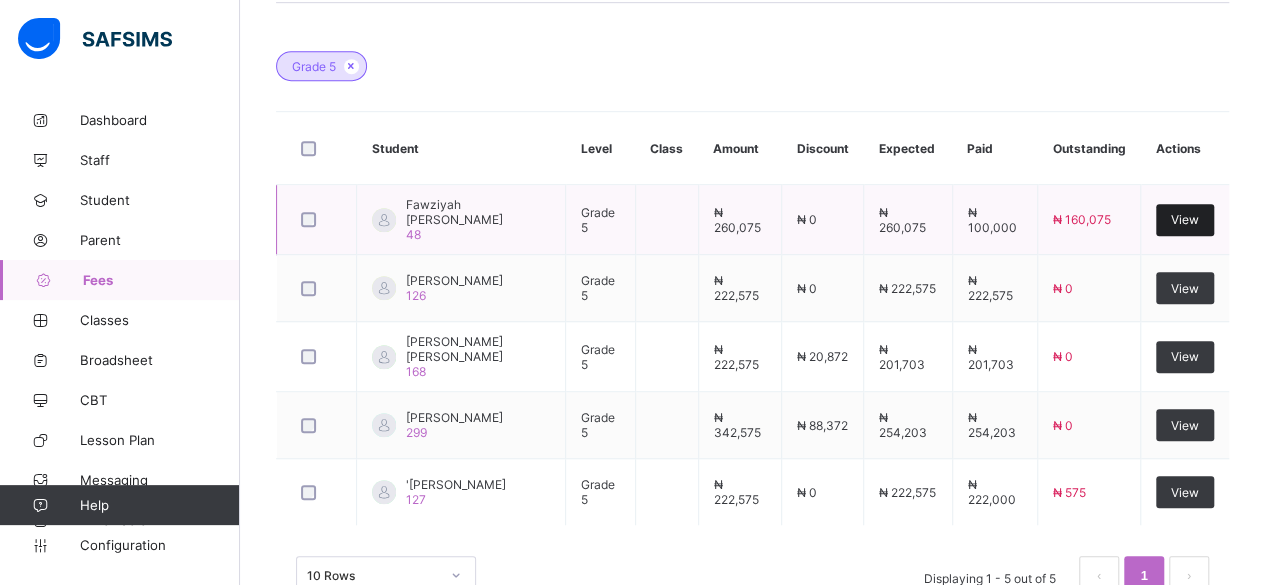 click on "View" at bounding box center [1185, 219] 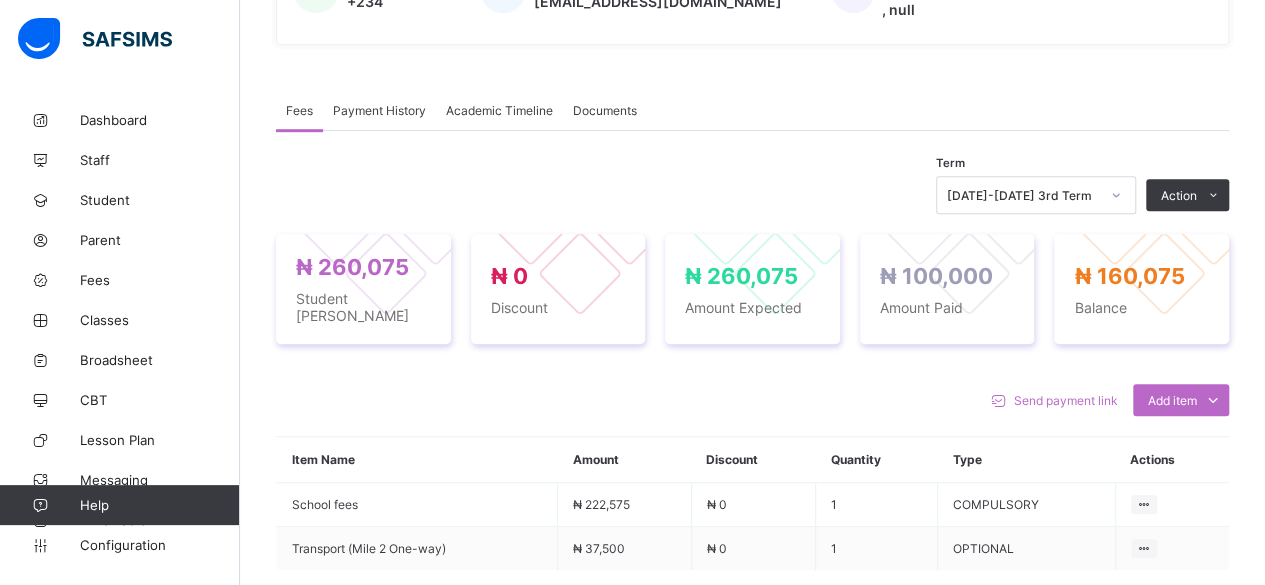 scroll, scrollTop: 552, scrollLeft: 0, axis: vertical 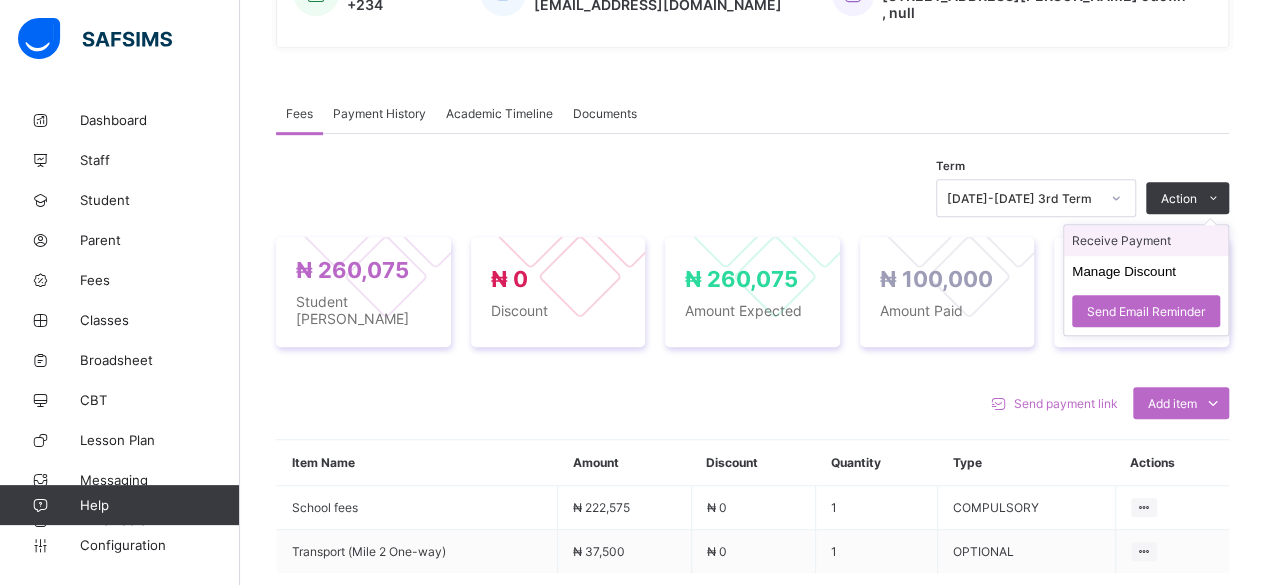 click on "Receive Payment" at bounding box center [1146, 240] 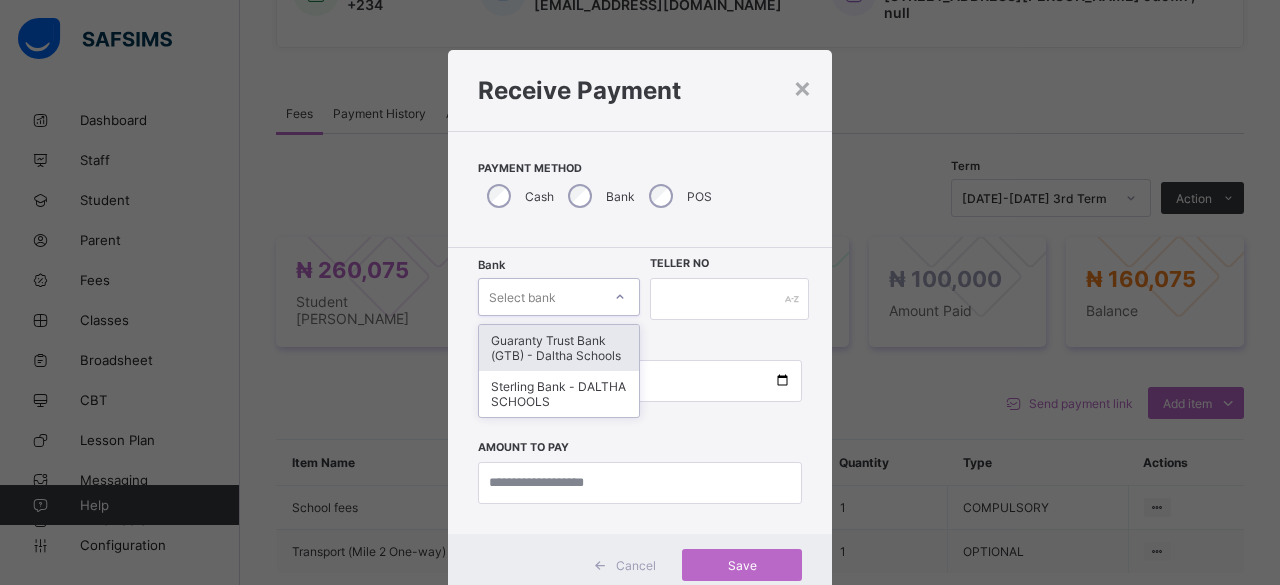 click 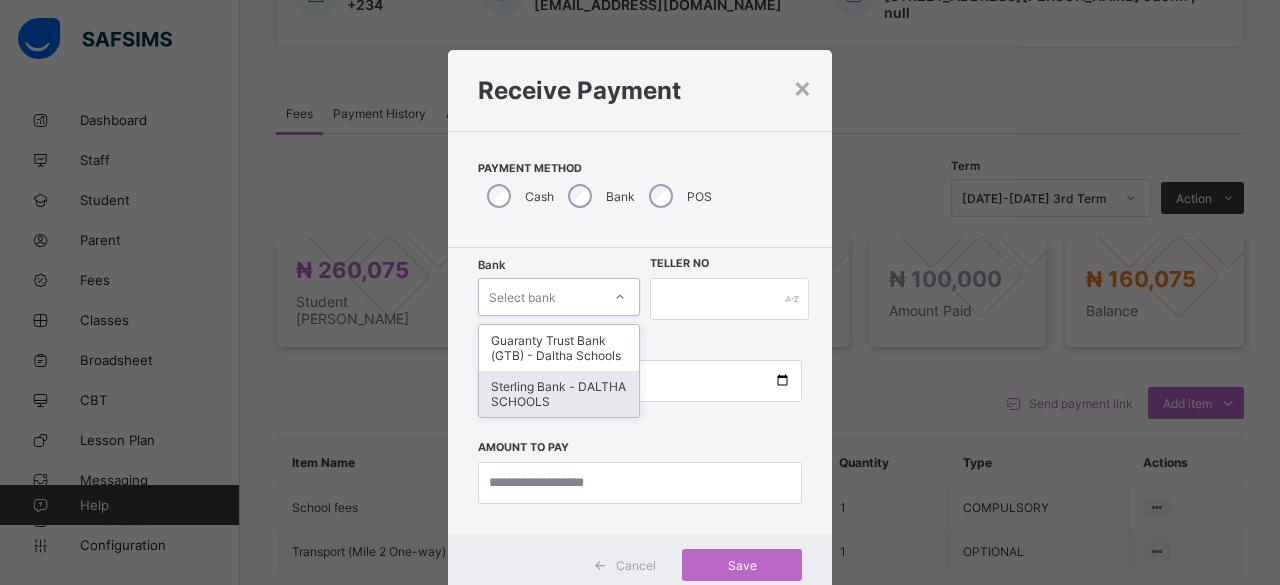 click on "Sterling Bank - DALTHA SCHOOLS" at bounding box center [559, 394] 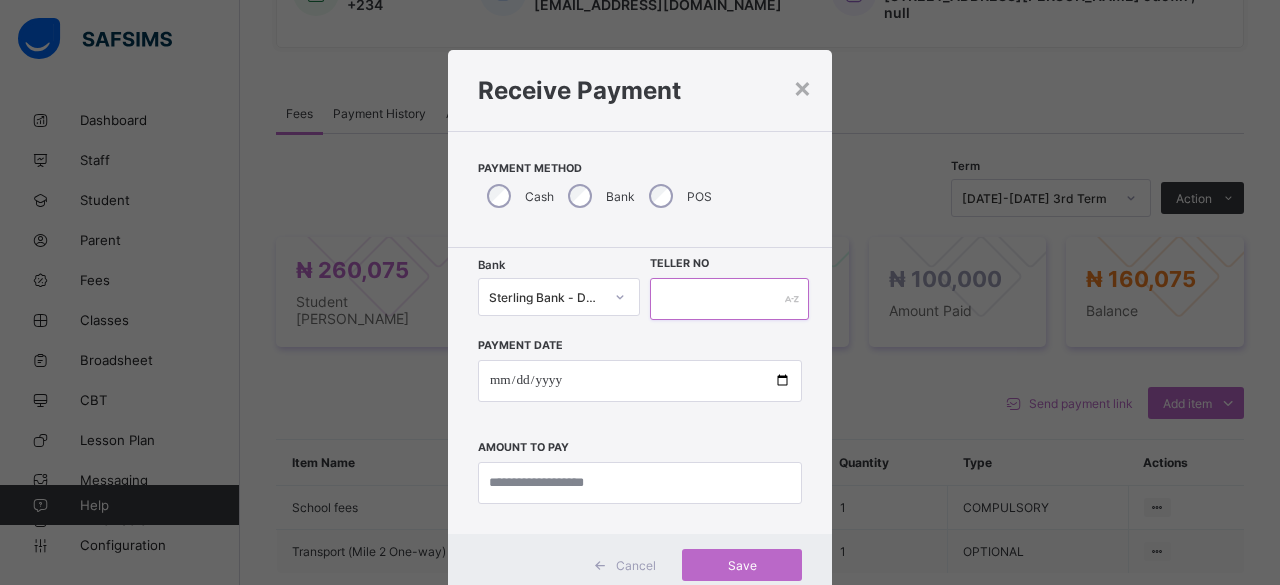 click at bounding box center (729, 299) 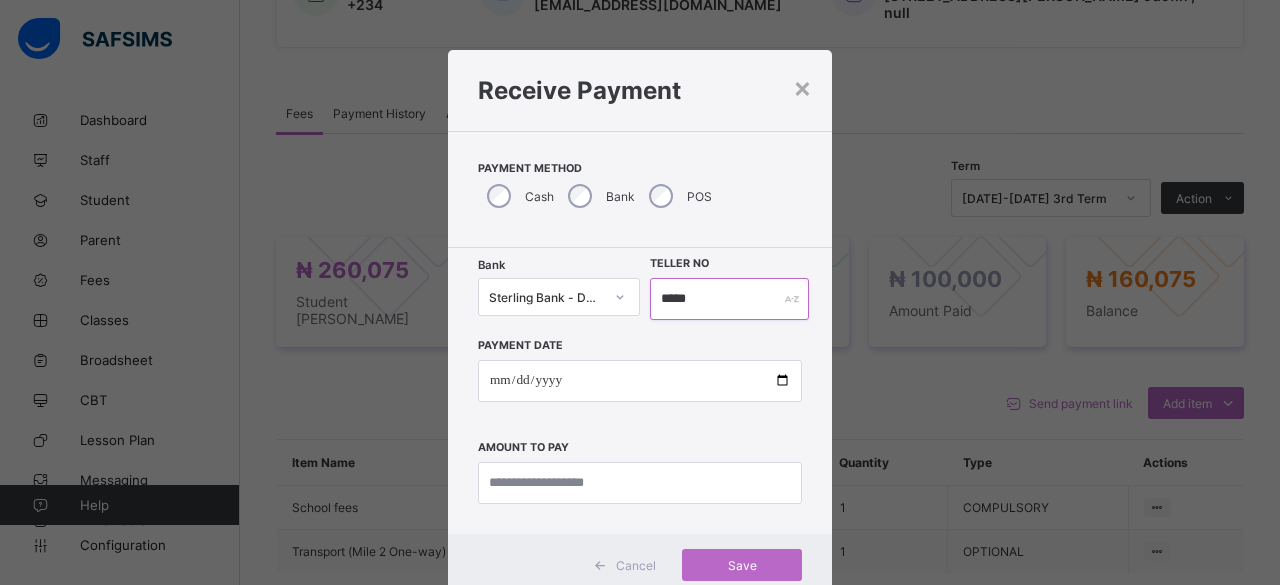 type on "*****" 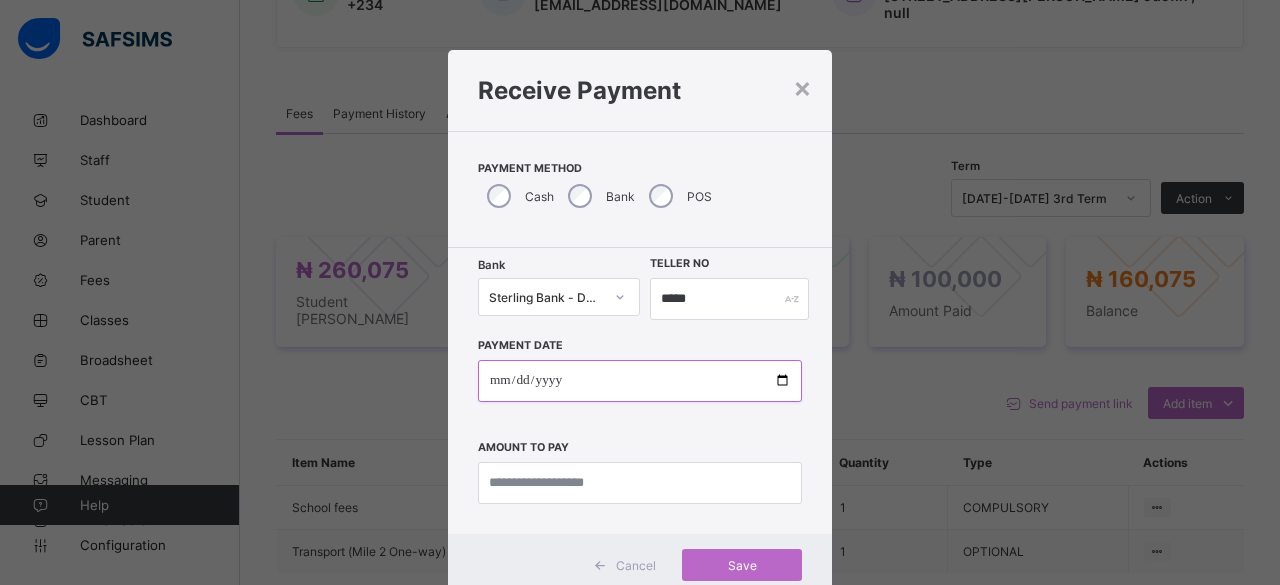 click at bounding box center (640, 381) 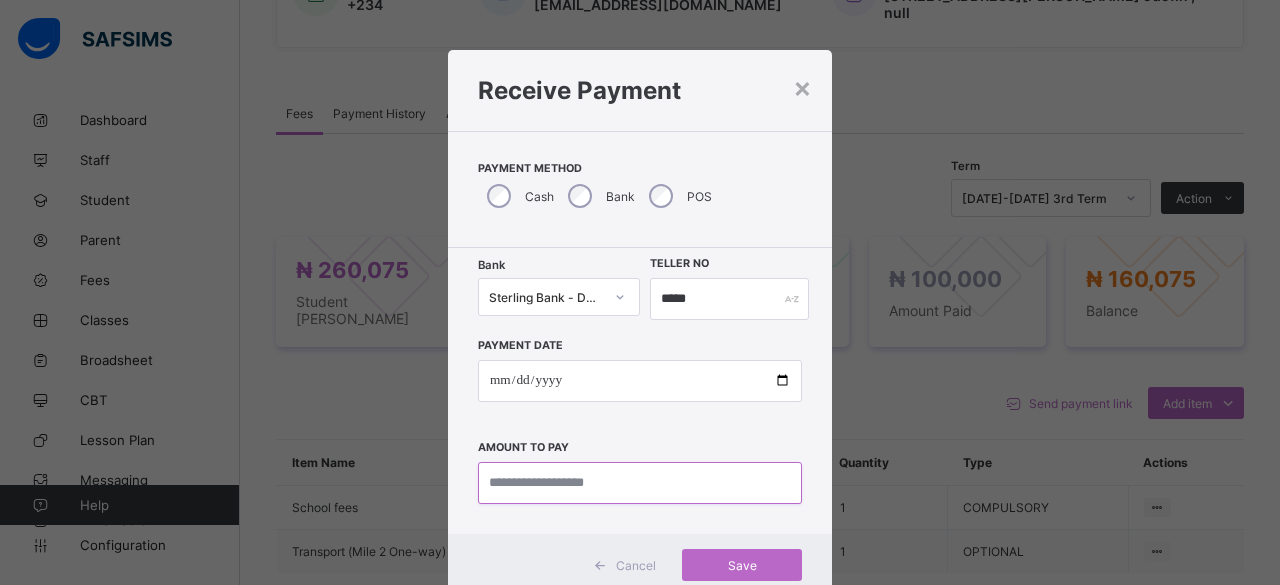 click at bounding box center [640, 483] 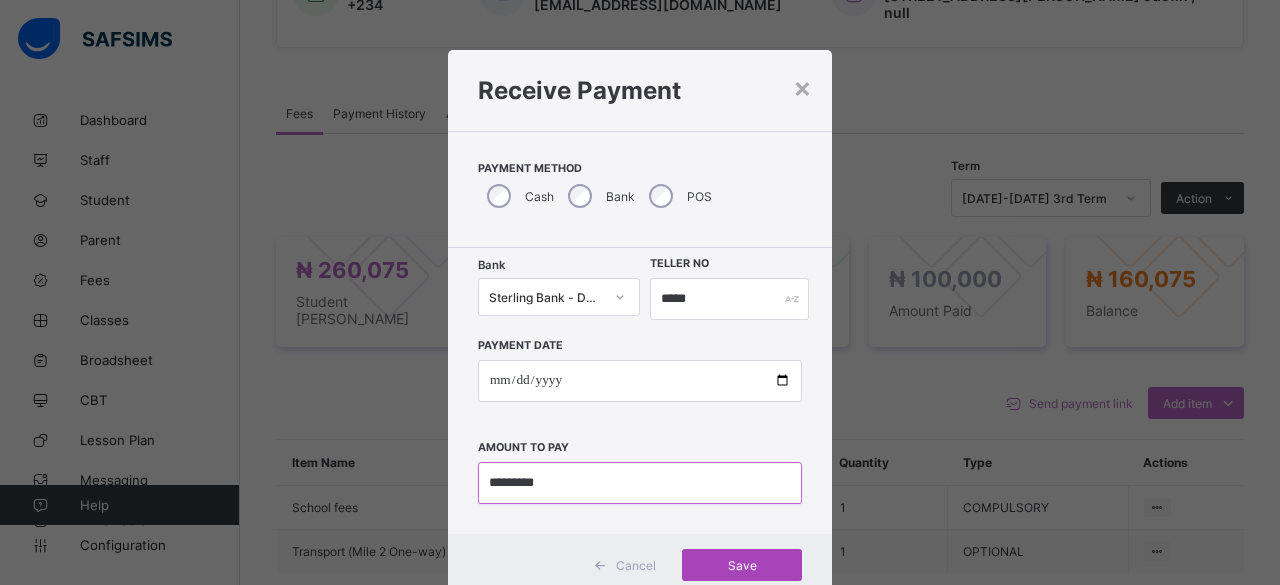 type on "*********" 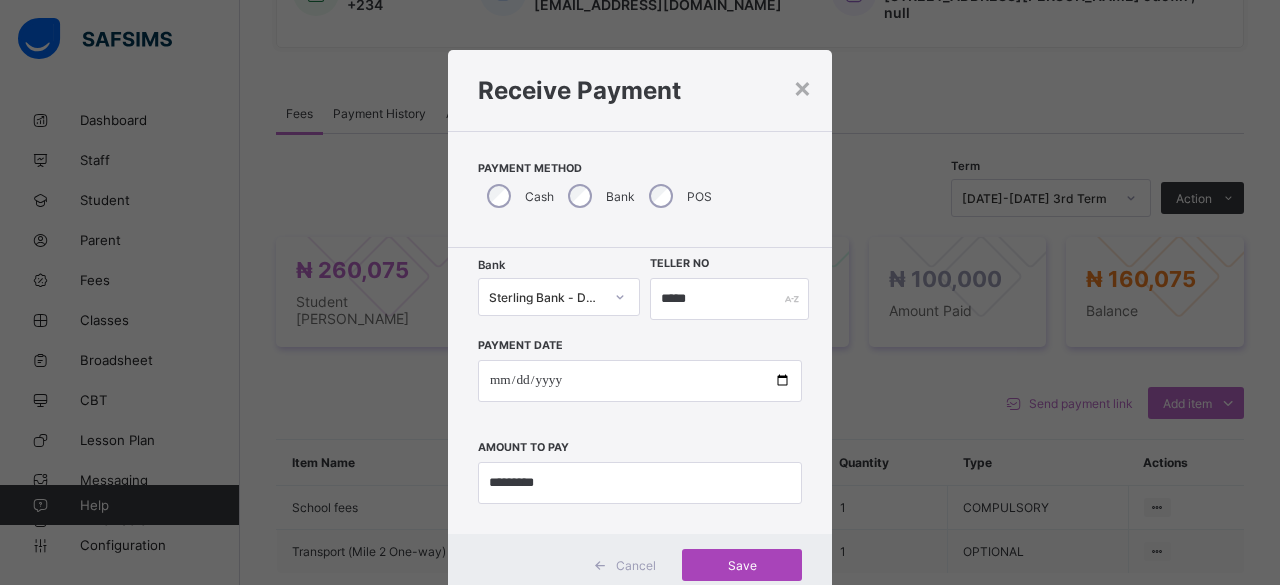 click on "Save" at bounding box center [742, 565] 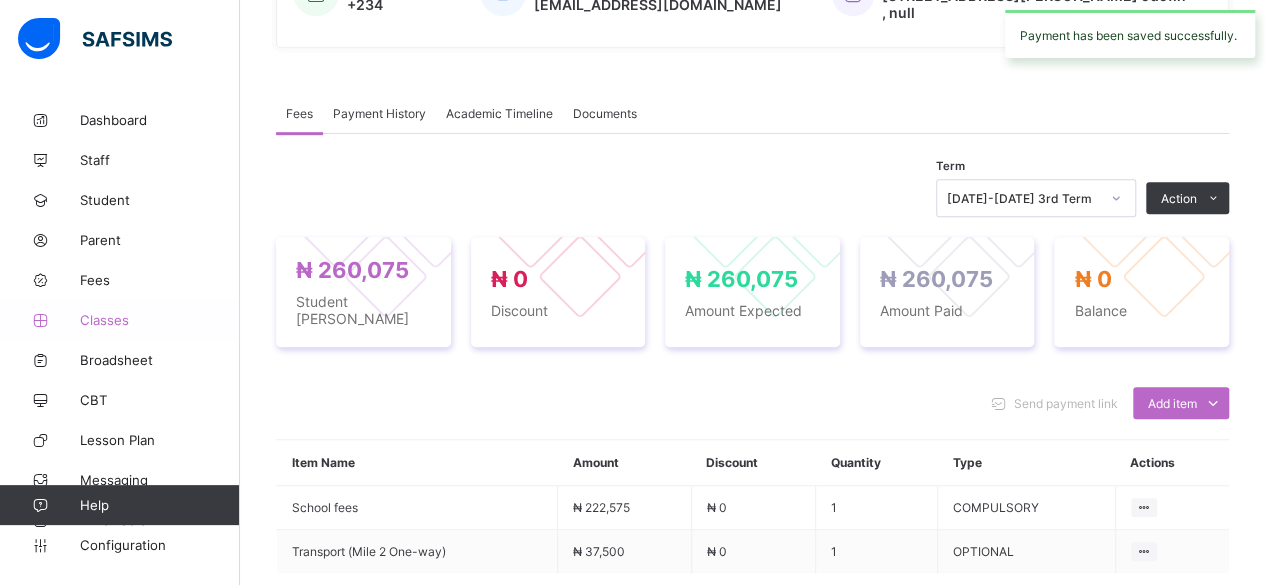 click on "Classes" at bounding box center (120, 320) 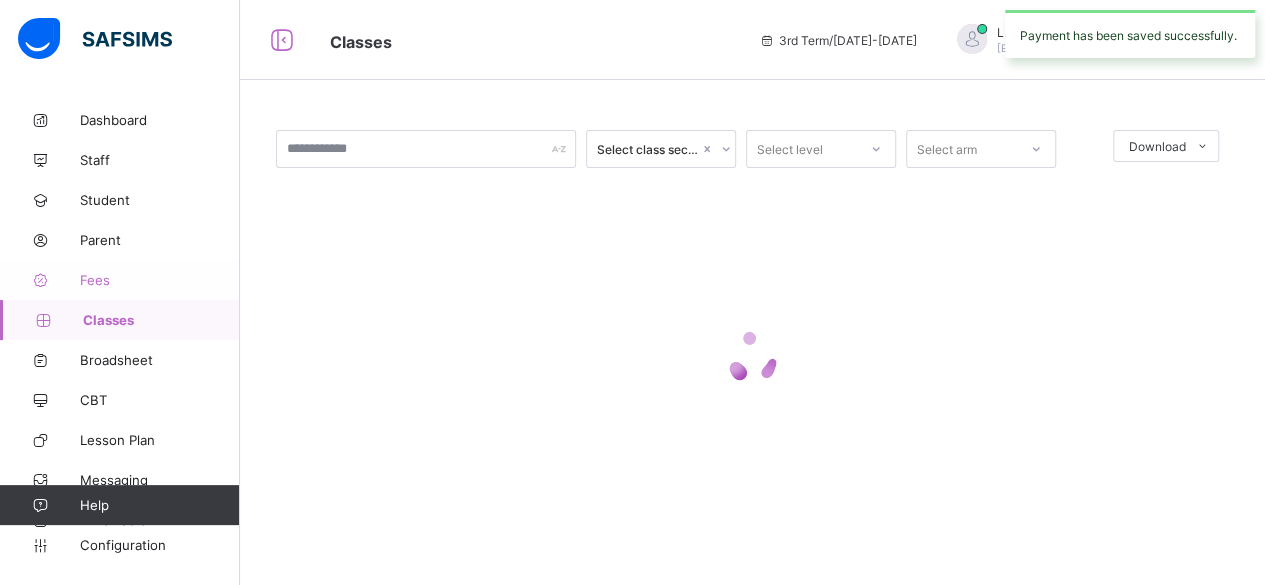 scroll, scrollTop: 0, scrollLeft: 0, axis: both 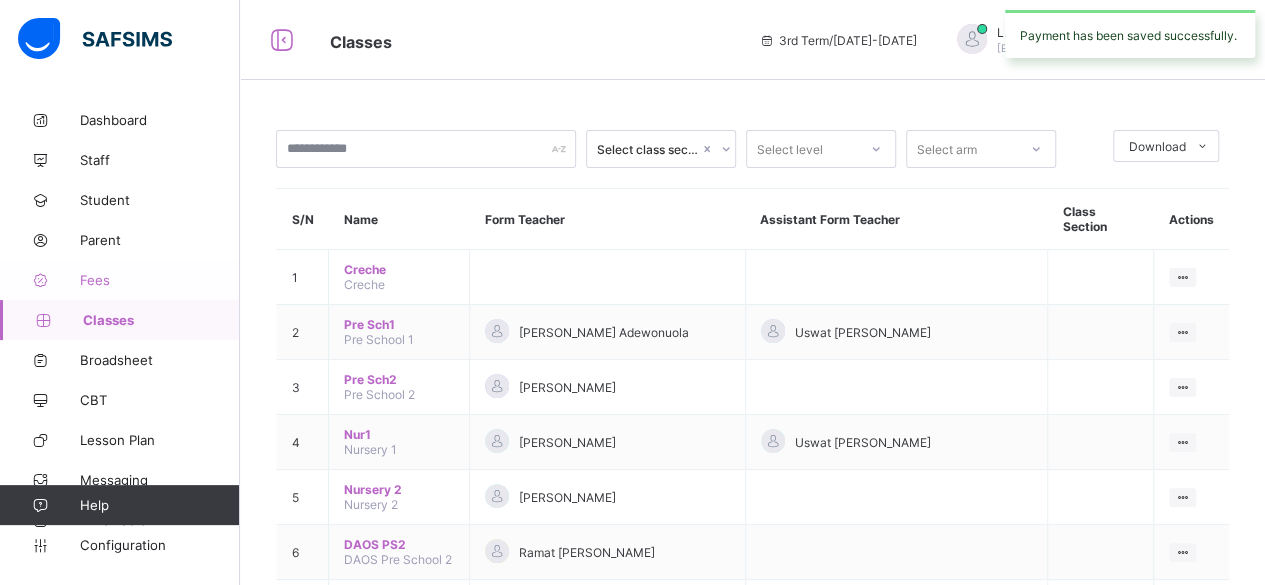 click on "Fees" at bounding box center [160, 280] 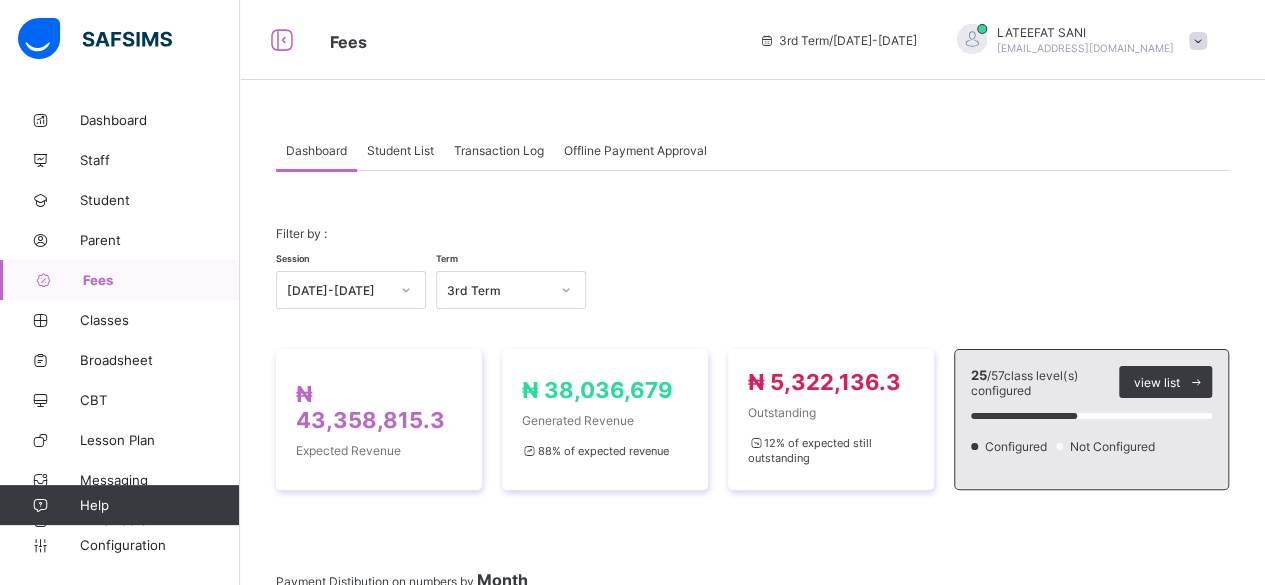 click on "Filter by :  Session 2024-2025 Term 3rd Term" at bounding box center (752, 267) 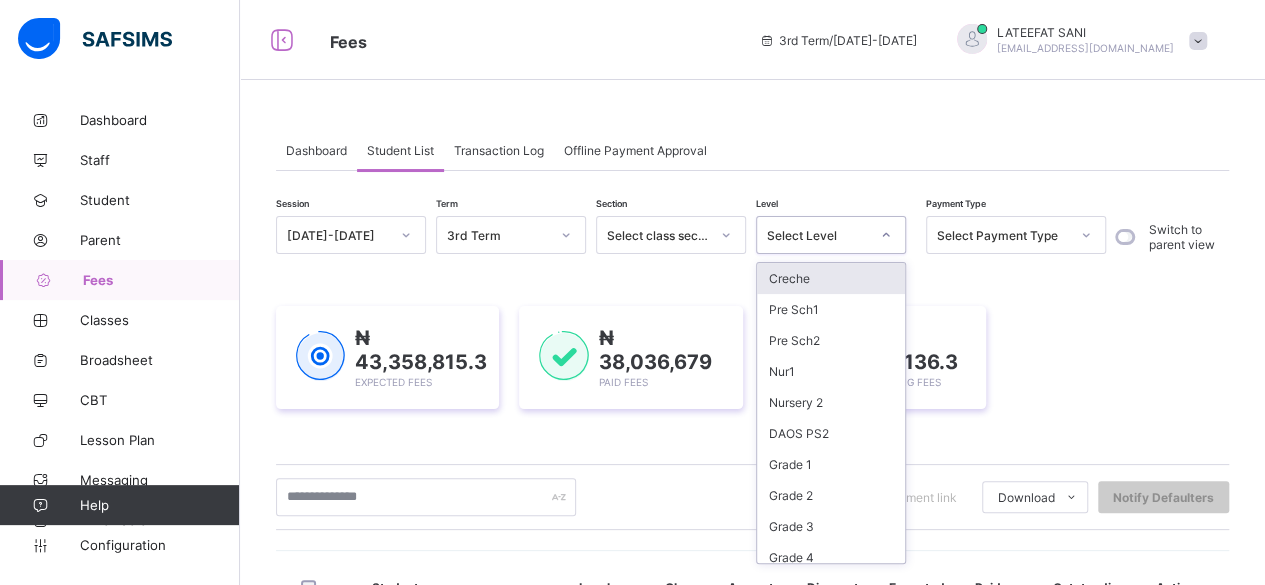click 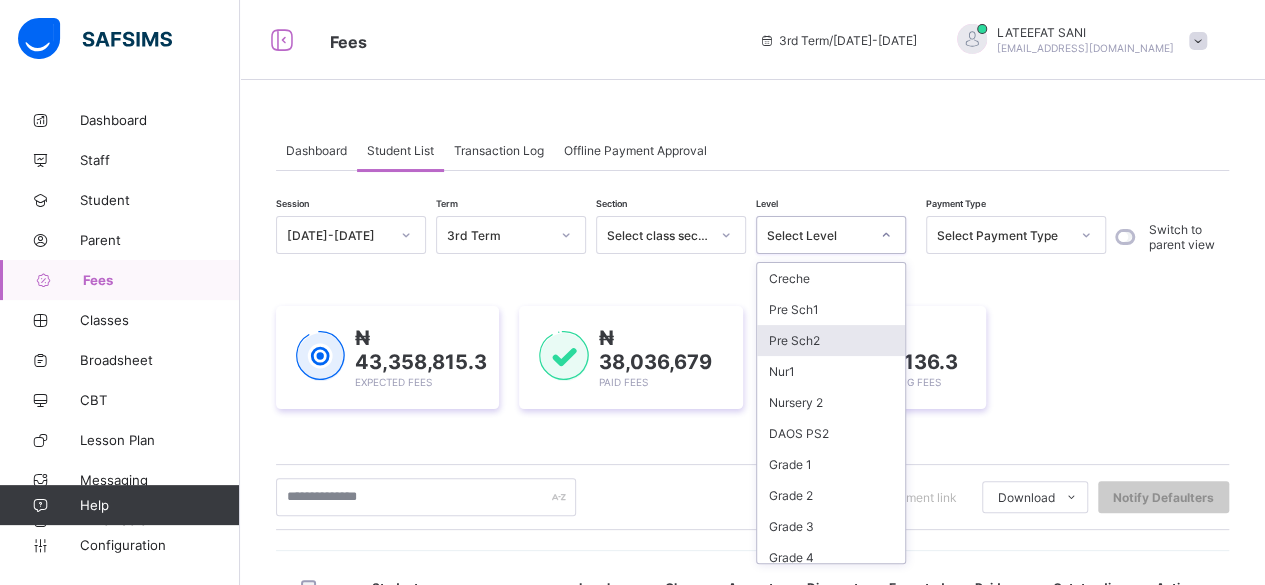 click on "Pre Sch2" at bounding box center [831, 340] 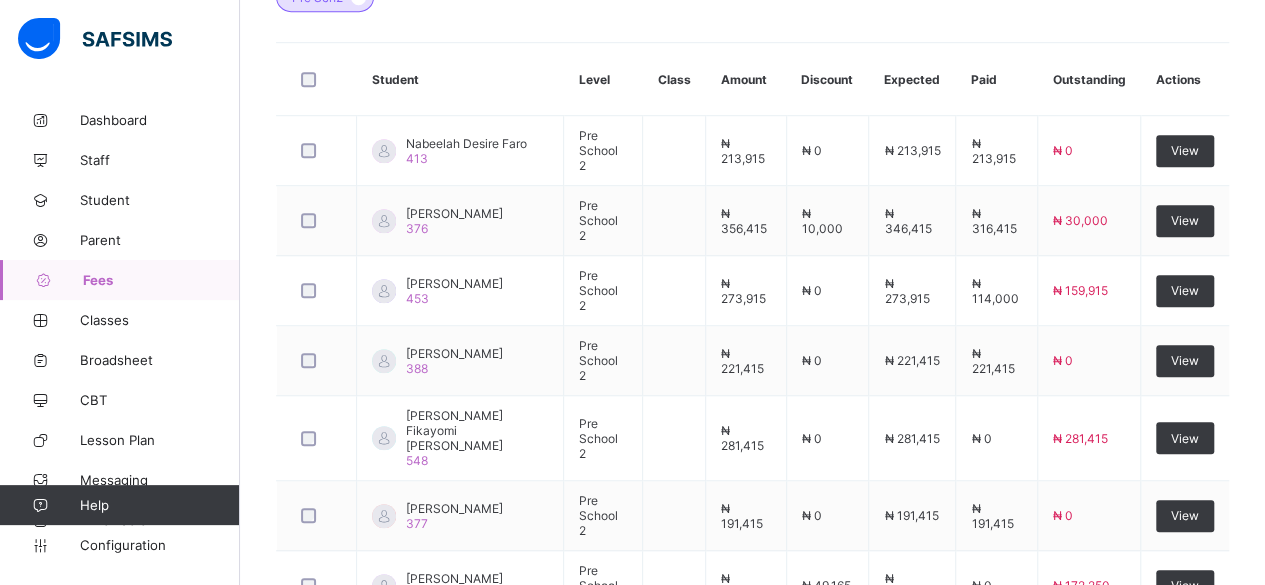 scroll, scrollTop: 952, scrollLeft: 0, axis: vertical 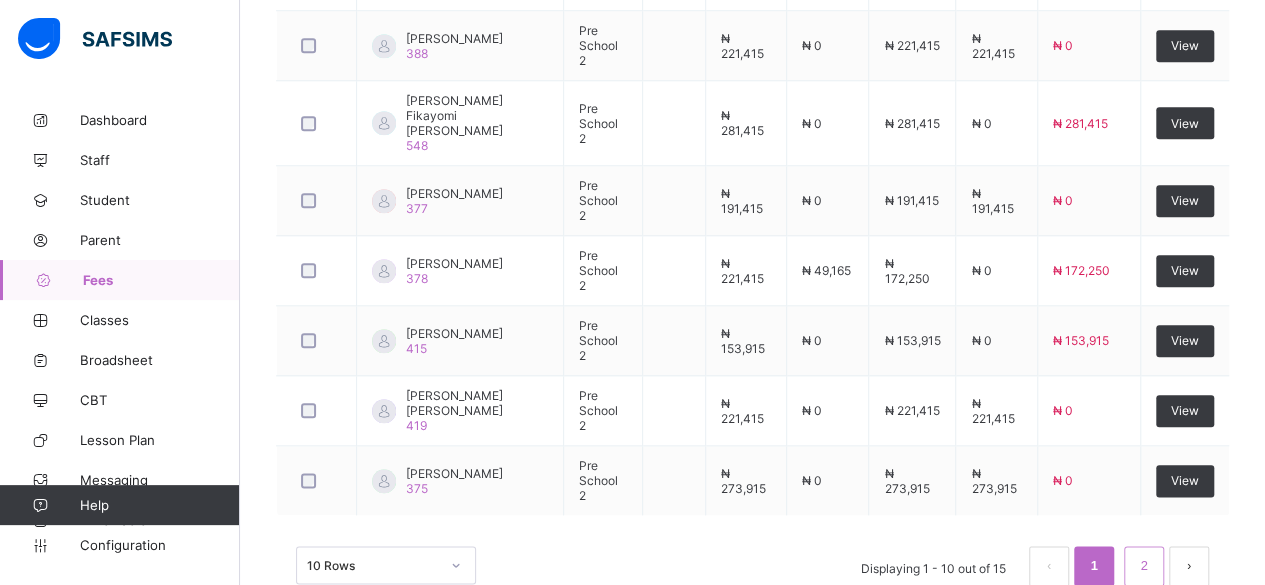 click on "2" at bounding box center [1143, 566] 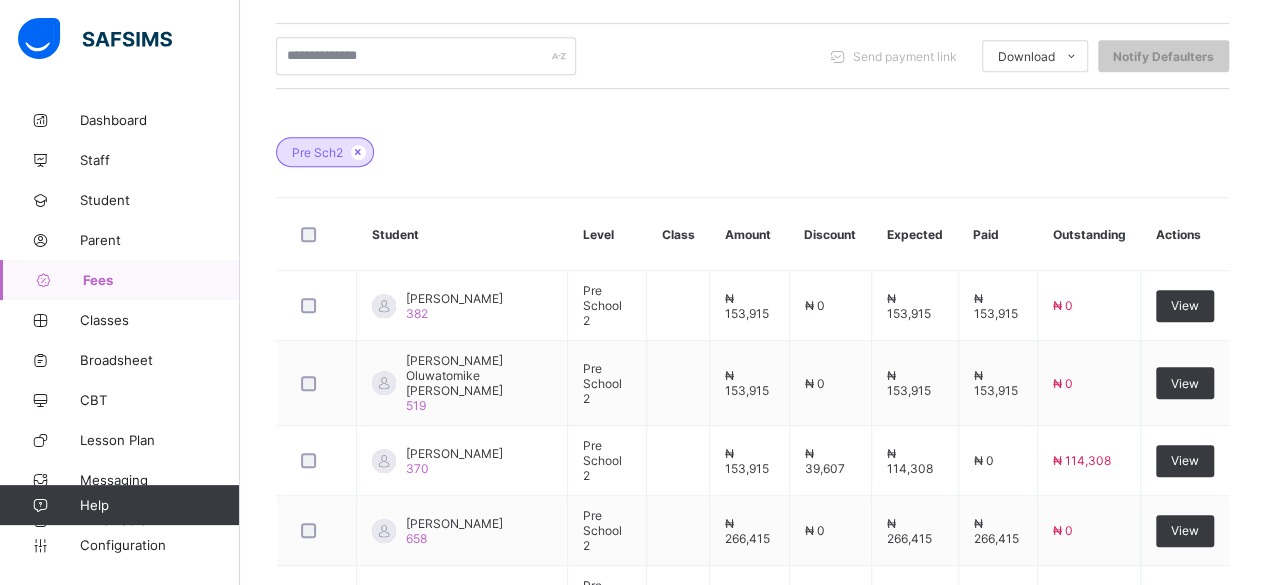 scroll, scrollTop: 619, scrollLeft: 0, axis: vertical 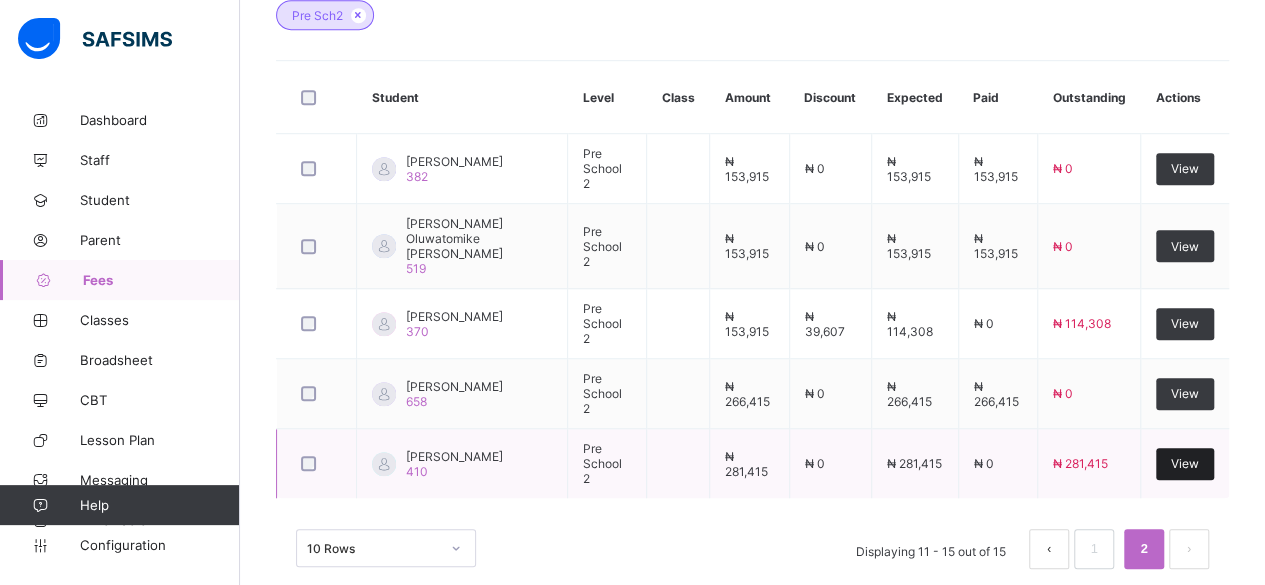 click on "View" at bounding box center [1185, 464] 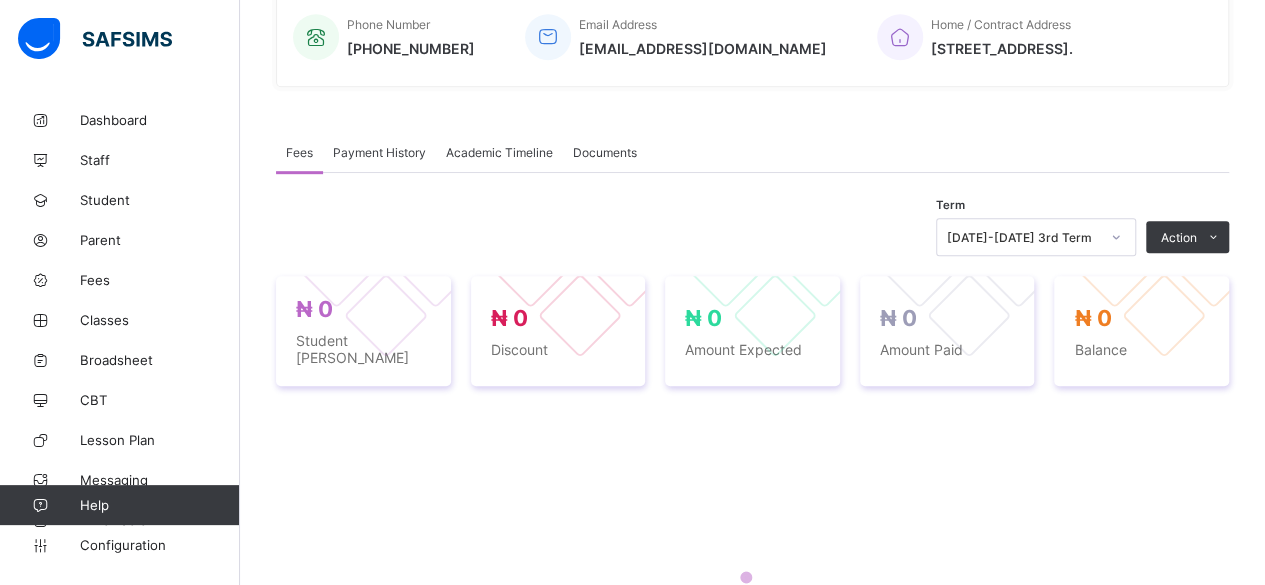 scroll, scrollTop: 619, scrollLeft: 0, axis: vertical 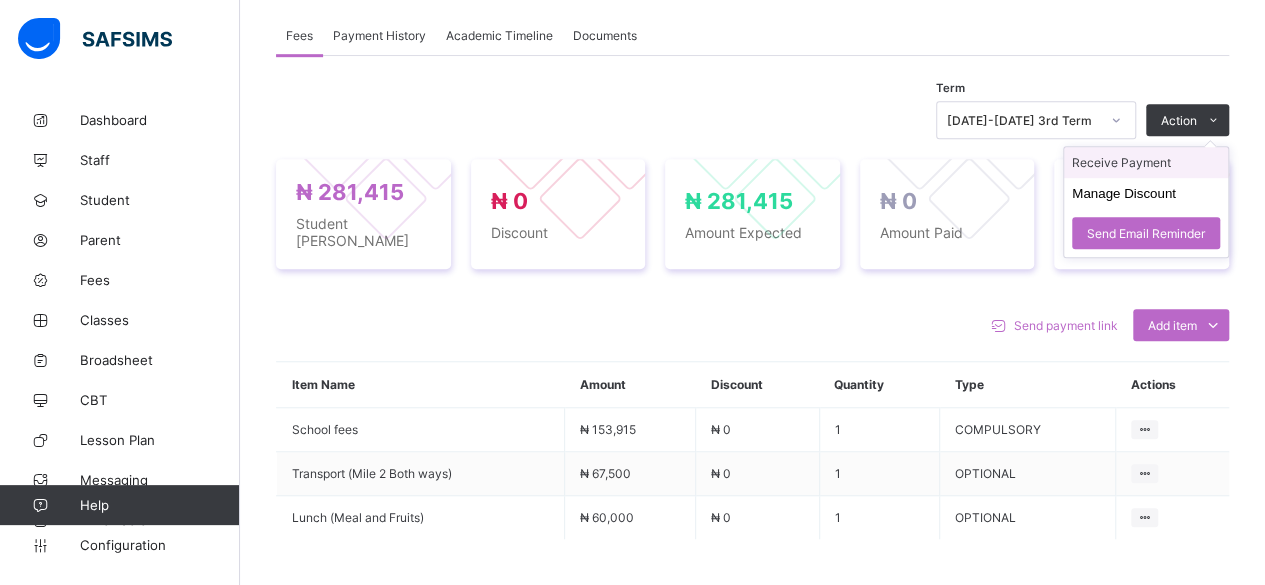 click on "Receive Payment" at bounding box center (1146, 162) 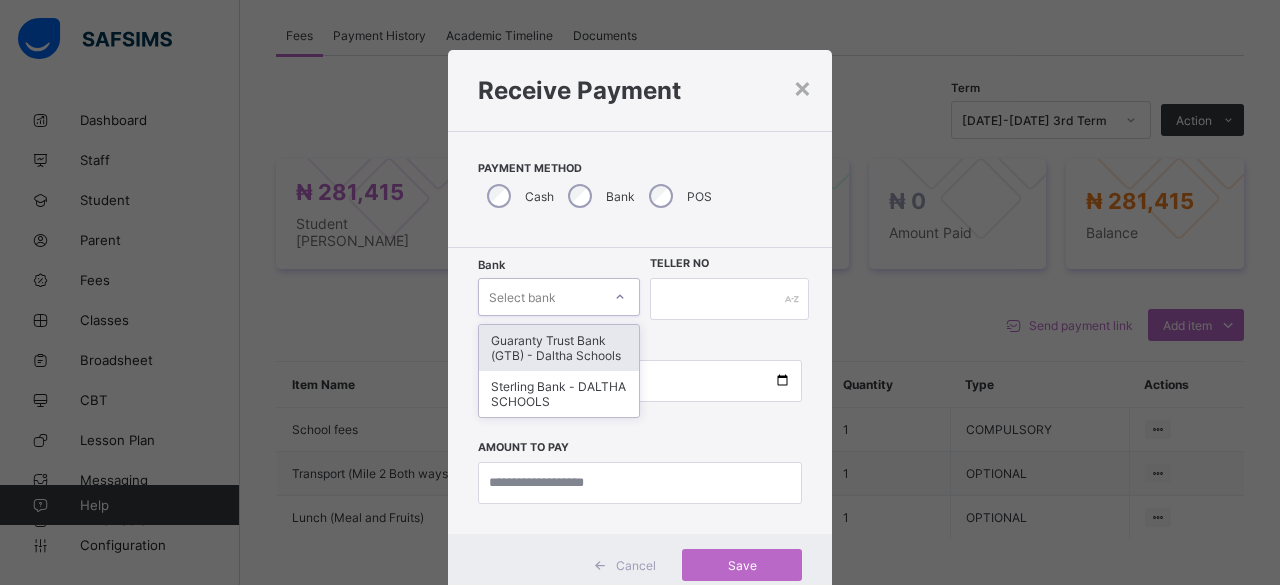 click 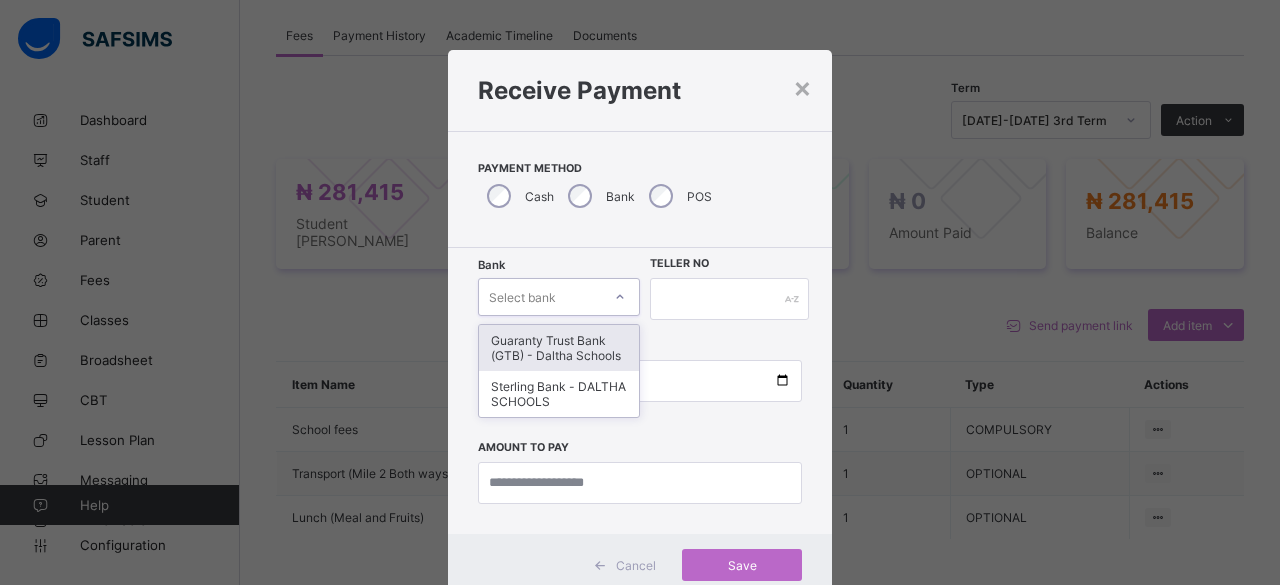 click on "Guaranty Trust Bank (GTB) - Daltha Schools" at bounding box center [559, 348] 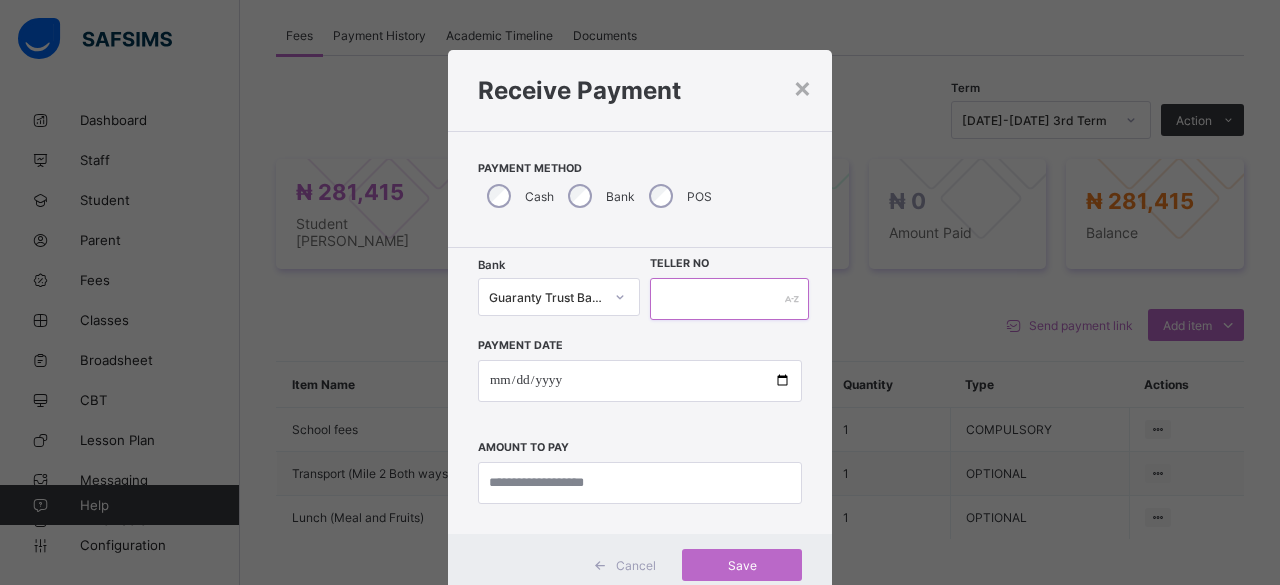 click at bounding box center [729, 299] 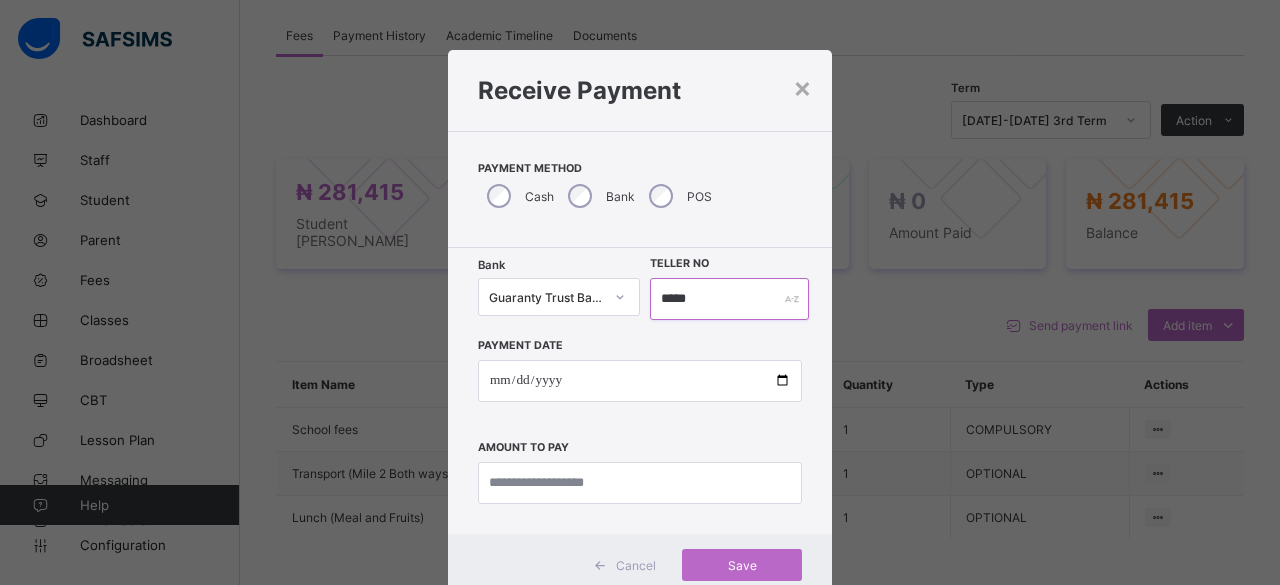 type on "*****" 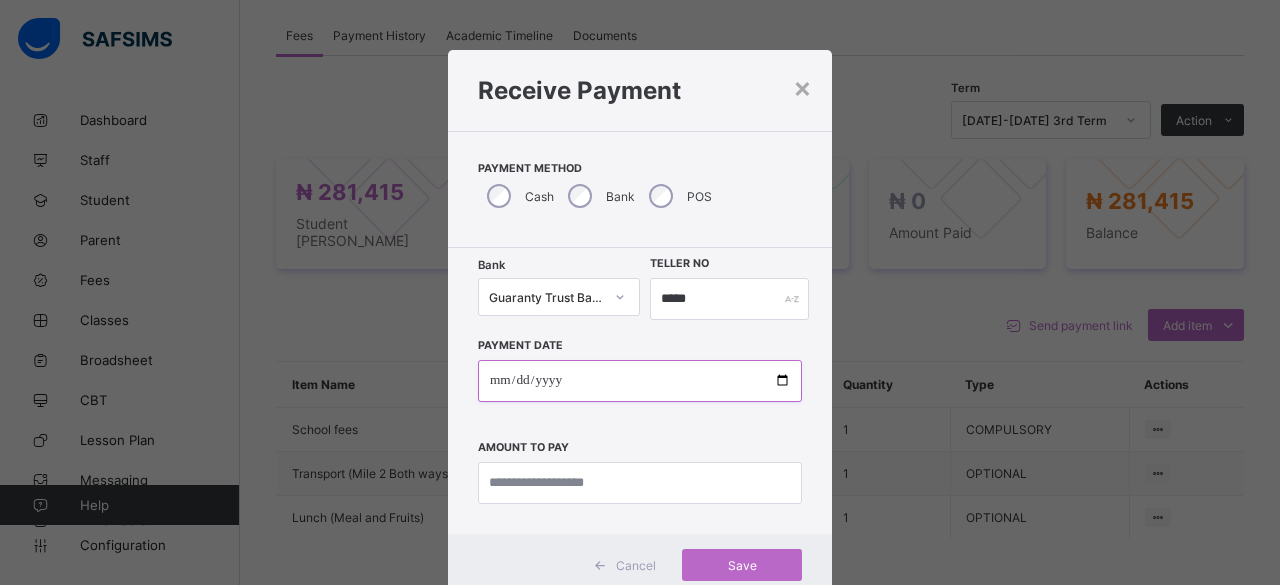 click at bounding box center (640, 381) 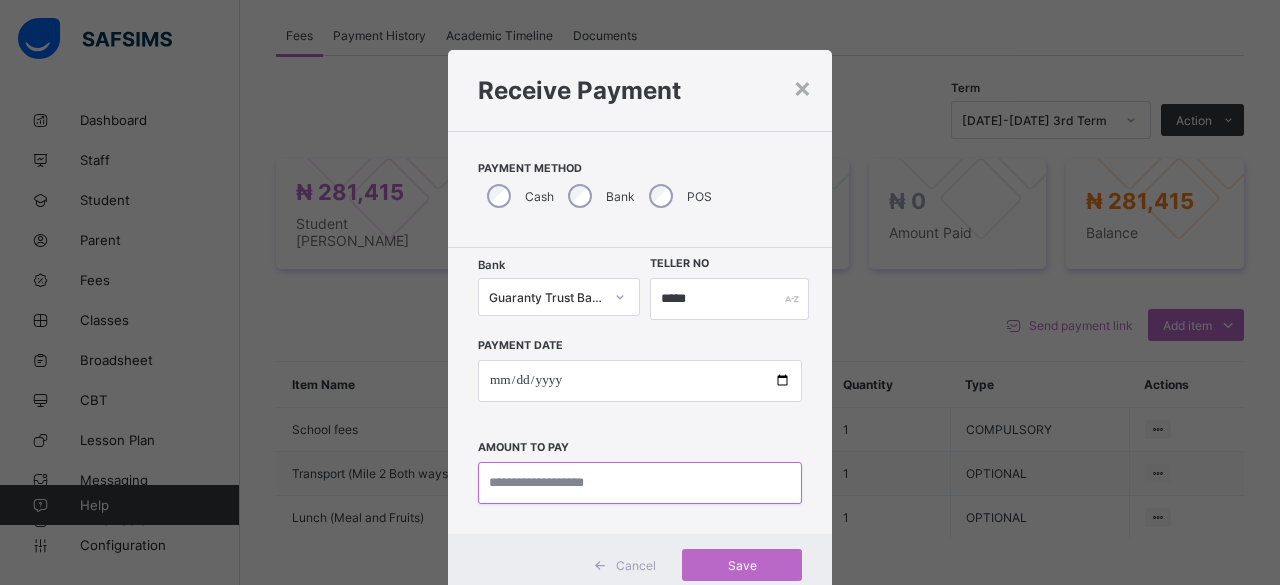 click at bounding box center [640, 483] 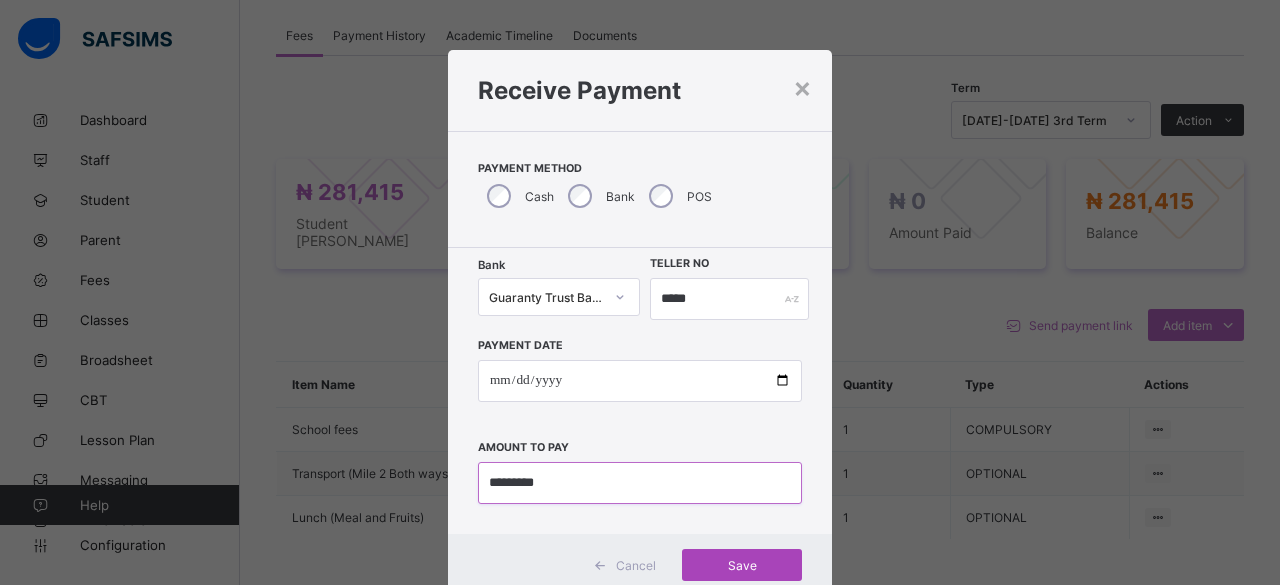 type on "*********" 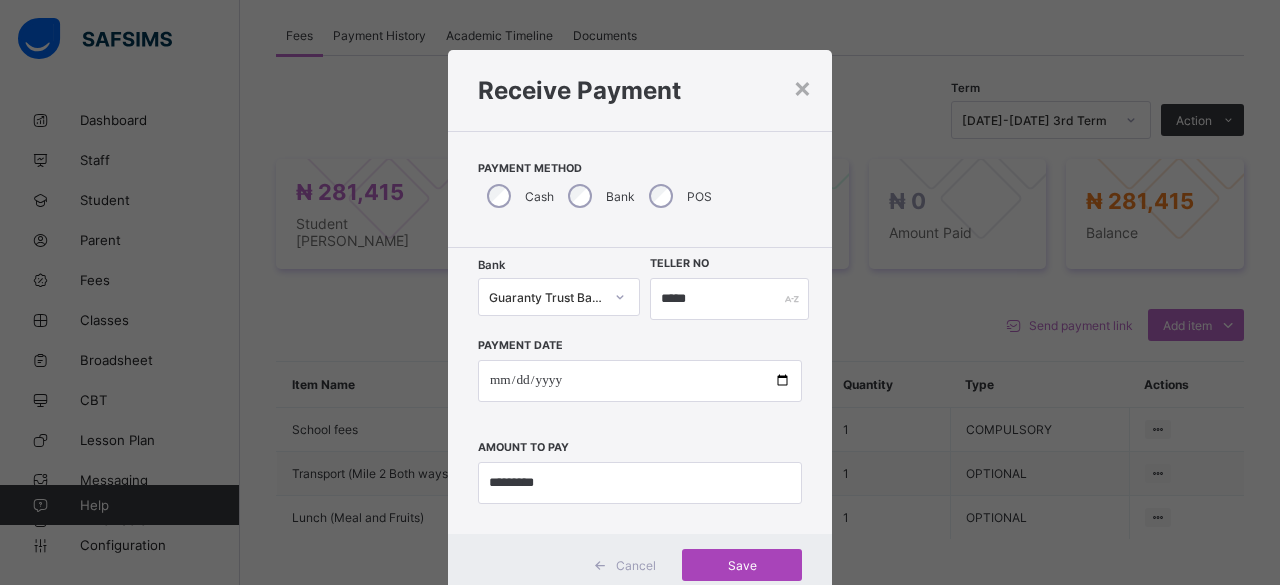 click on "Save" at bounding box center (742, 565) 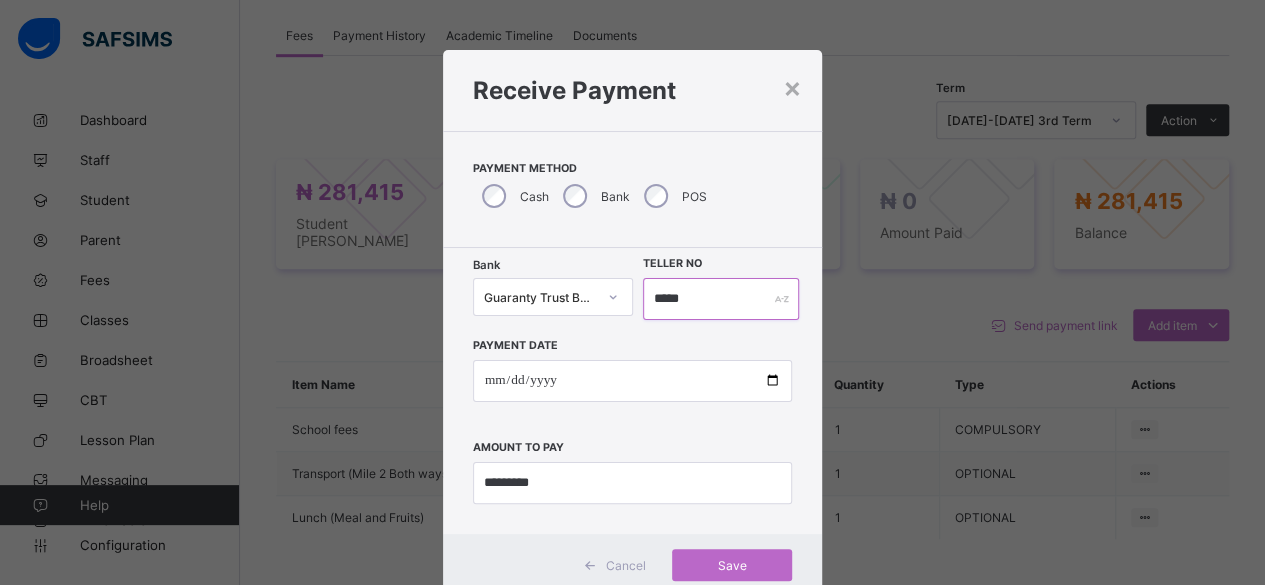 click on "*****" at bounding box center (721, 299) 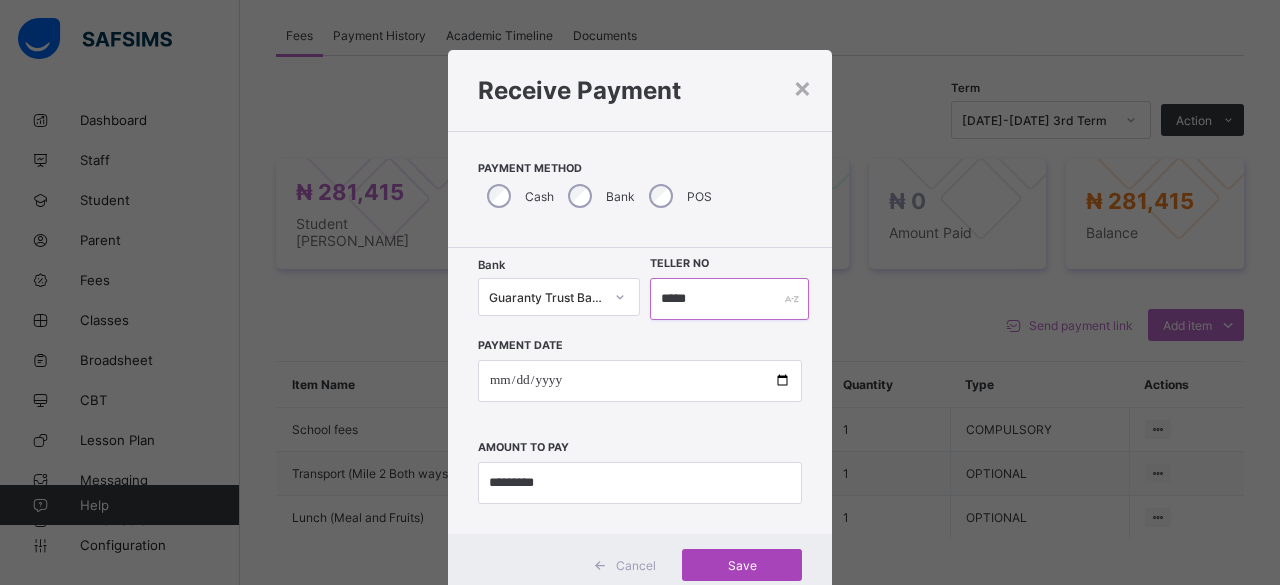 type on "*****" 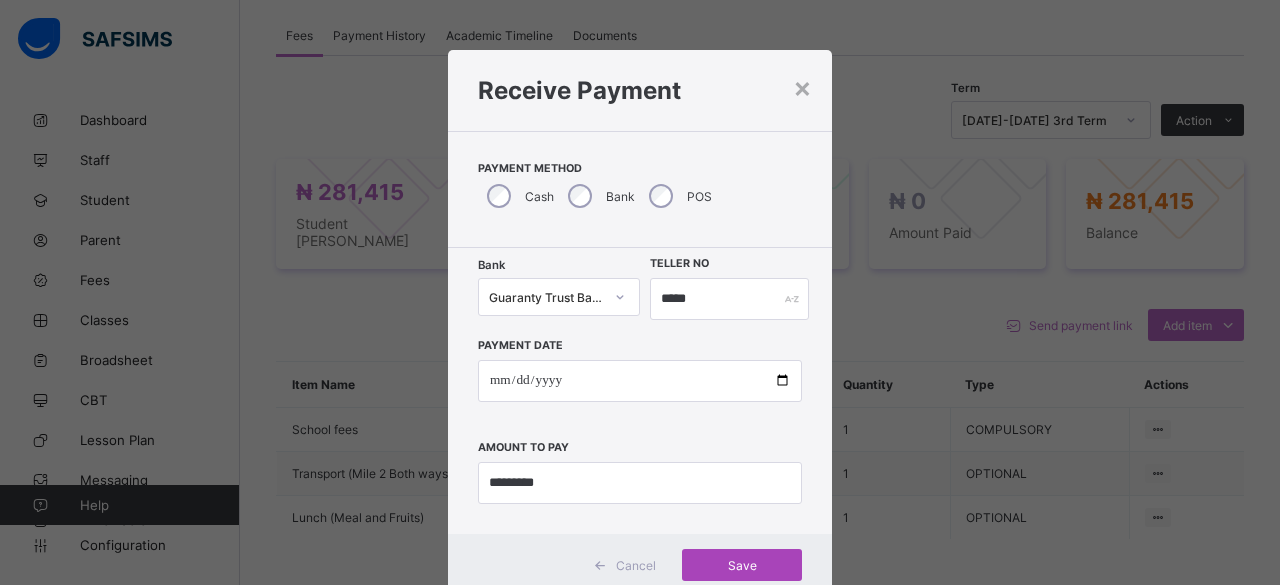 click on "Save" at bounding box center (742, 565) 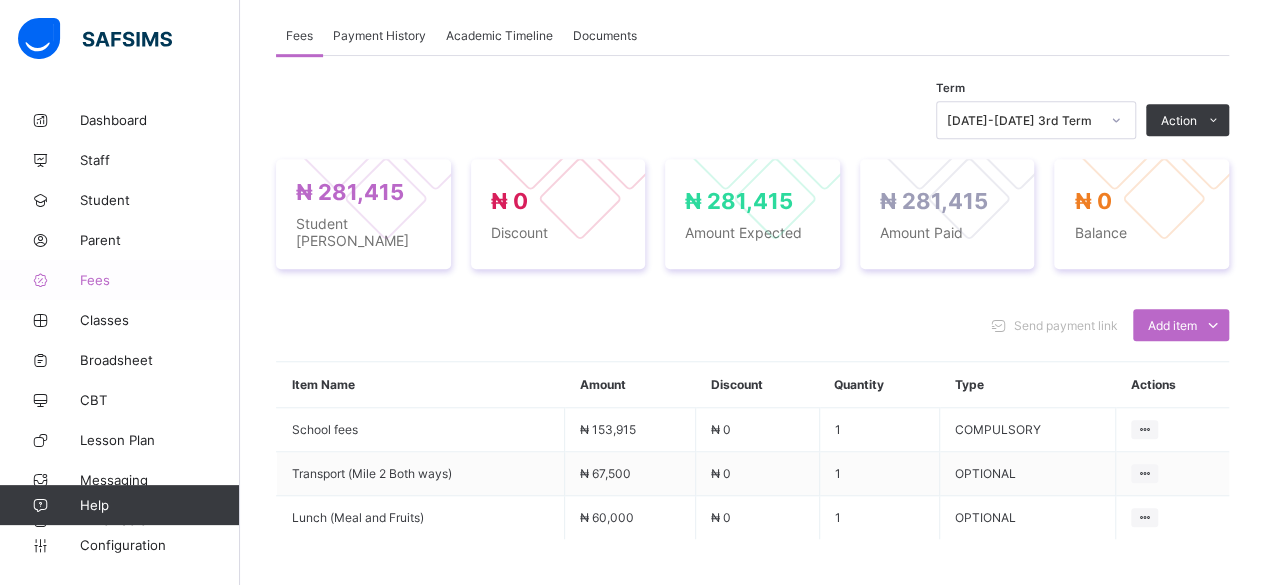 click on "Fees" at bounding box center [160, 280] 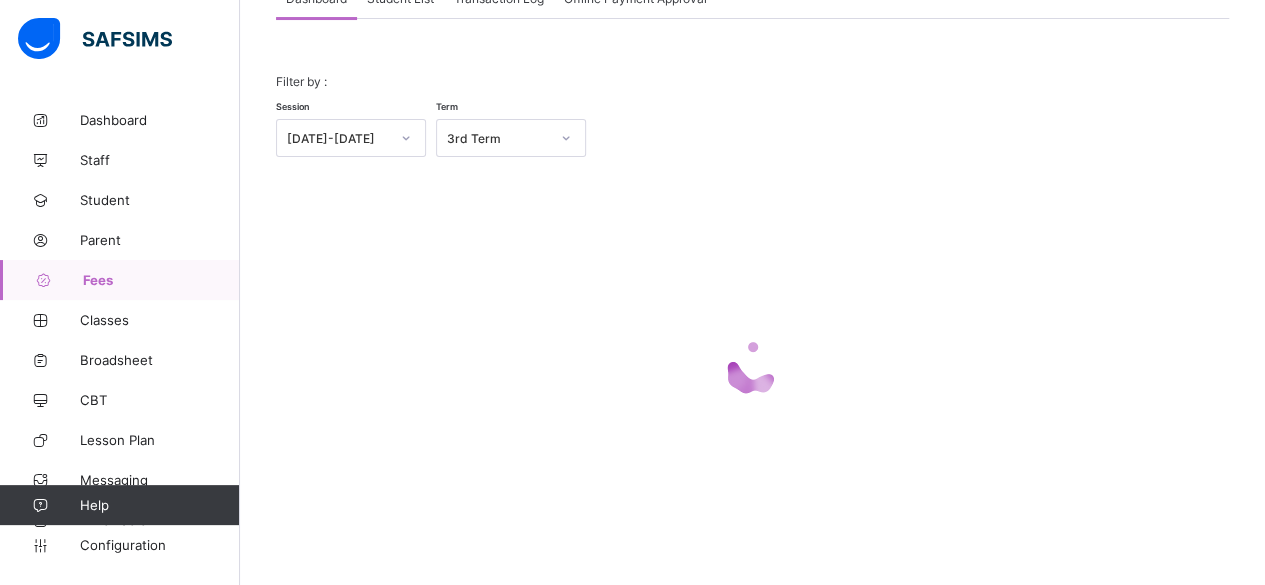 scroll, scrollTop: 0, scrollLeft: 0, axis: both 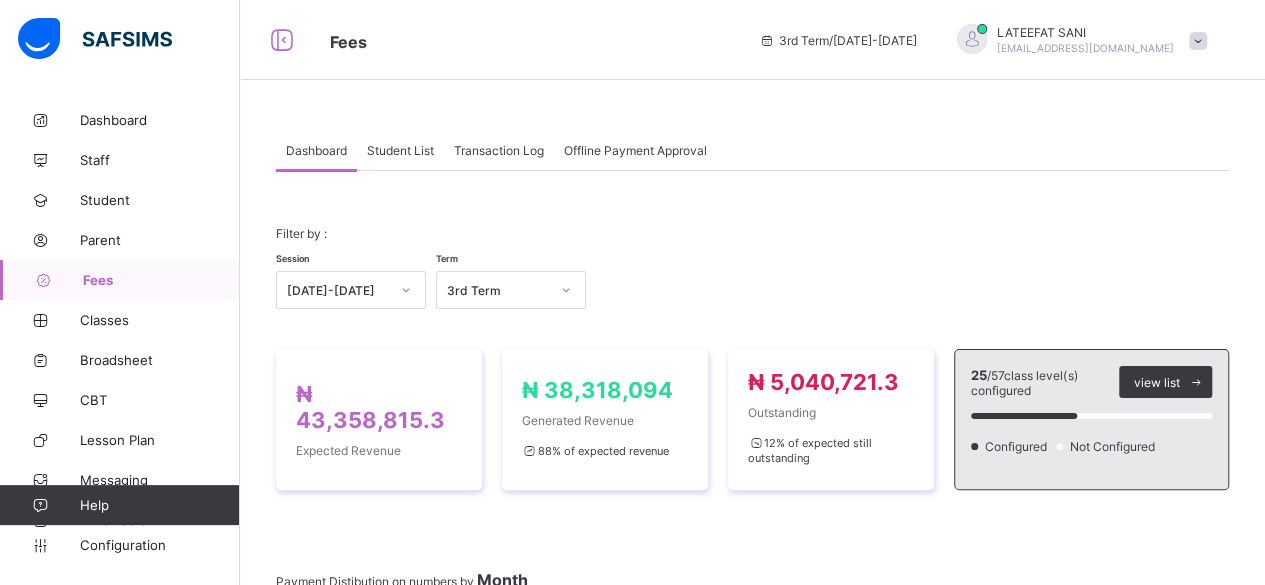 click on "Student List" at bounding box center (400, 150) 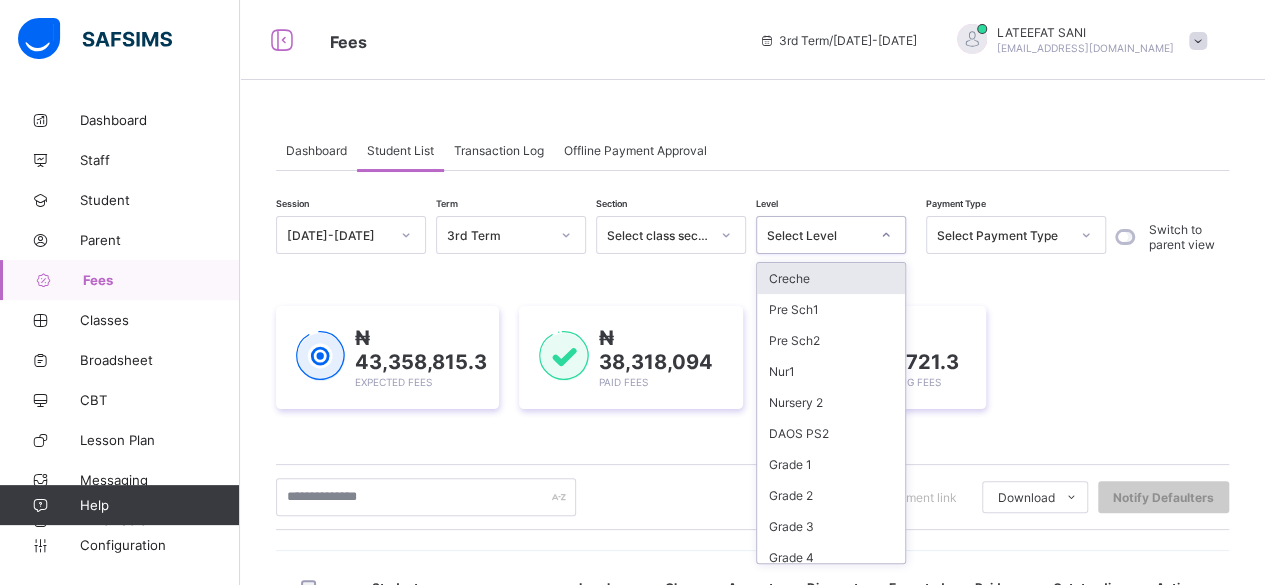 click 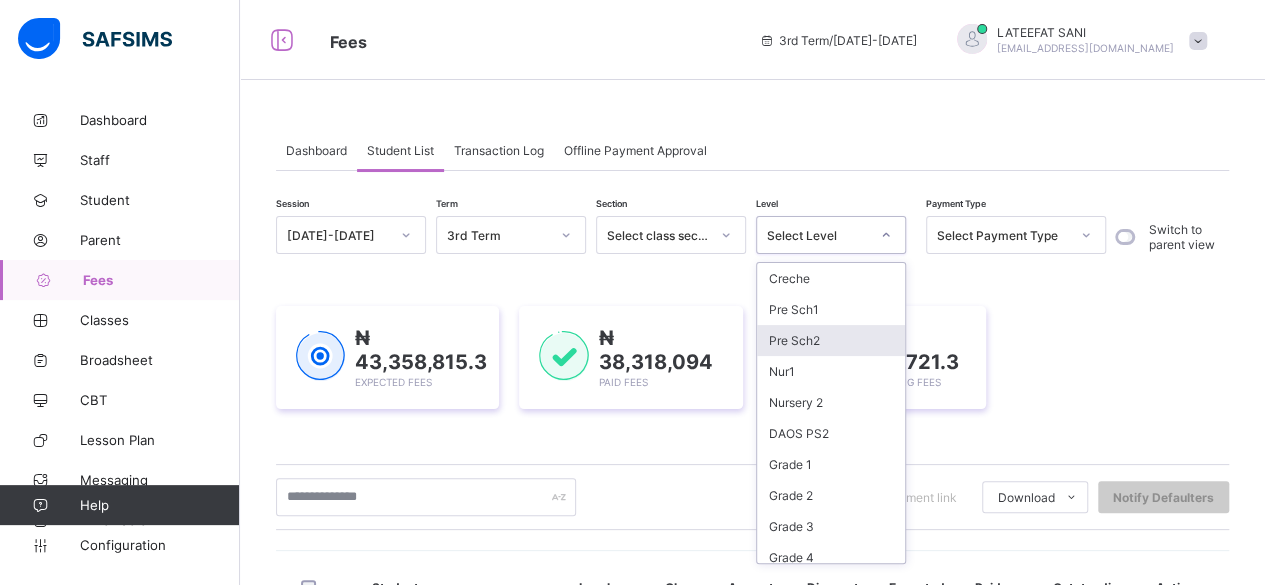 click on "Pre Sch2" at bounding box center [831, 340] 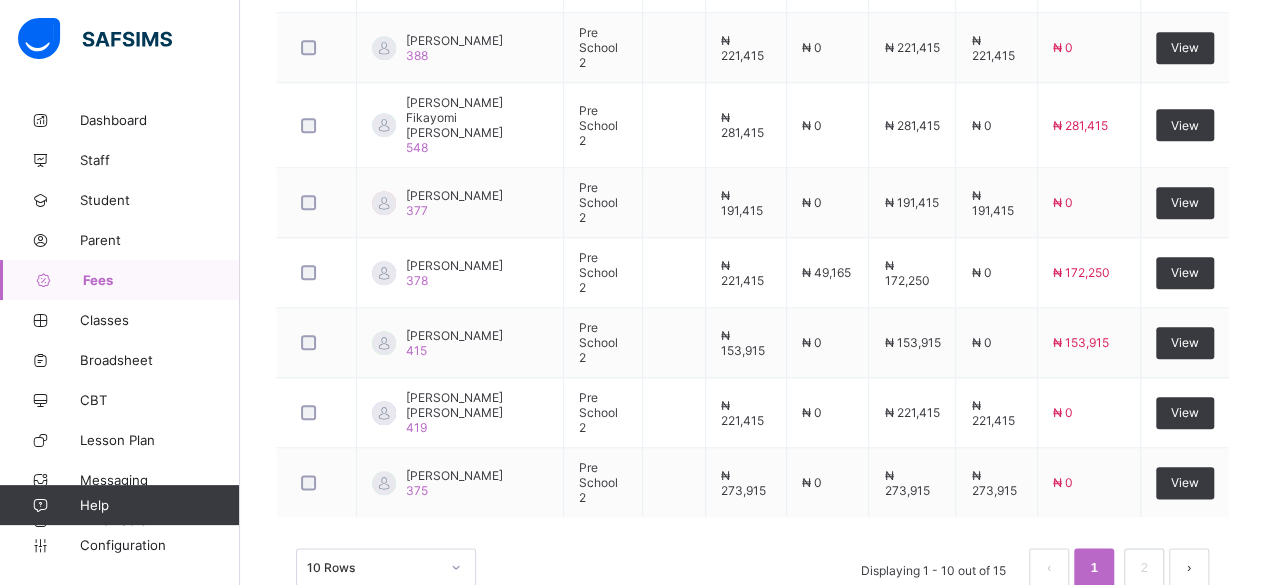 scroll, scrollTop: 952, scrollLeft: 0, axis: vertical 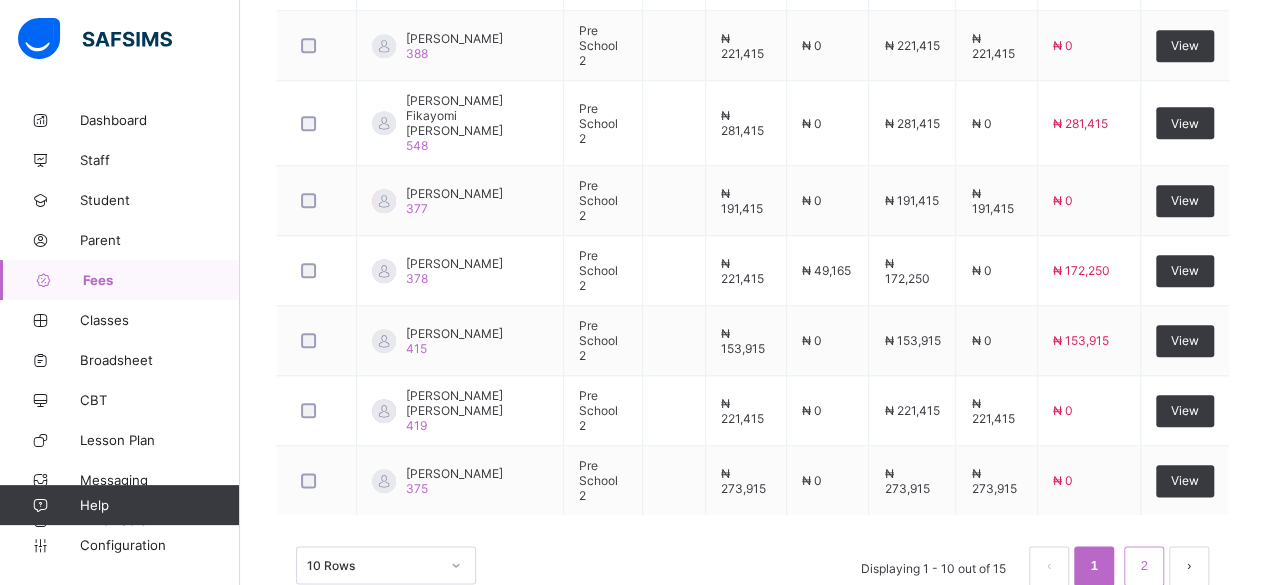 click on "2" at bounding box center (1143, 566) 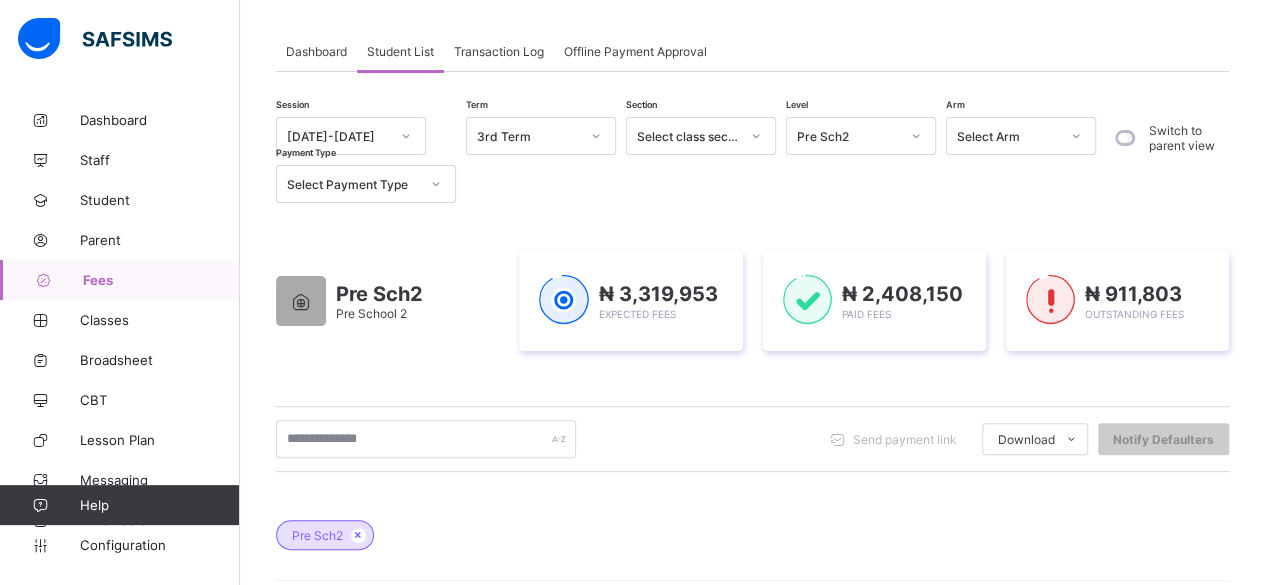scroll, scrollTop: 95, scrollLeft: 0, axis: vertical 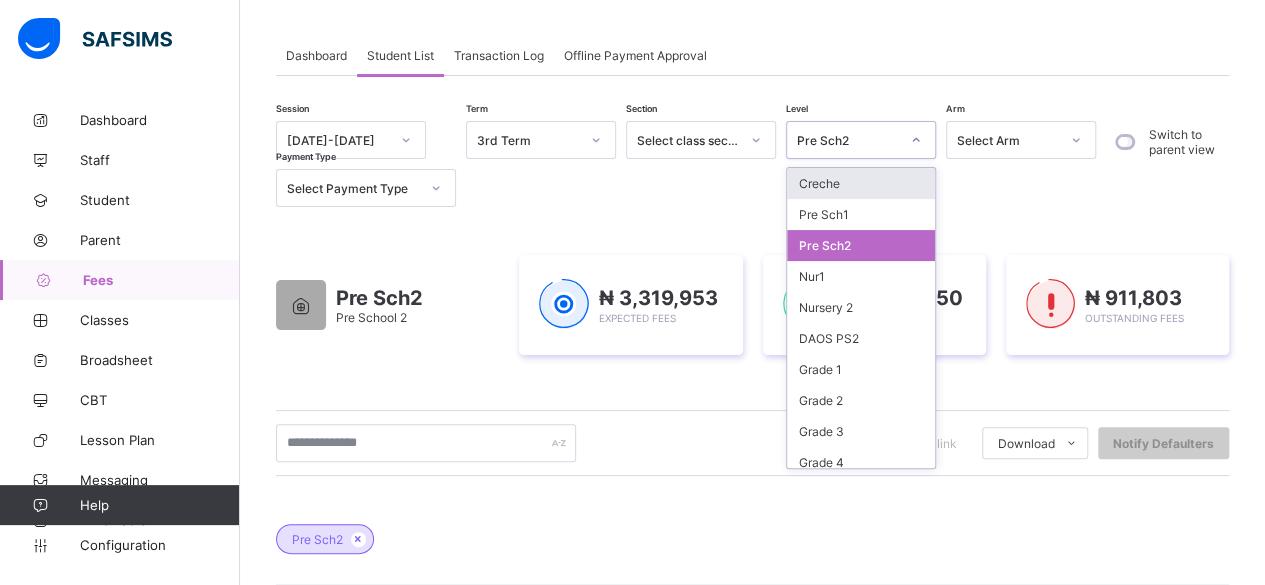 click at bounding box center (916, 140) 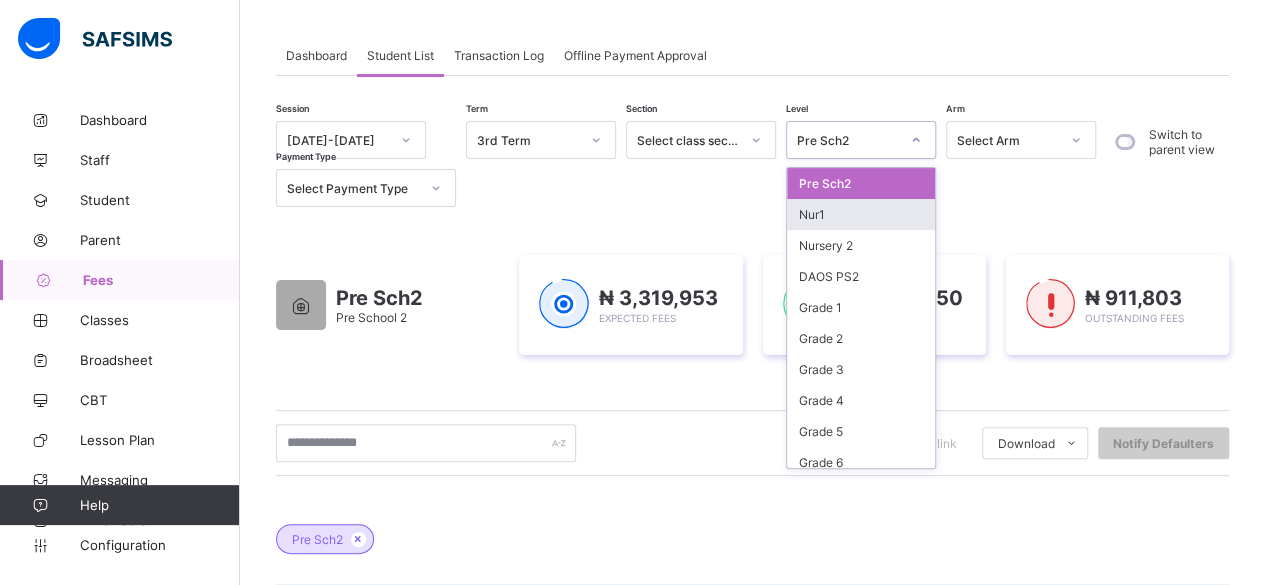 scroll, scrollTop: 69, scrollLeft: 0, axis: vertical 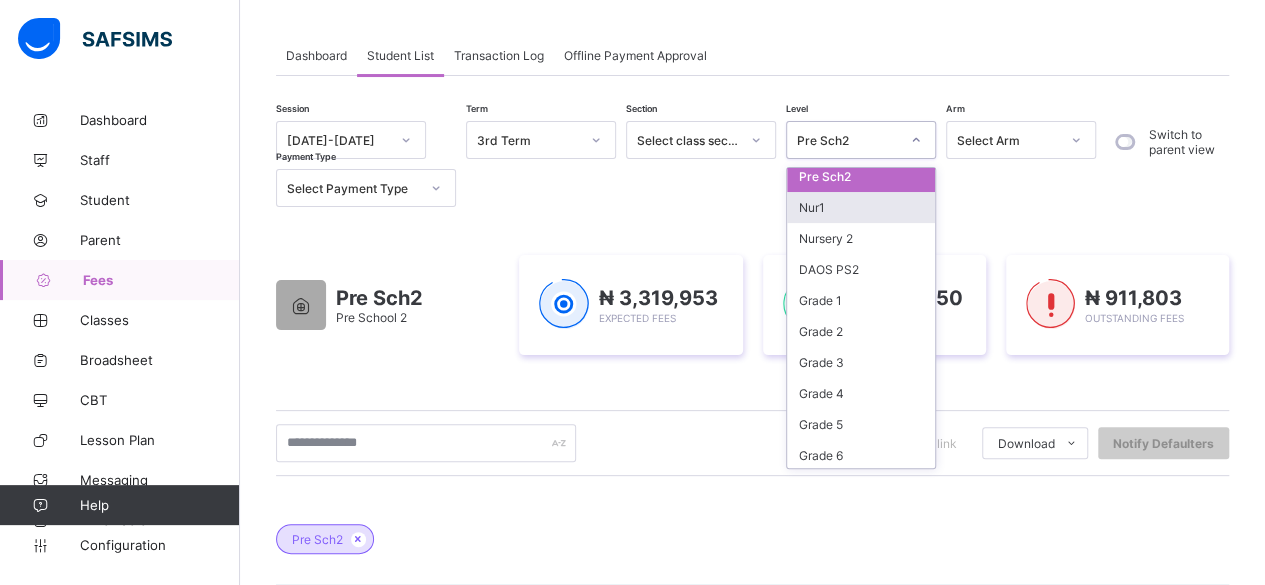 click on "Nur1" at bounding box center (861, 207) 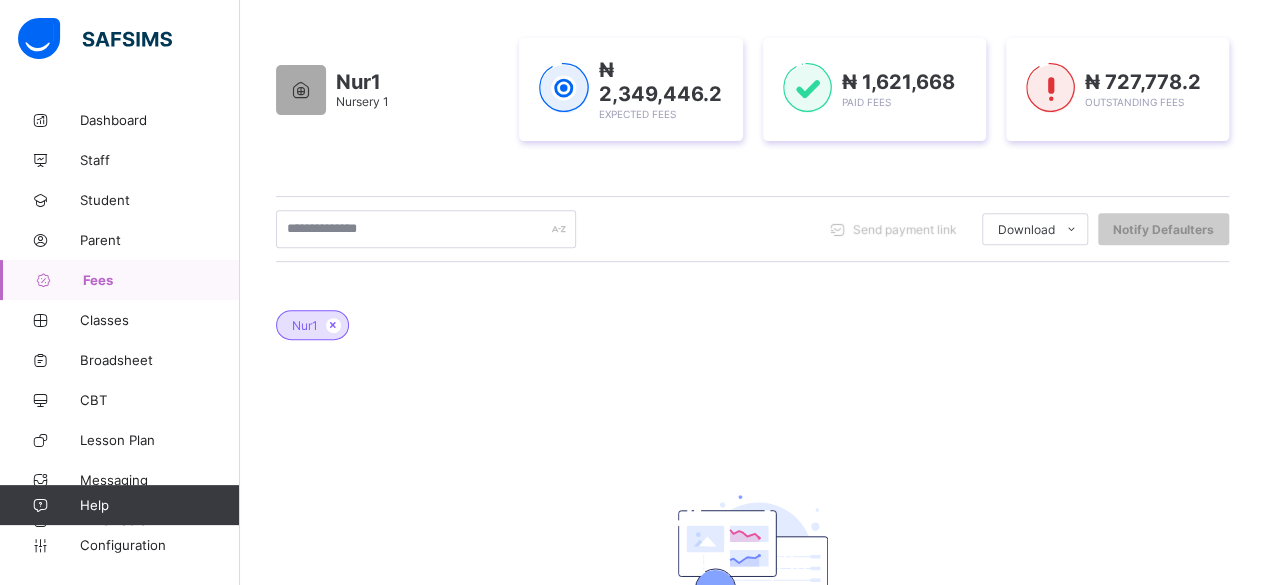 scroll, scrollTop: 491, scrollLeft: 0, axis: vertical 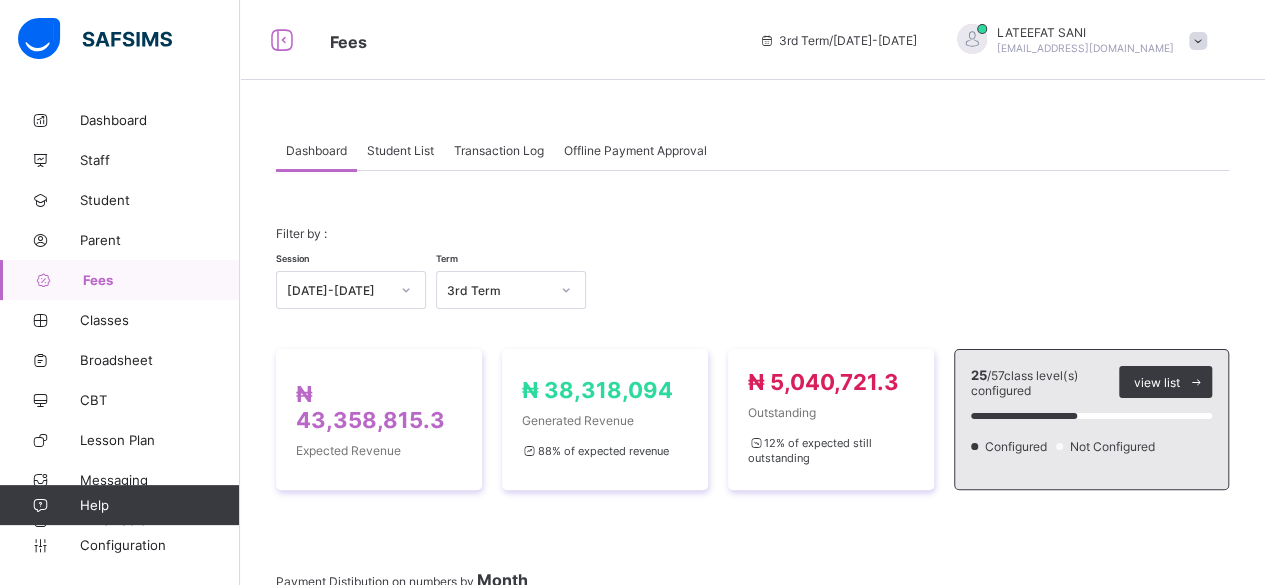 click on "Student List" at bounding box center (400, 150) 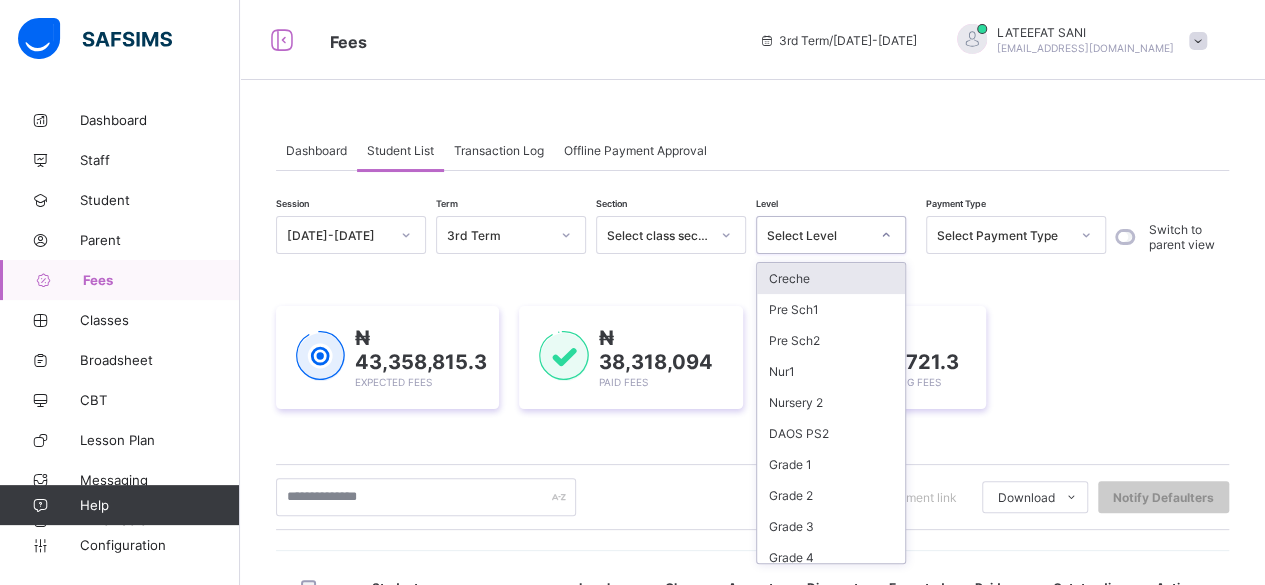 click at bounding box center [886, 235] 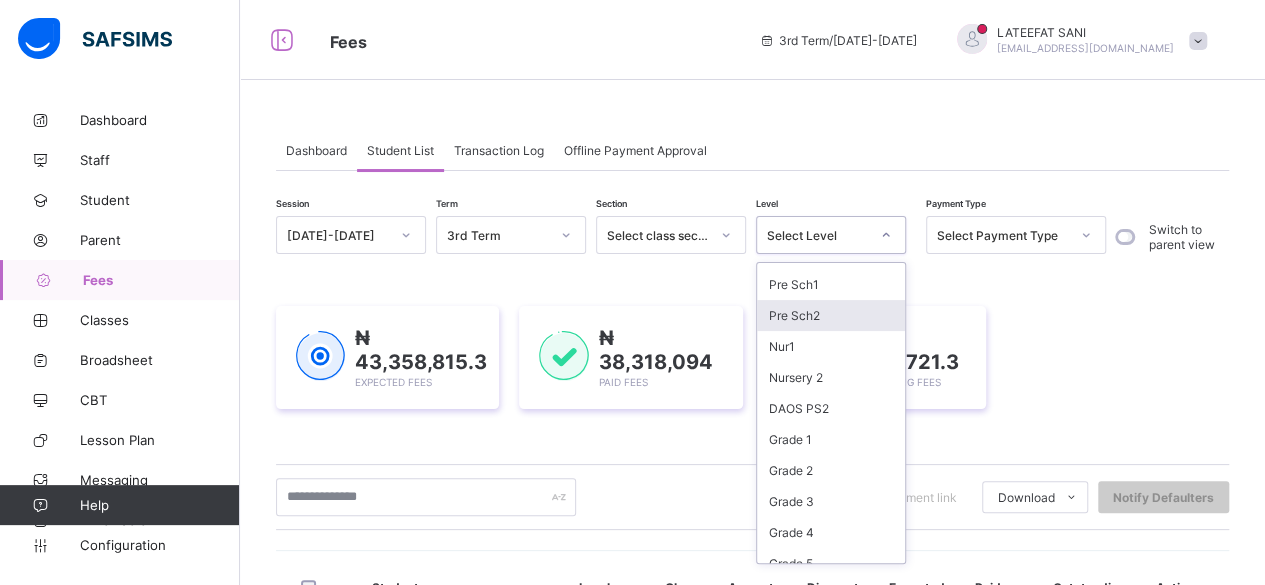 scroll, scrollTop: 27, scrollLeft: 0, axis: vertical 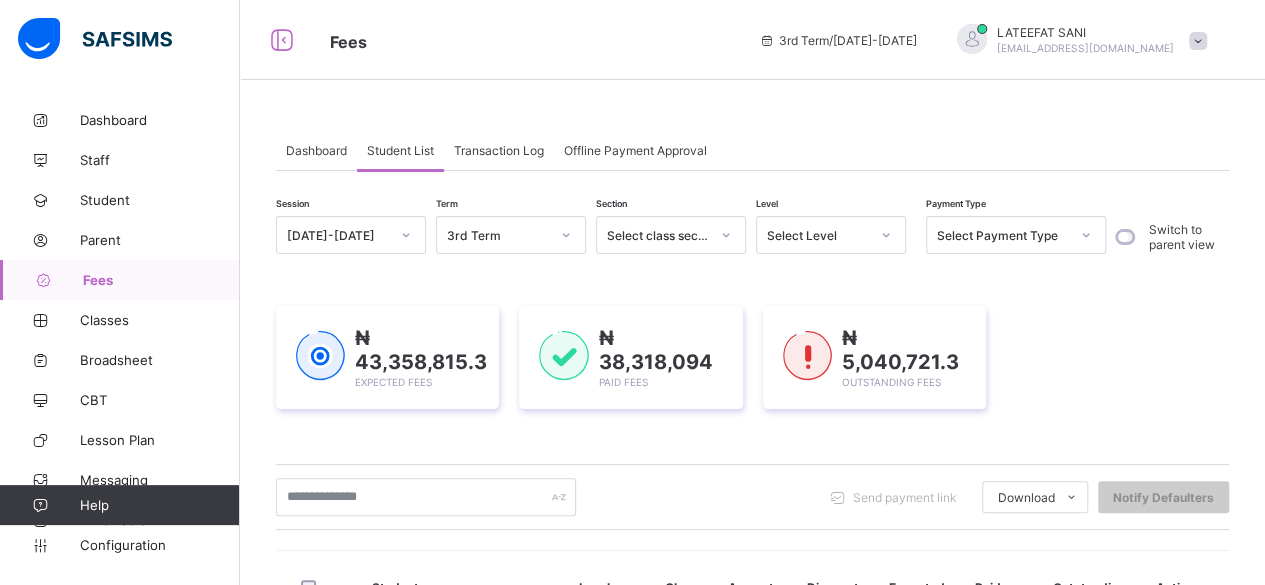 click on "Dashboard Student List Transaction Log Offline Payment Approval" at bounding box center (752, 150) 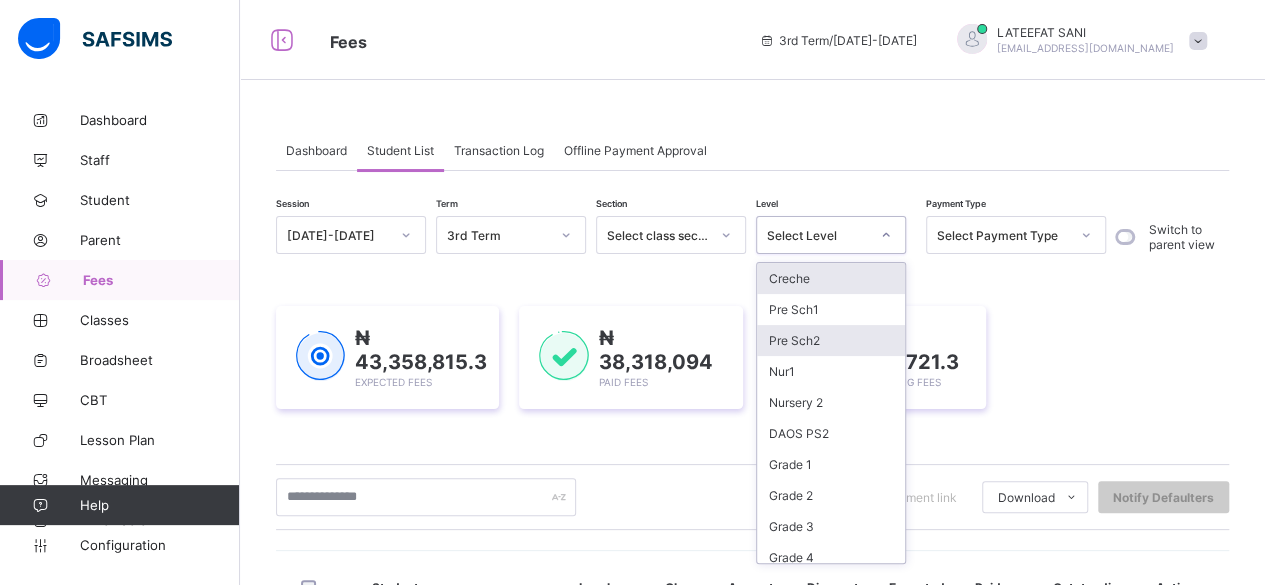 click on "Pre Sch2" at bounding box center [831, 340] 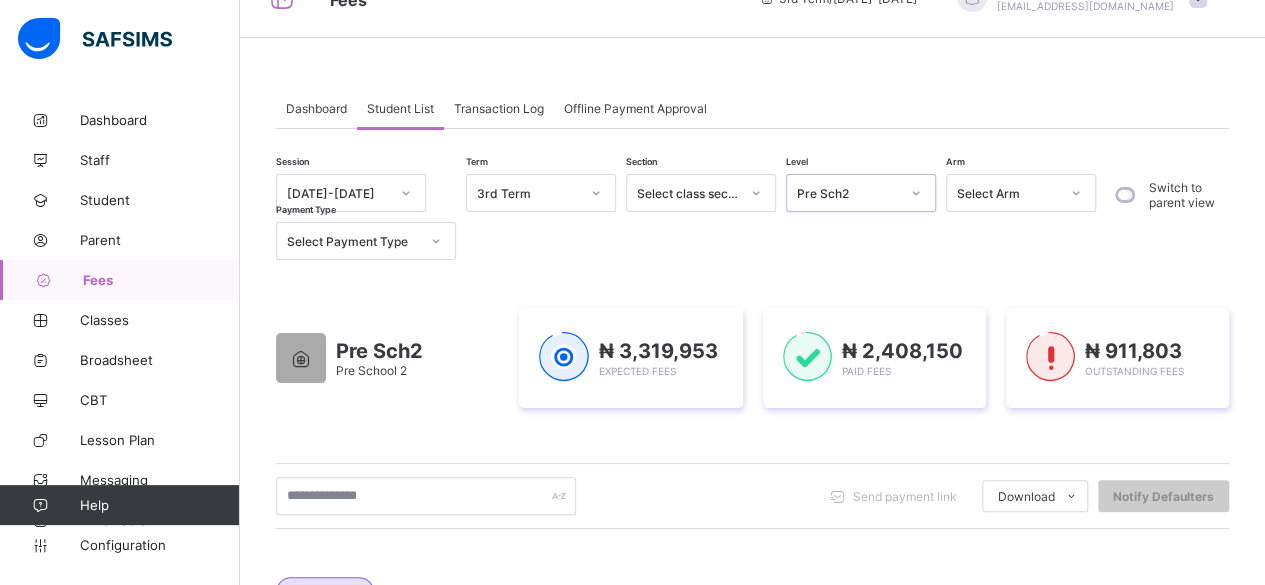 scroll, scrollTop: 0, scrollLeft: 0, axis: both 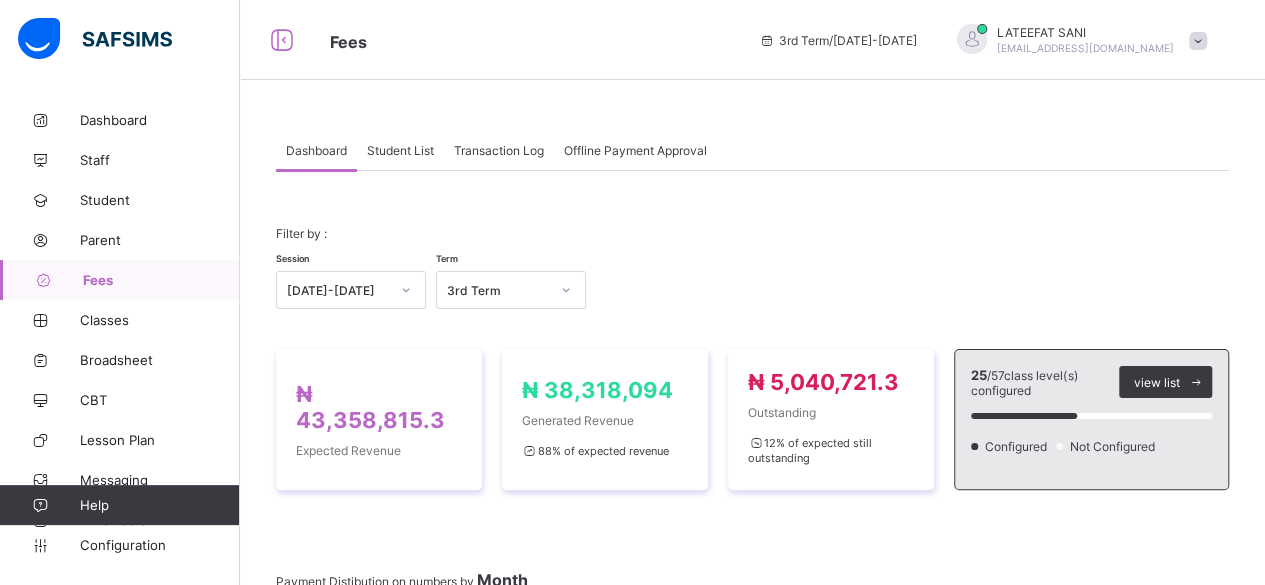 click on "Student List" at bounding box center (400, 150) 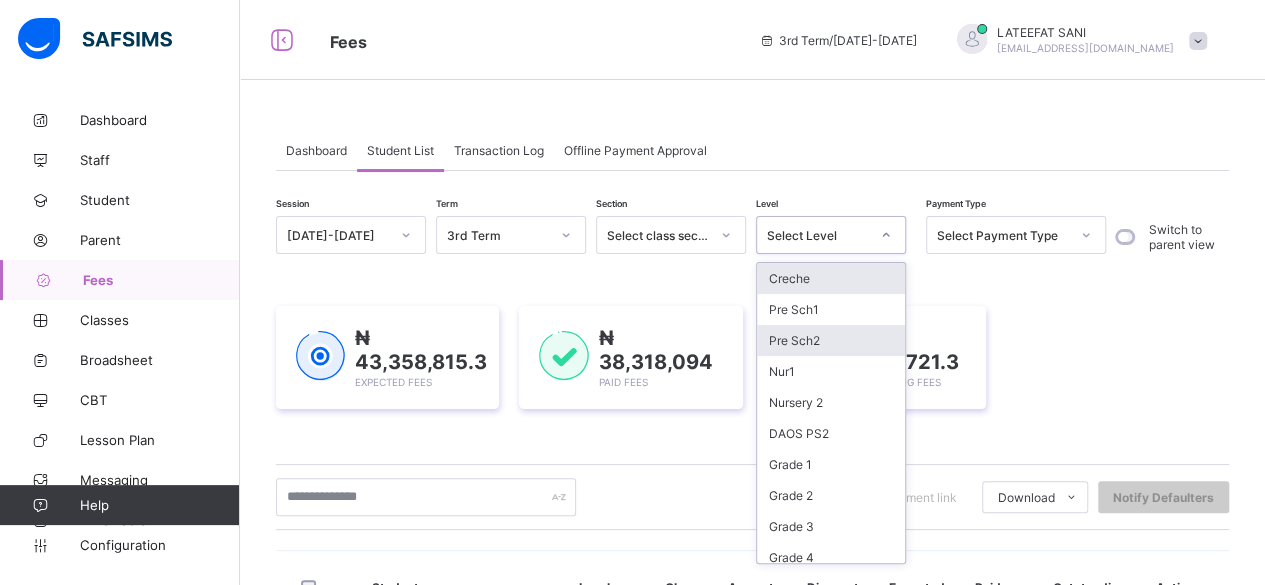 click on "Pre Sch2" at bounding box center [831, 340] 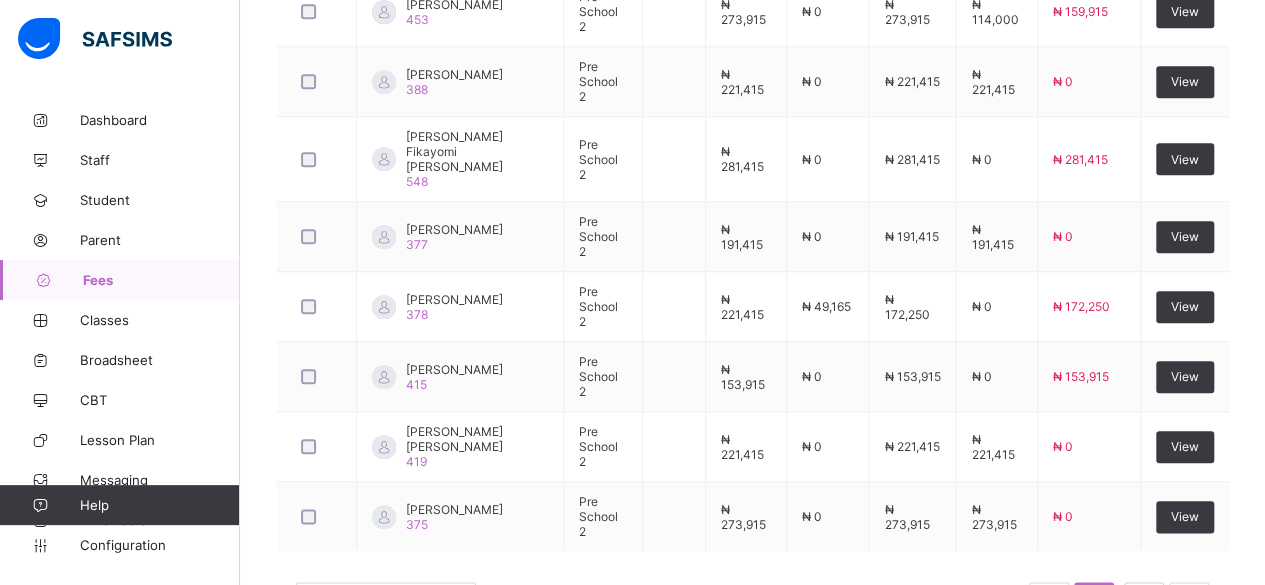 scroll, scrollTop: 917, scrollLeft: 0, axis: vertical 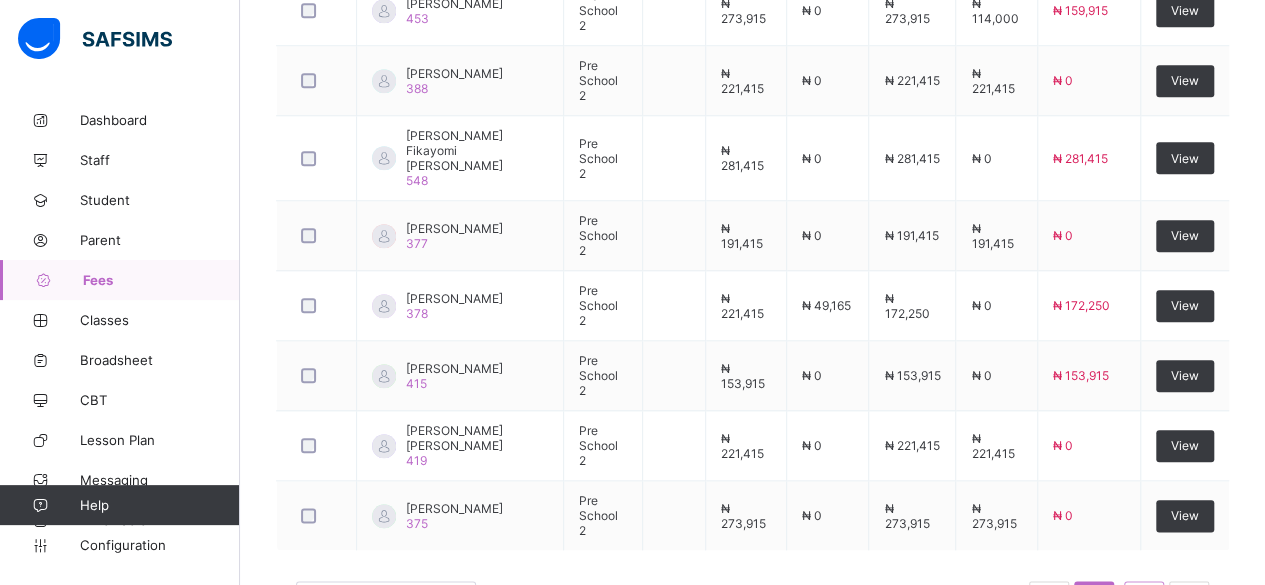 click on "2" at bounding box center [1143, 601] 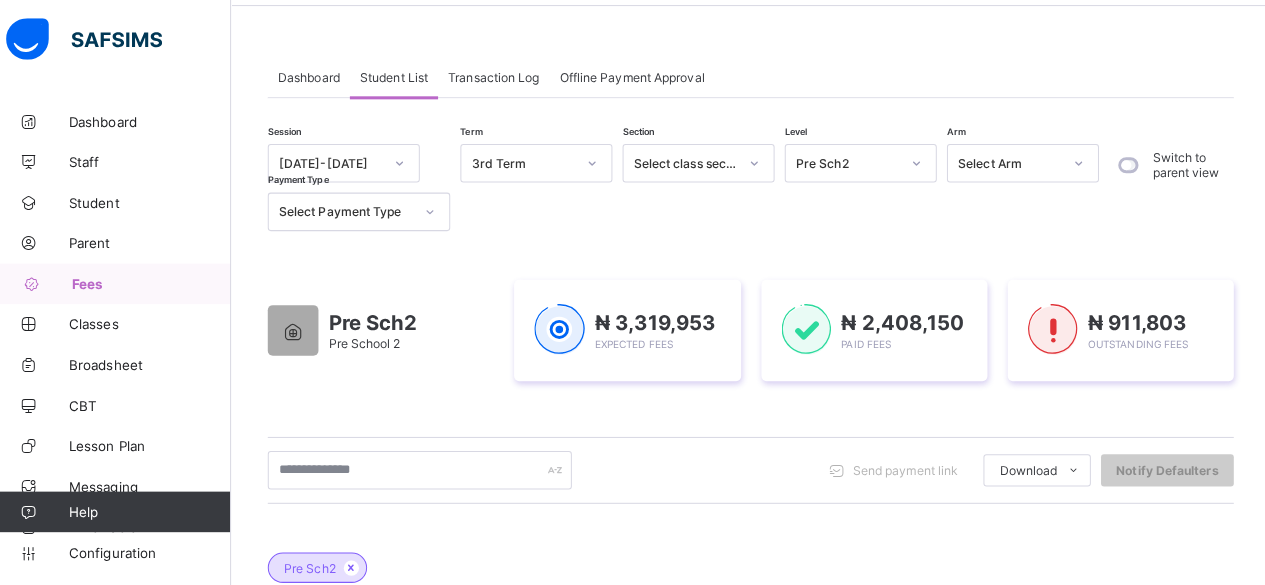 scroll, scrollTop: 68, scrollLeft: 0, axis: vertical 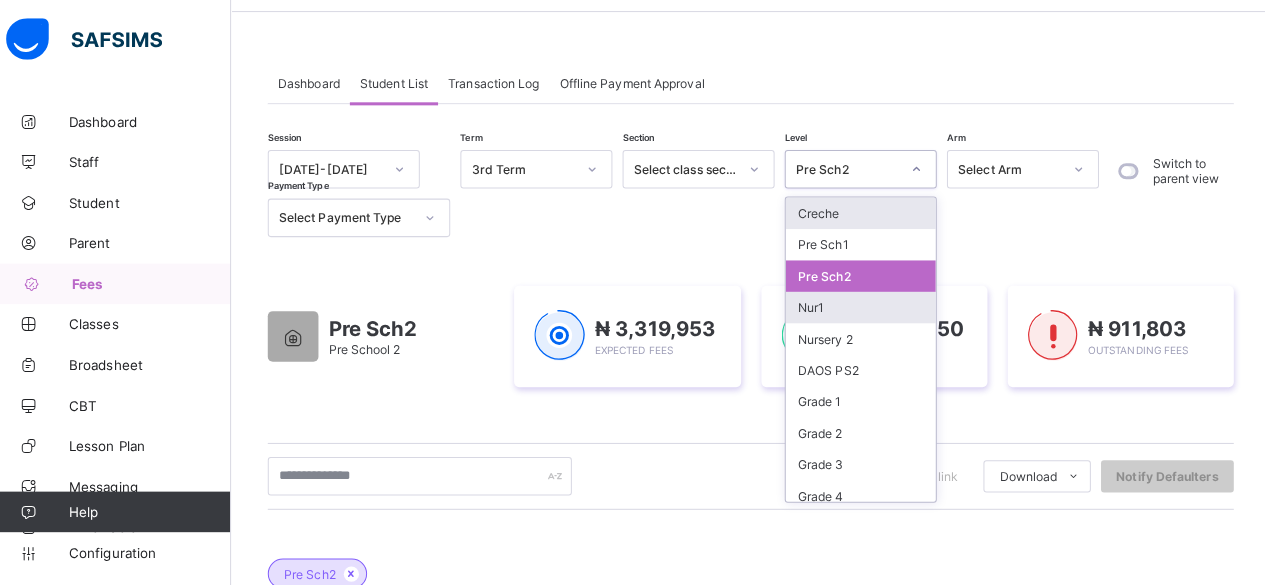 click on "Nur1" at bounding box center (861, 303) 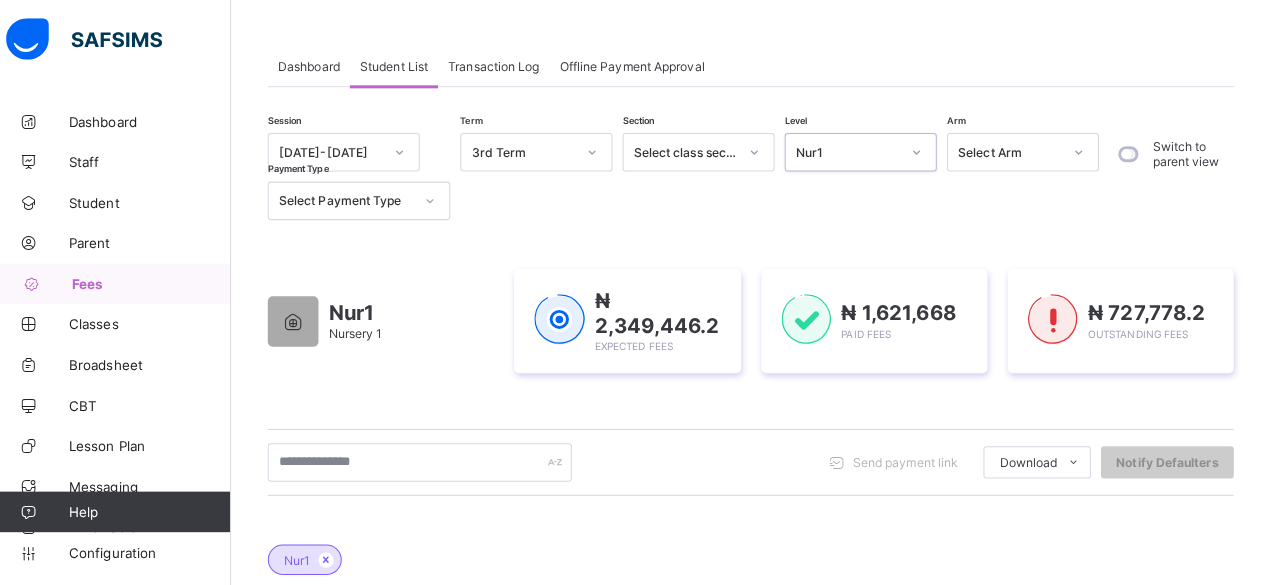scroll, scrollTop: 0, scrollLeft: 0, axis: both 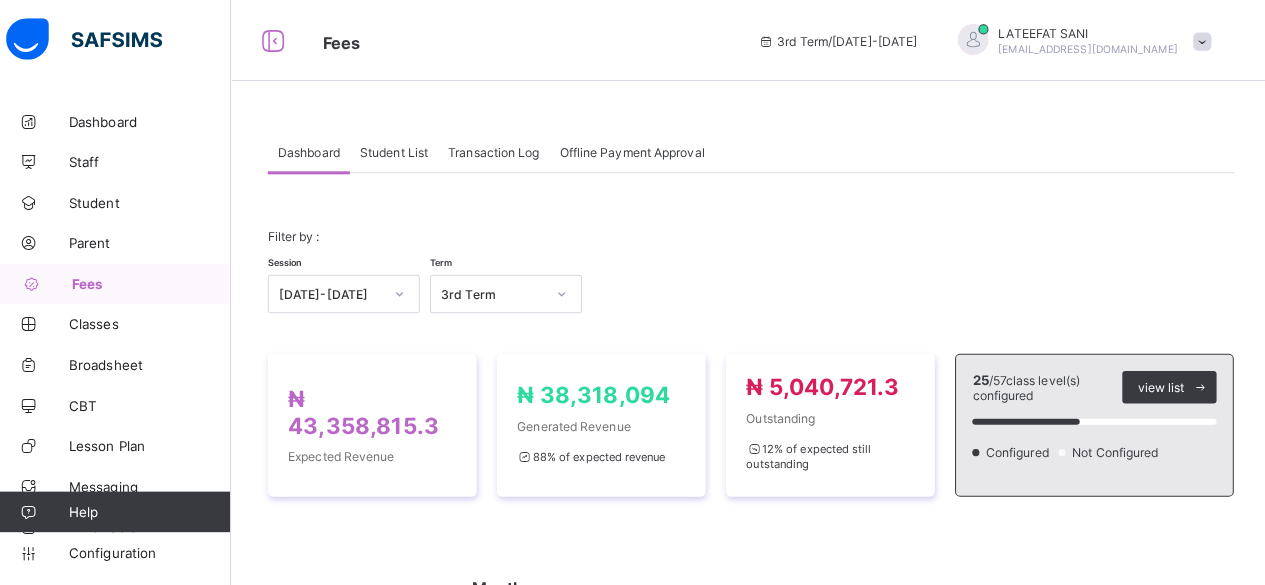 click on "Student List" at bounding box center [400, 150] 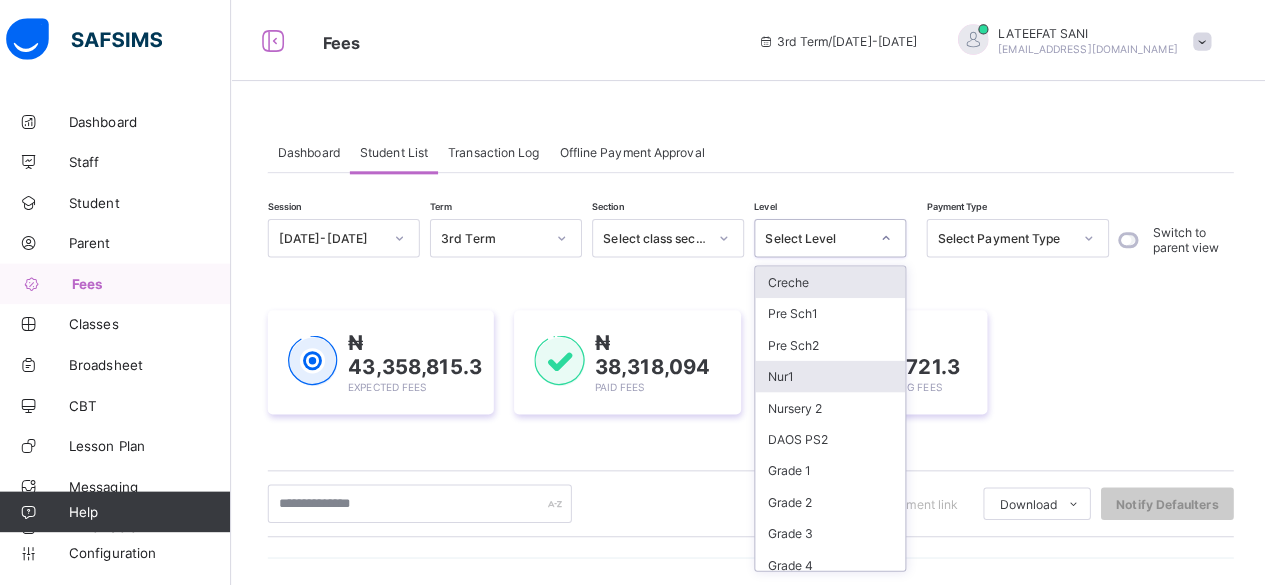 click on "Nur1" at bounding box center (831, 371) 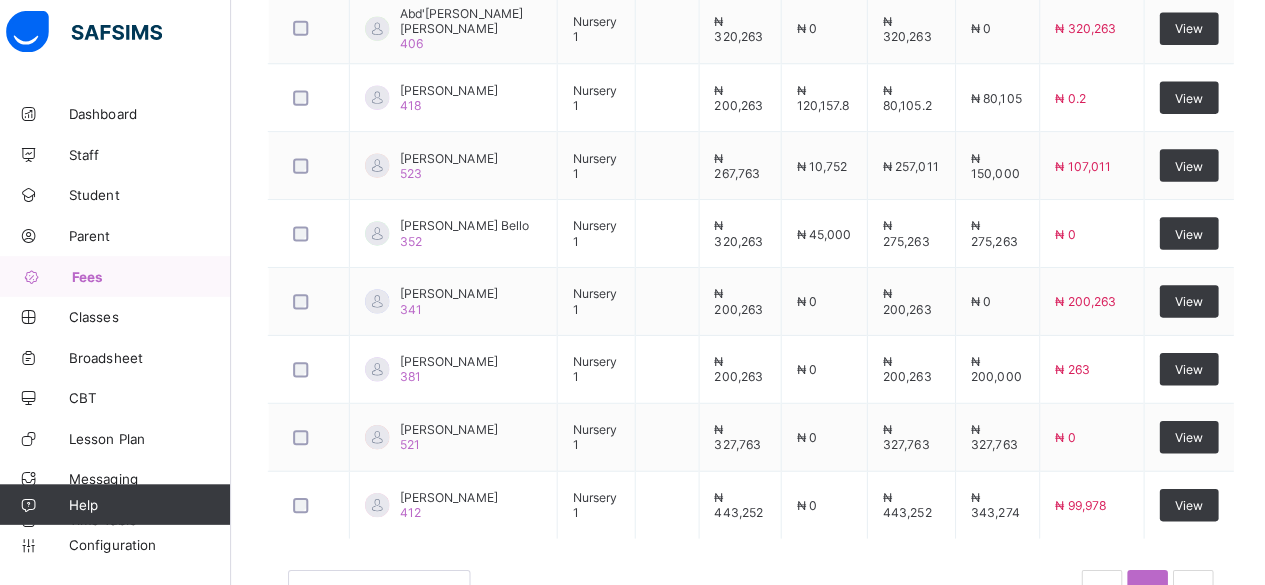 scroll, scrollTop: 830, scrollLeft: 12, axis: both 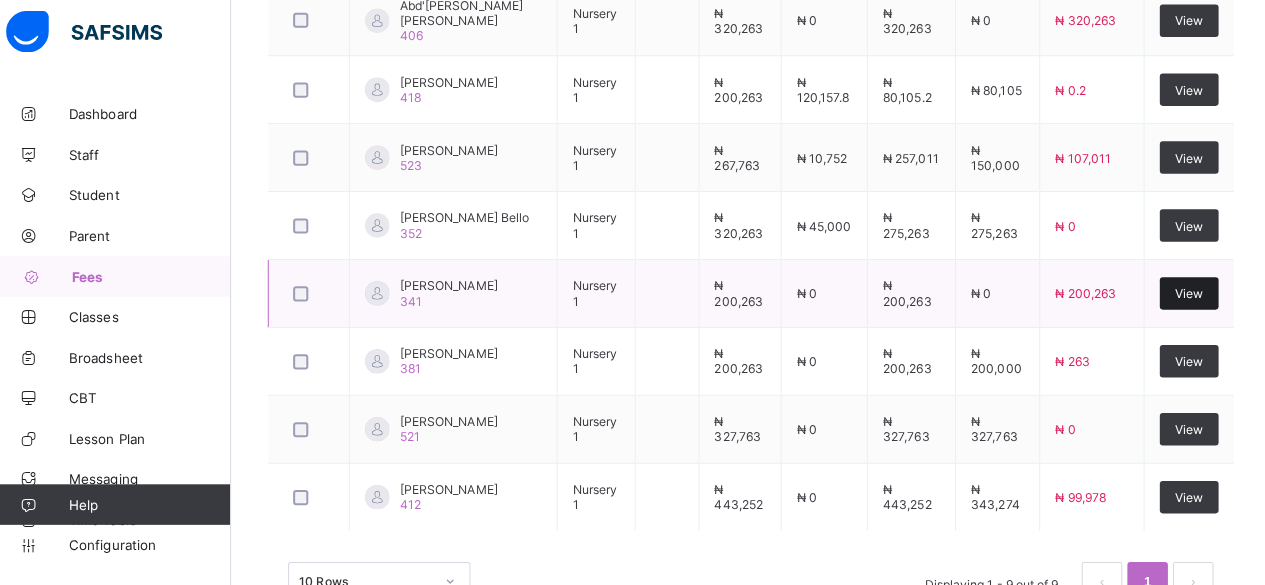 click on "View" at bounding box center [1185, 297] 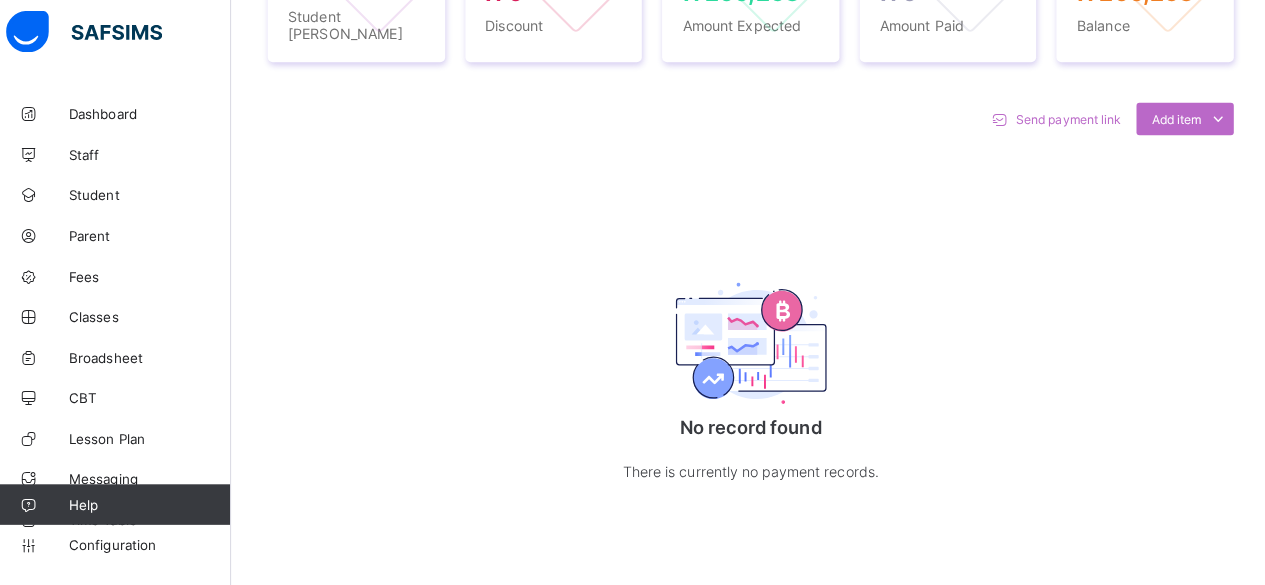 scroll, scrollTop: 677, scrollLeft: 12, axis: both 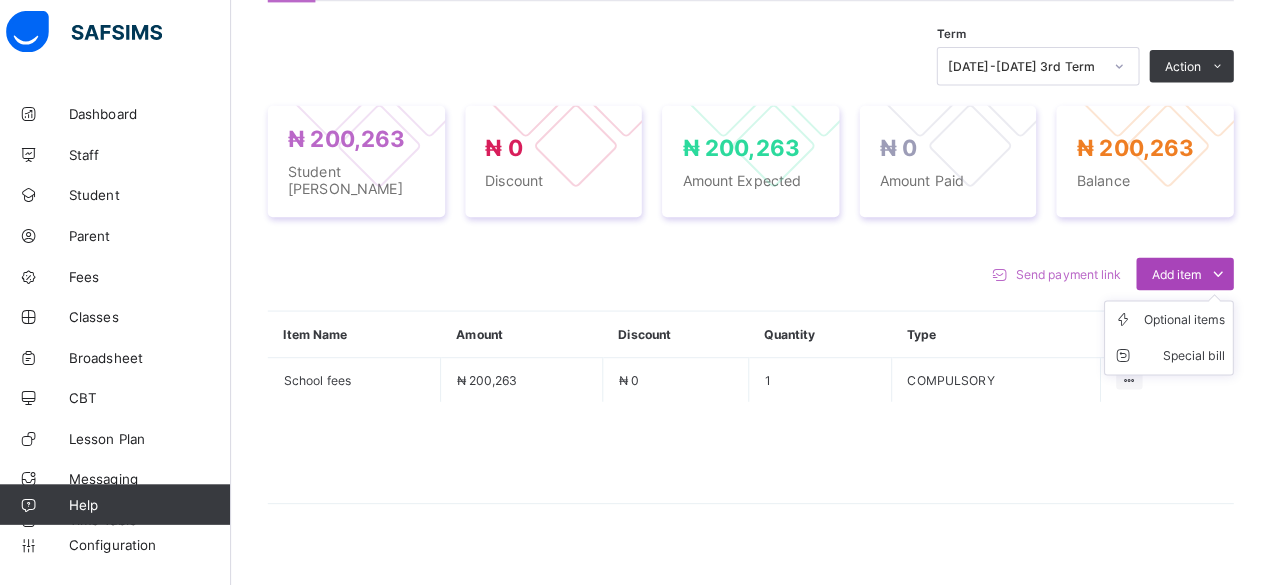 click at bounding box center [1213, 278] 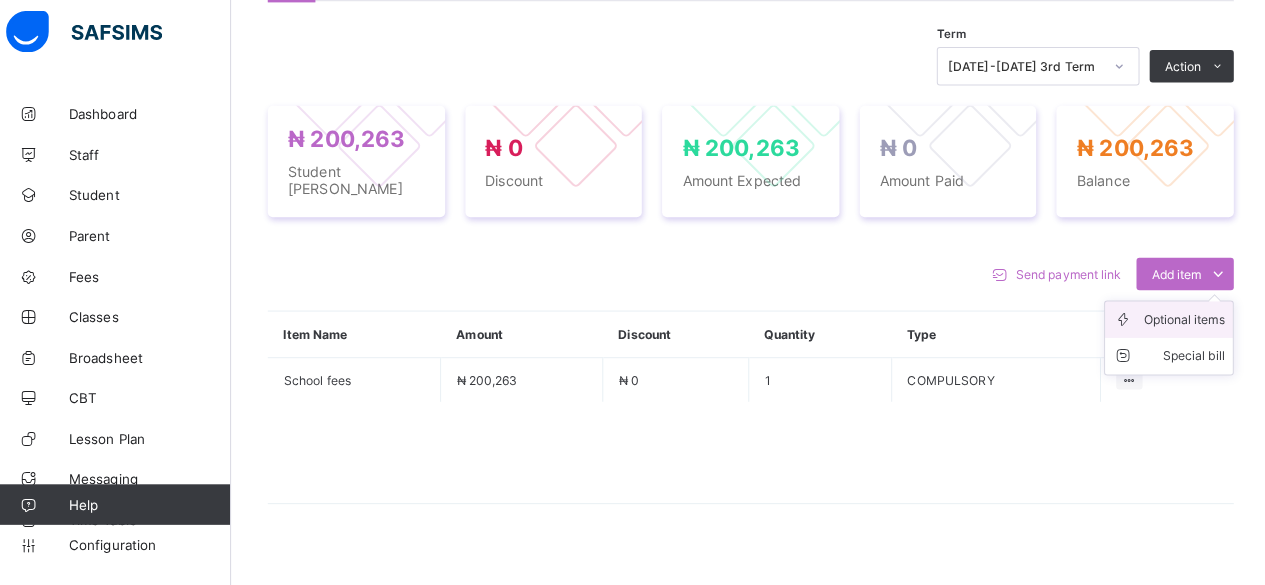 click on "Optional items" at bounding box center [1180, 323] 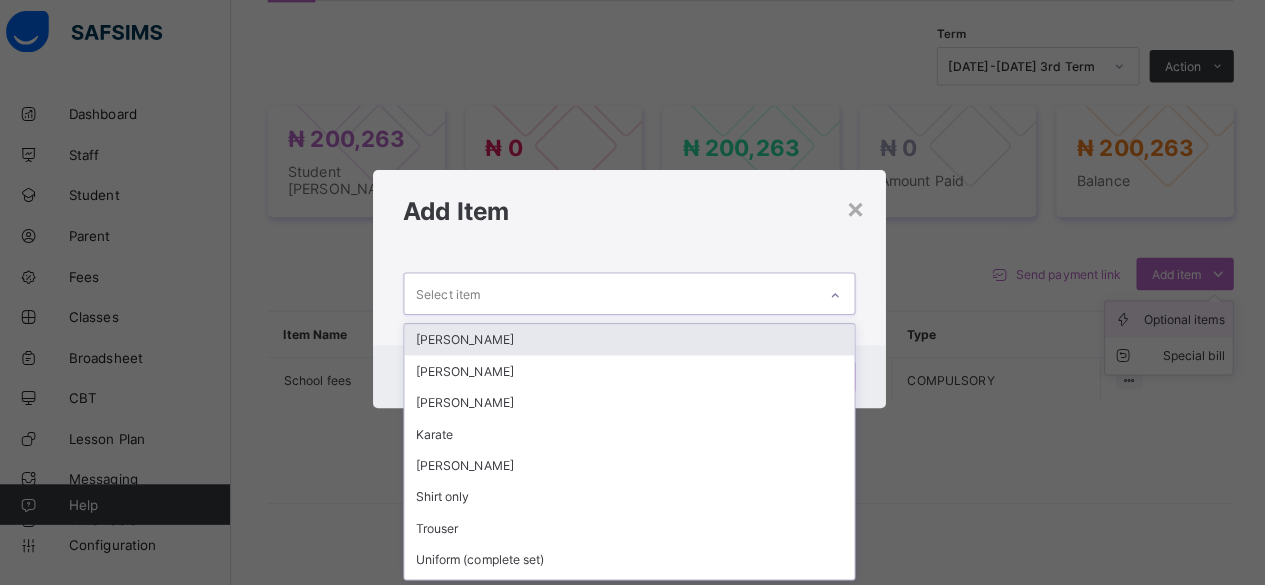 scroll, scrollTop: 0, scrollLeft: 0, axis: both 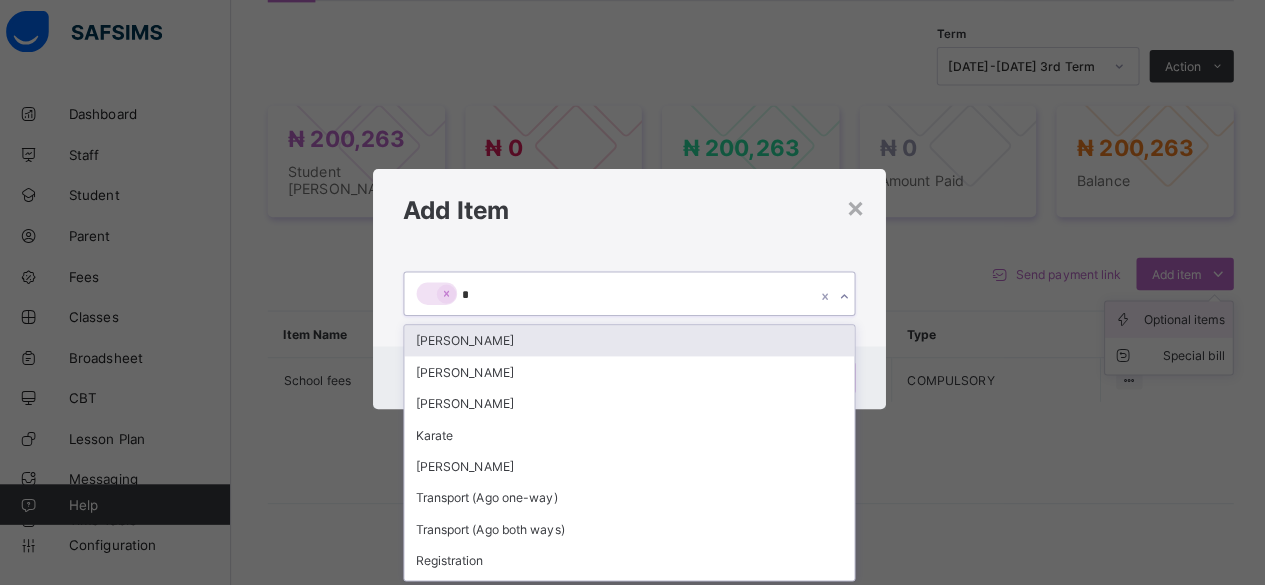 type on "**" 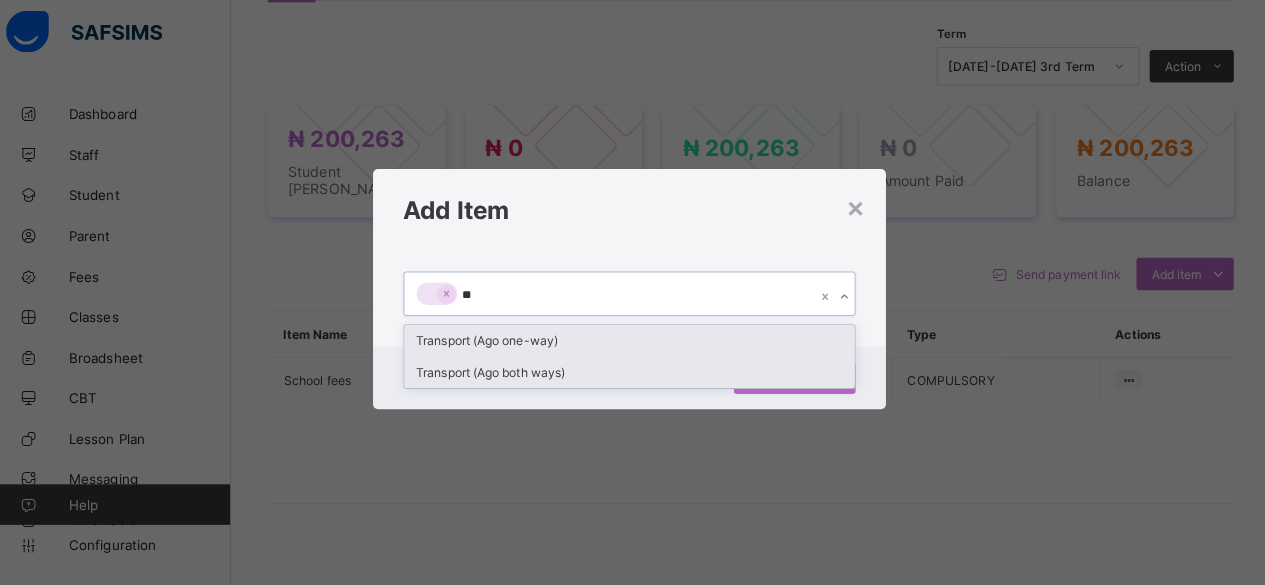 click on "Transport (Ago both ways)" at bounding box center [633, 374] 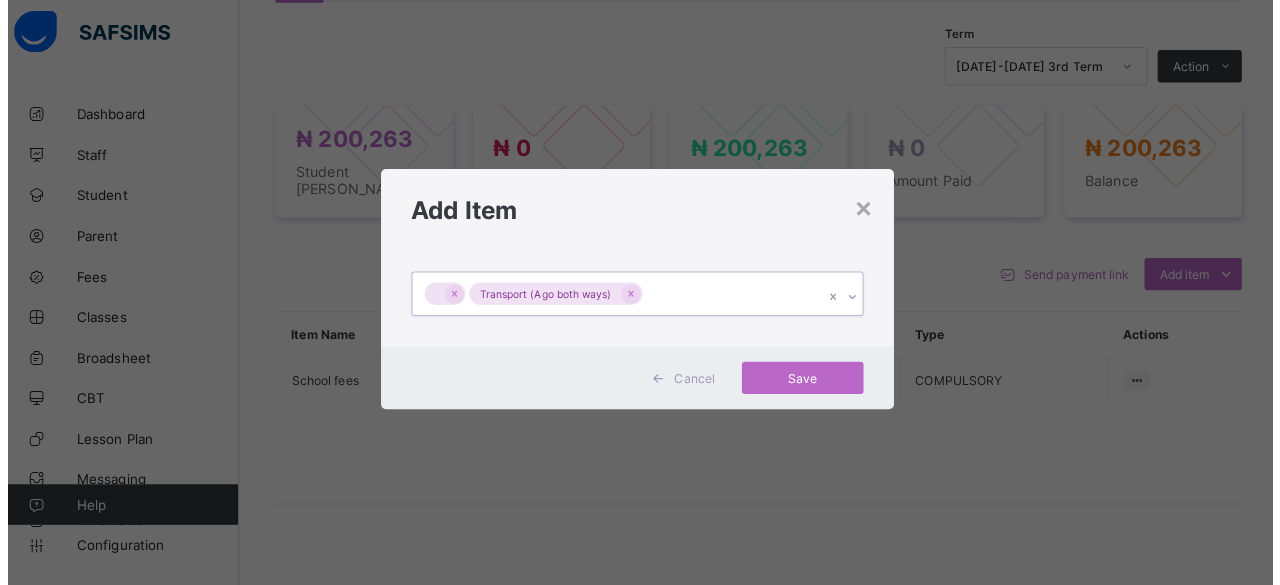 scroll, scrollTop: 677, scrollLeft: 0, axis: vertical 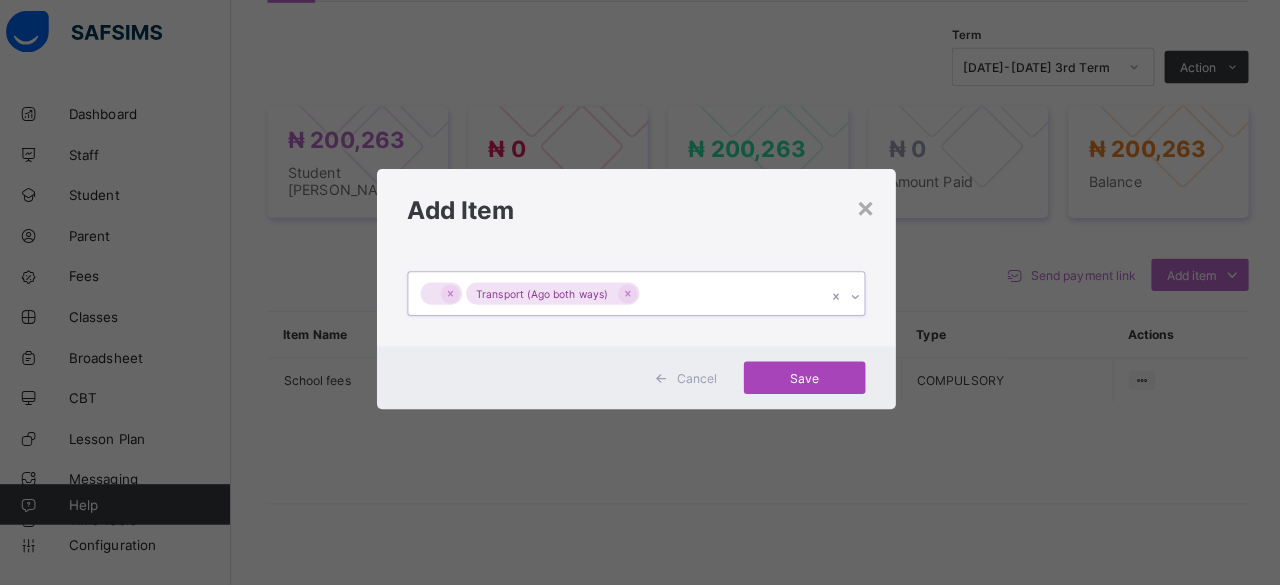 click on "Save" at bounding box center [806, 380] 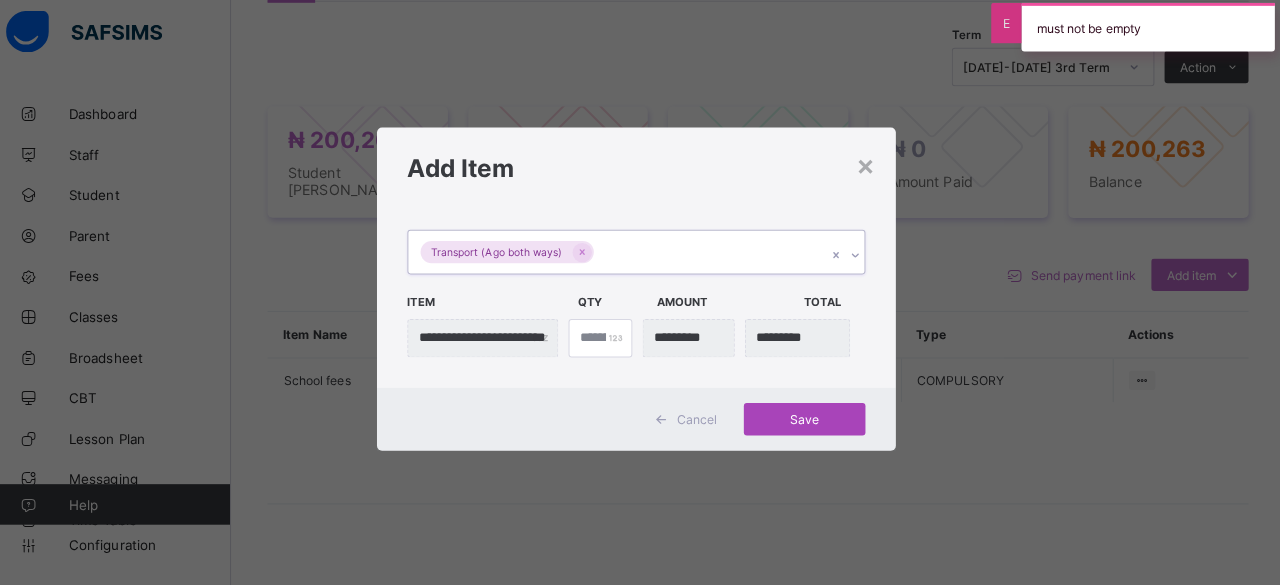 click on "Save" at bounding box center (806, 421) 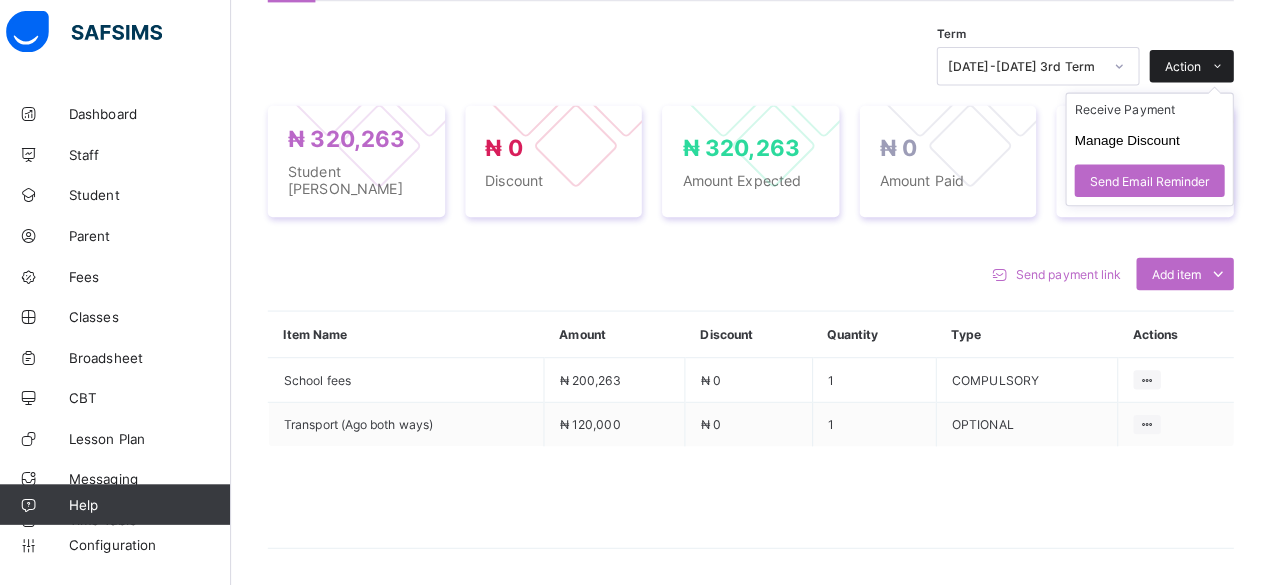 click on "Action" at bounding box center (1179, 73) 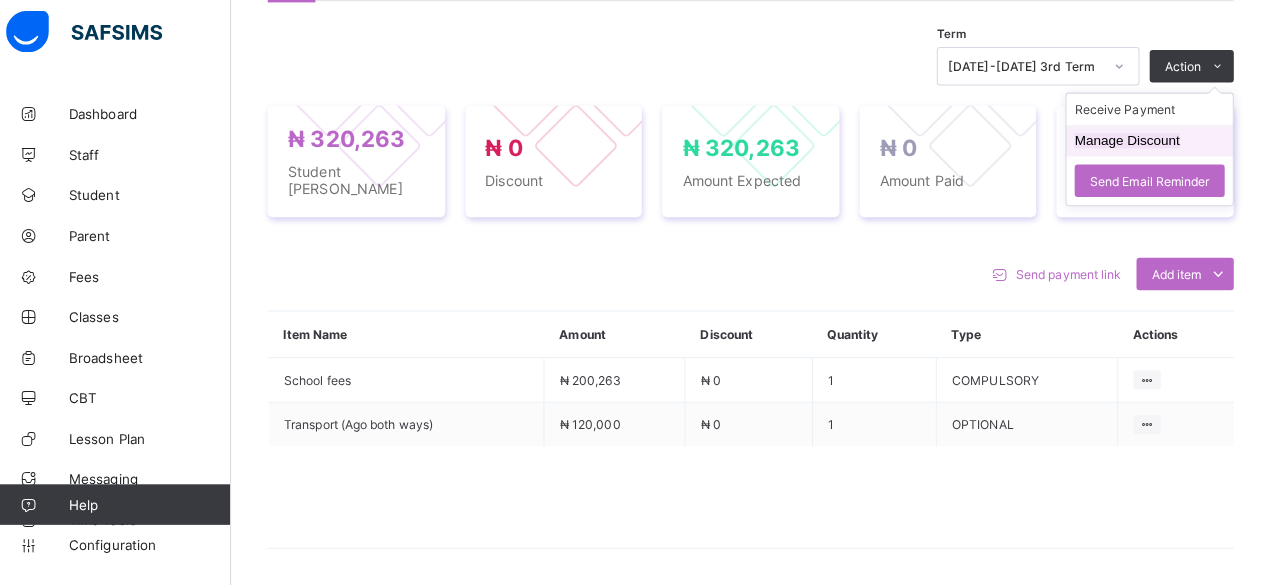click on "Manage Discount" at bounding box center (1124, 146) 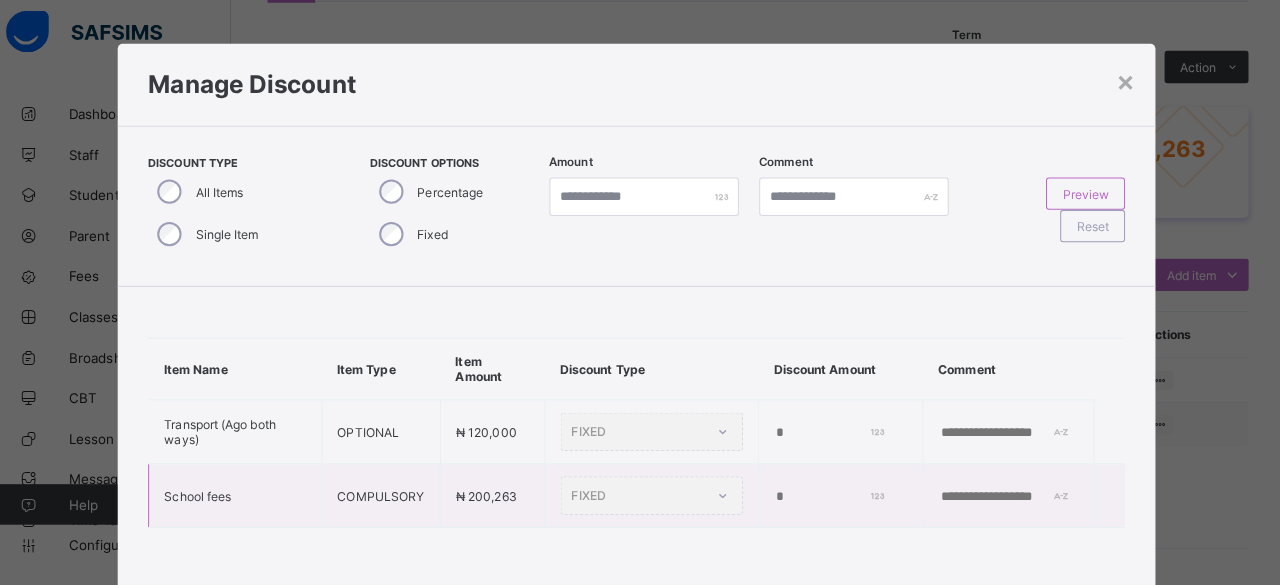 click on "FIXED" at bounding box center [655, 496] 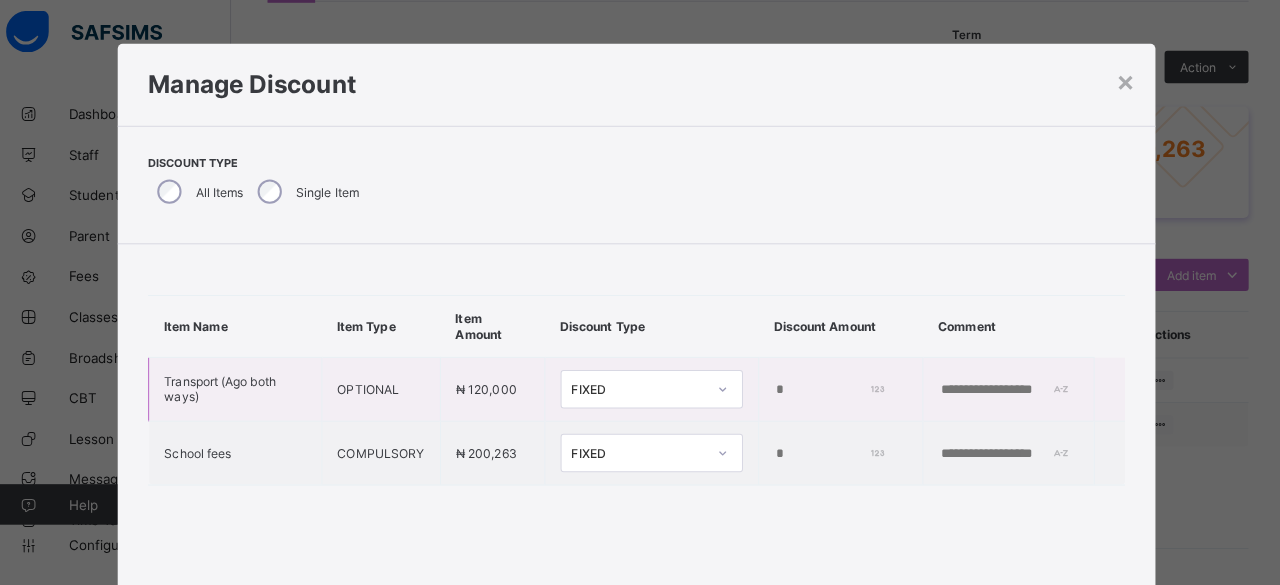 click on "*" at bounding box center [829, 392] 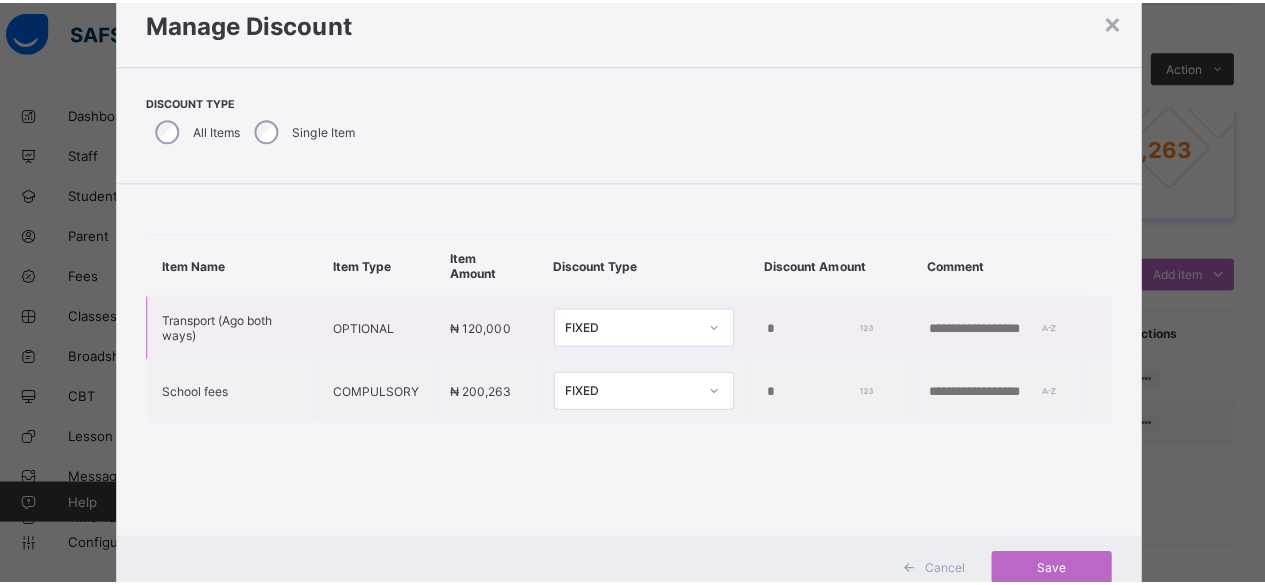 scroll, scrollTop: 126, scrollLeft: 0, axis: vertical 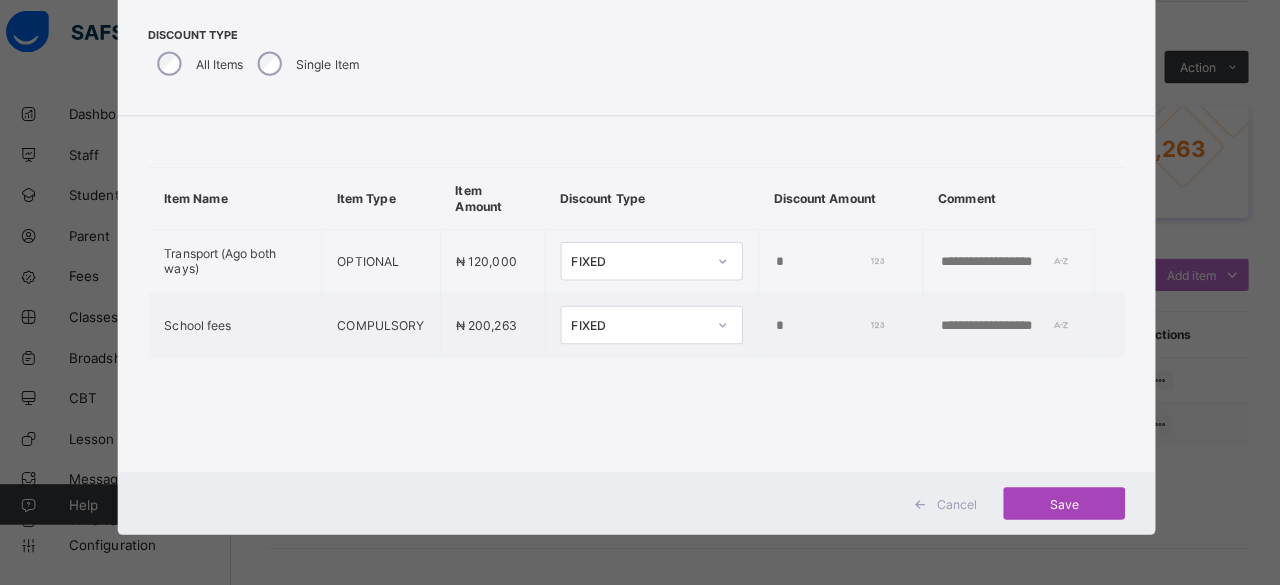 type on "*****" 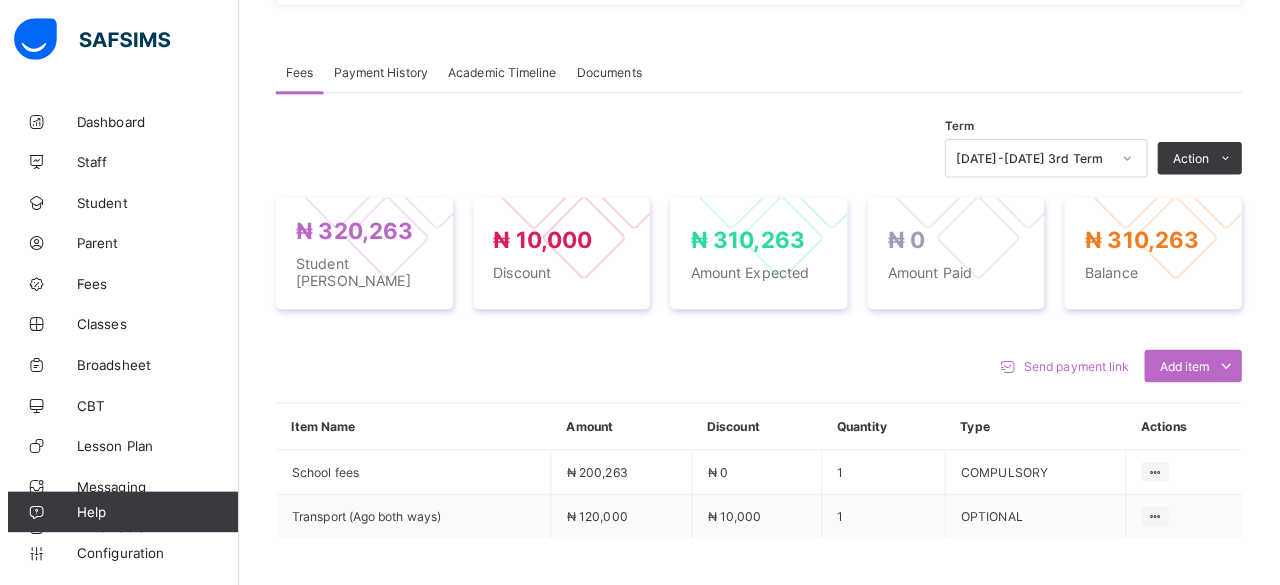 scroll, scrollTop: 592, scrollLeft: 0, axis: vertical 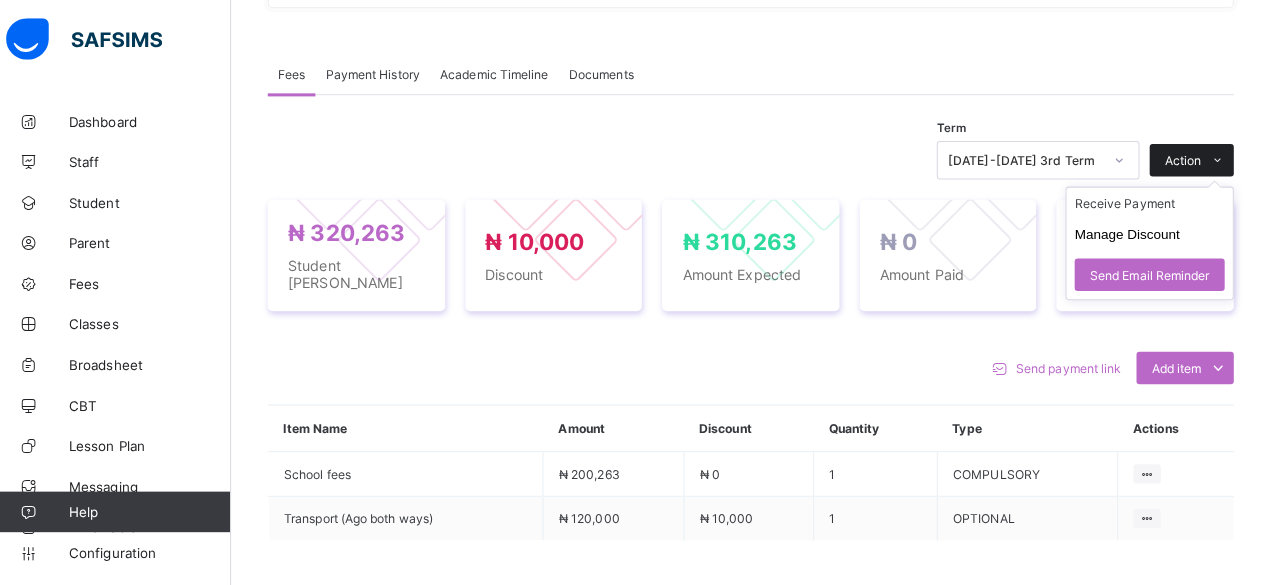 click on "Action" at bounding box center [1179, 158] 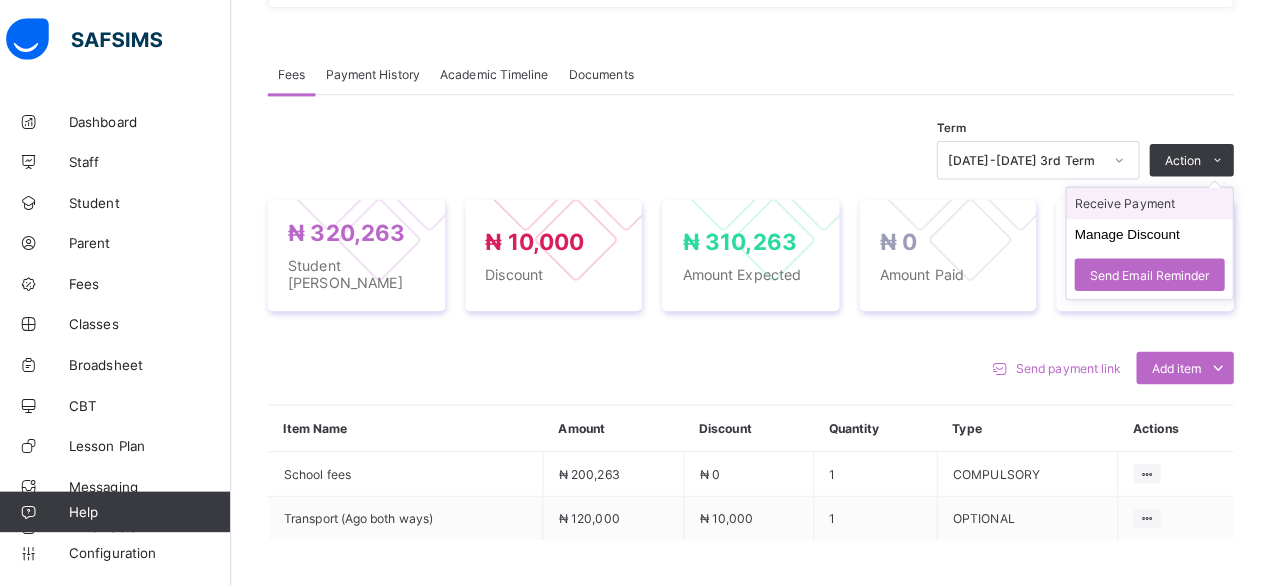 click on "Receive Payment" at bounding box center (1146, 200) 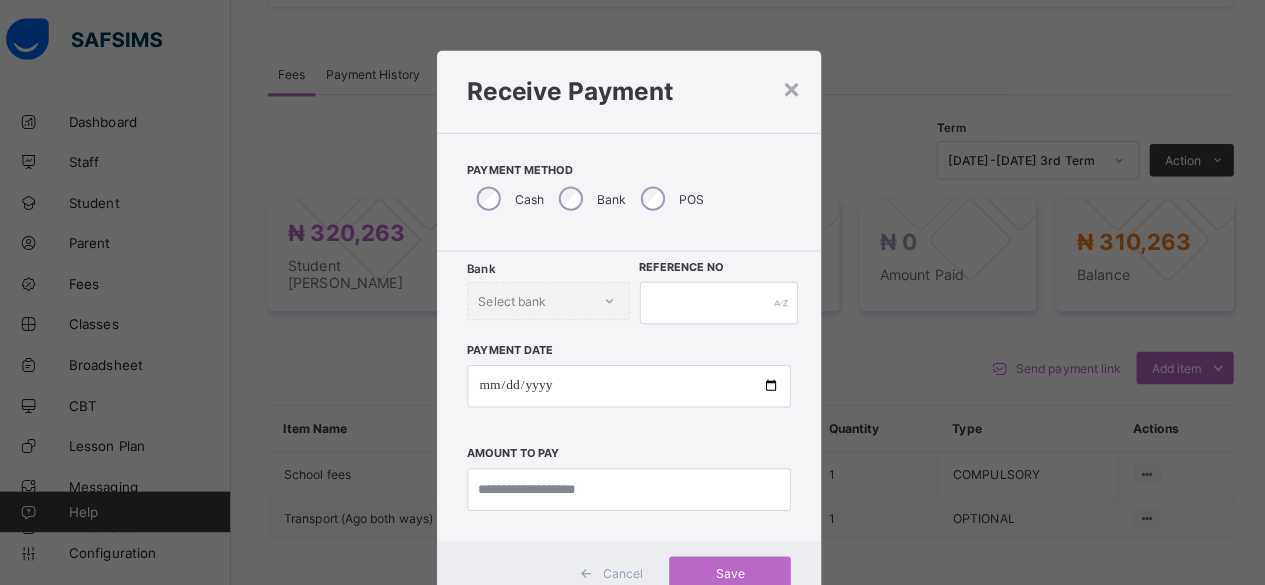 click on "× Receive Payment Payment Method Cash Bank POS Bank Select bank Reference No Payment Date Amount to pay Cancel Save" at bounding box center [632, 292] 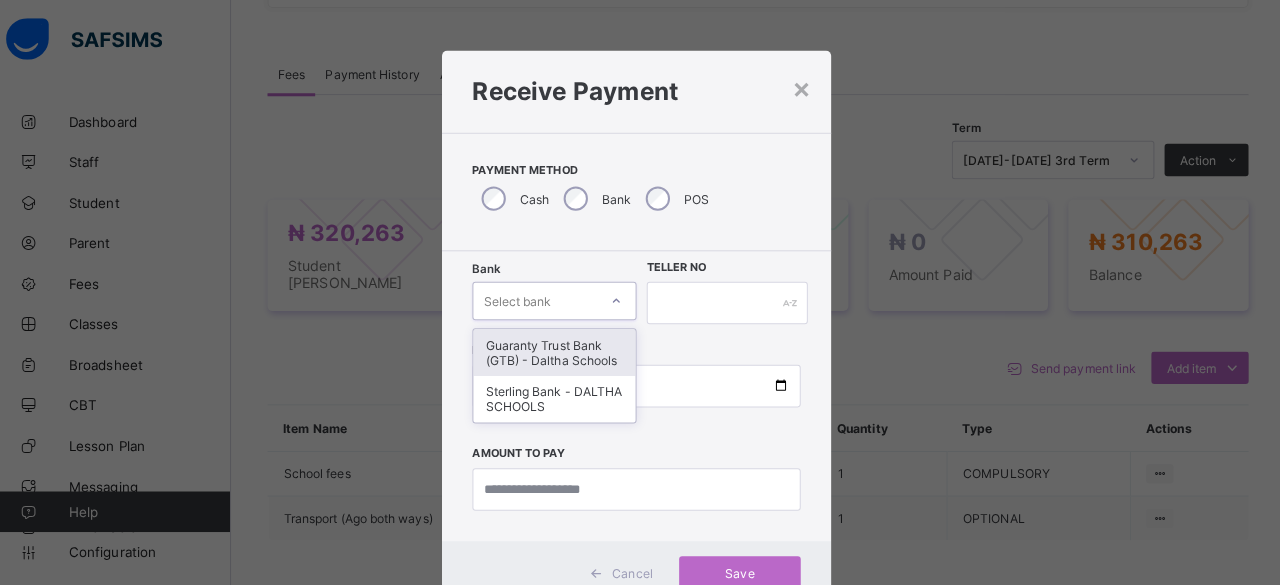 click on "Guaranty Trust Bank (GTB) - Daltha Schools" at bounding box center [559, 348] 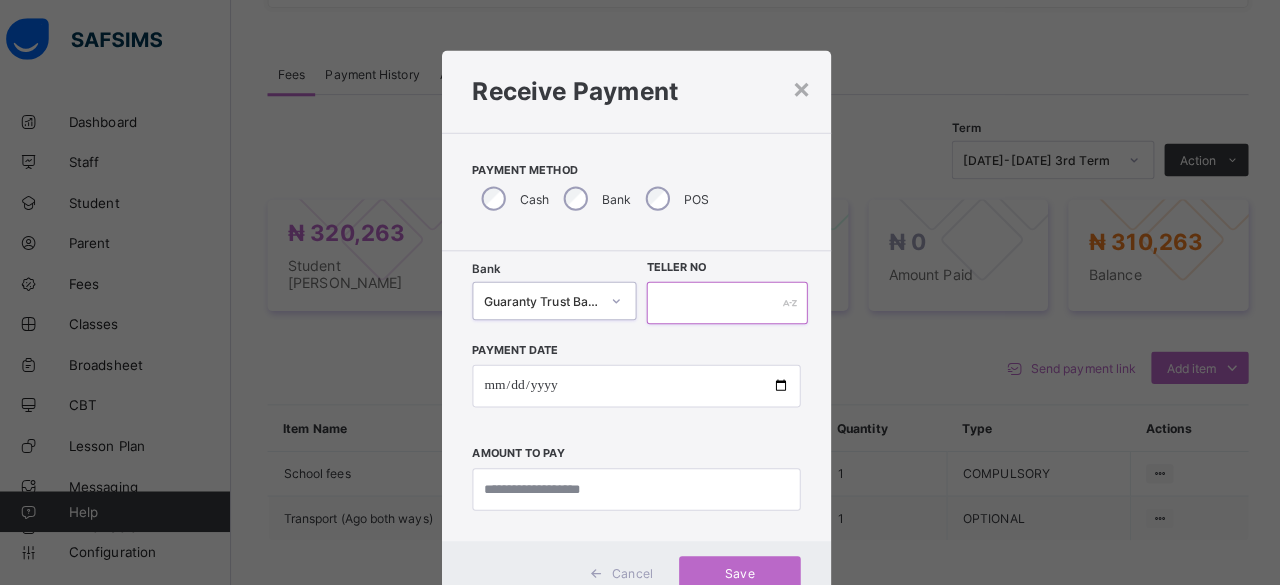 click at bounding box center [729, 299] 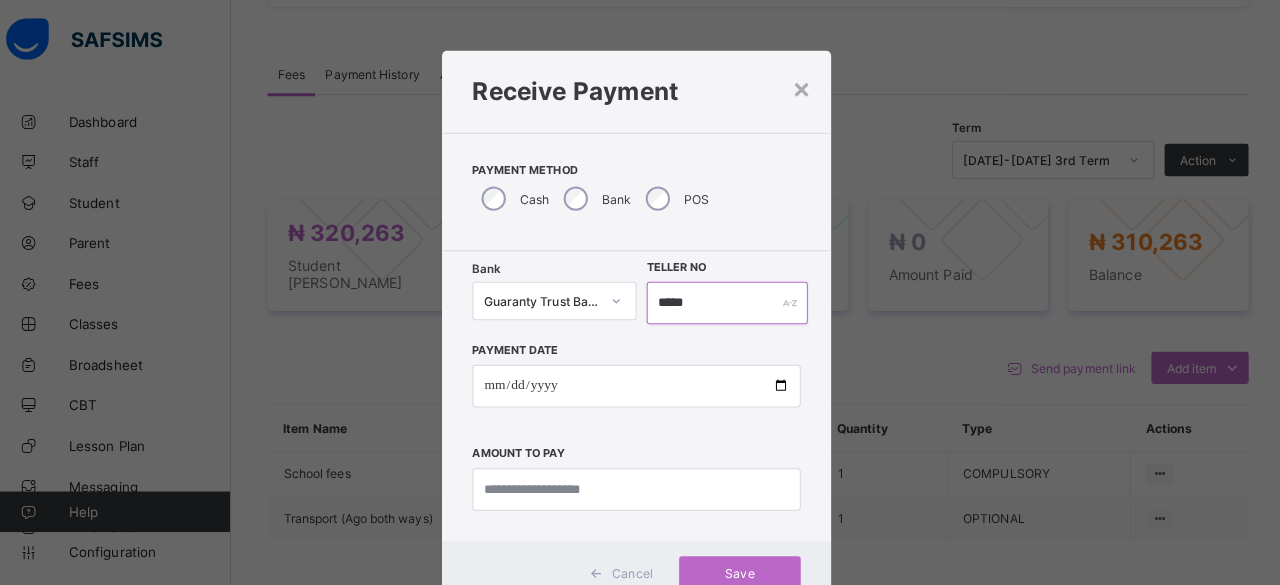 type on "*****" 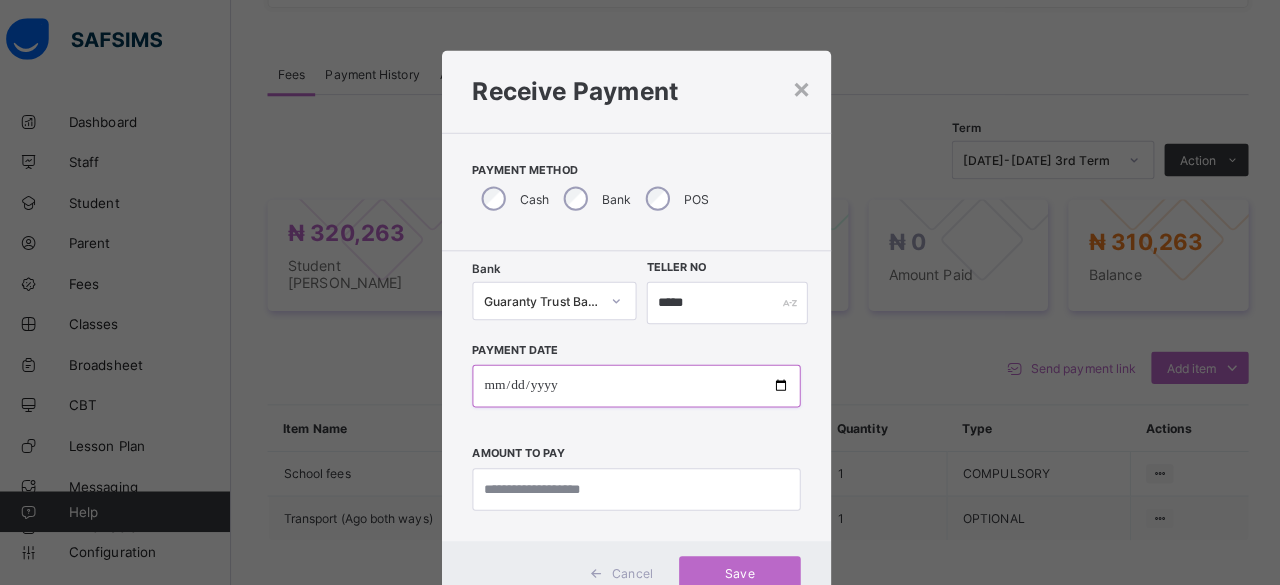click at bounding box center (640, 381) 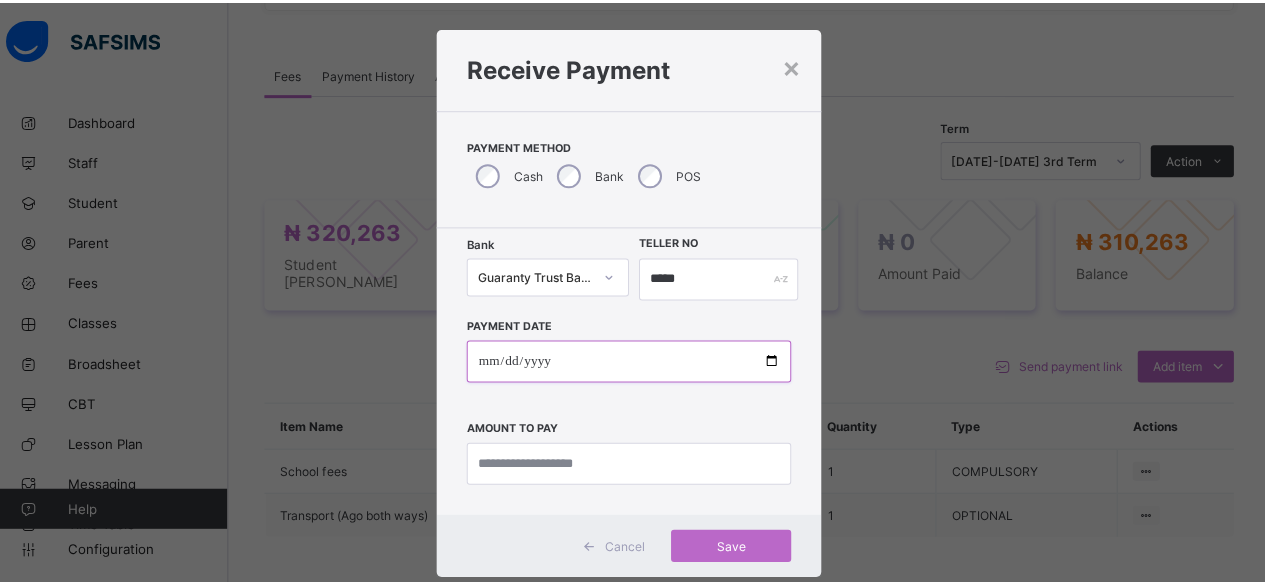 scroll, scrollTop: 60, scrollLeft: 0, axis: vertical 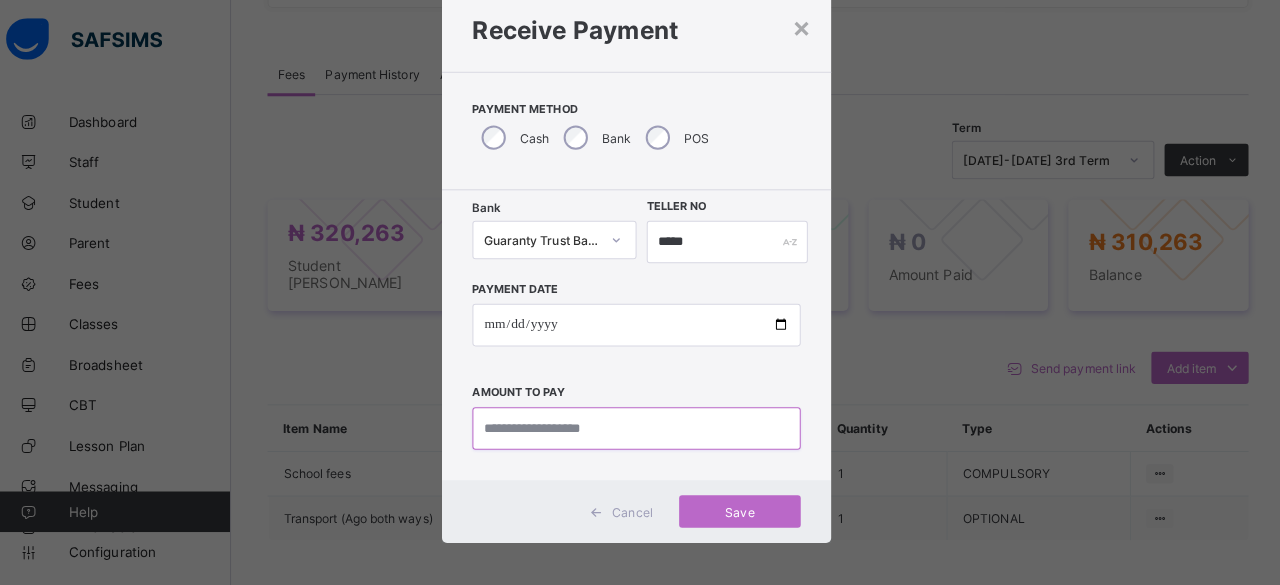 click at bounding box center [640, 423] 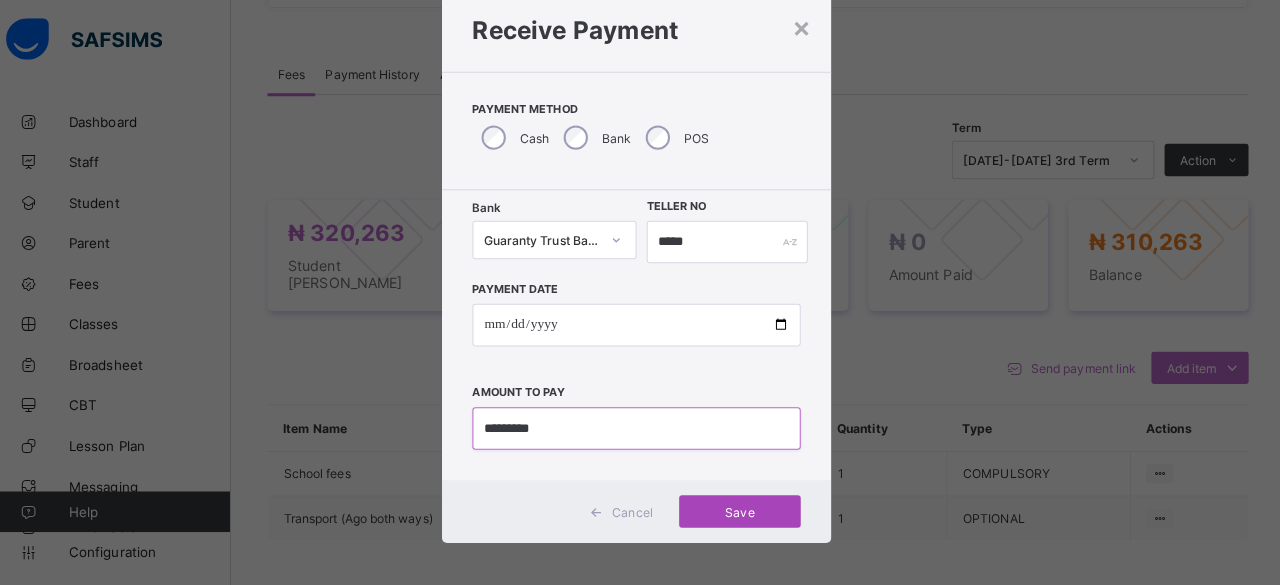 type on "*********" 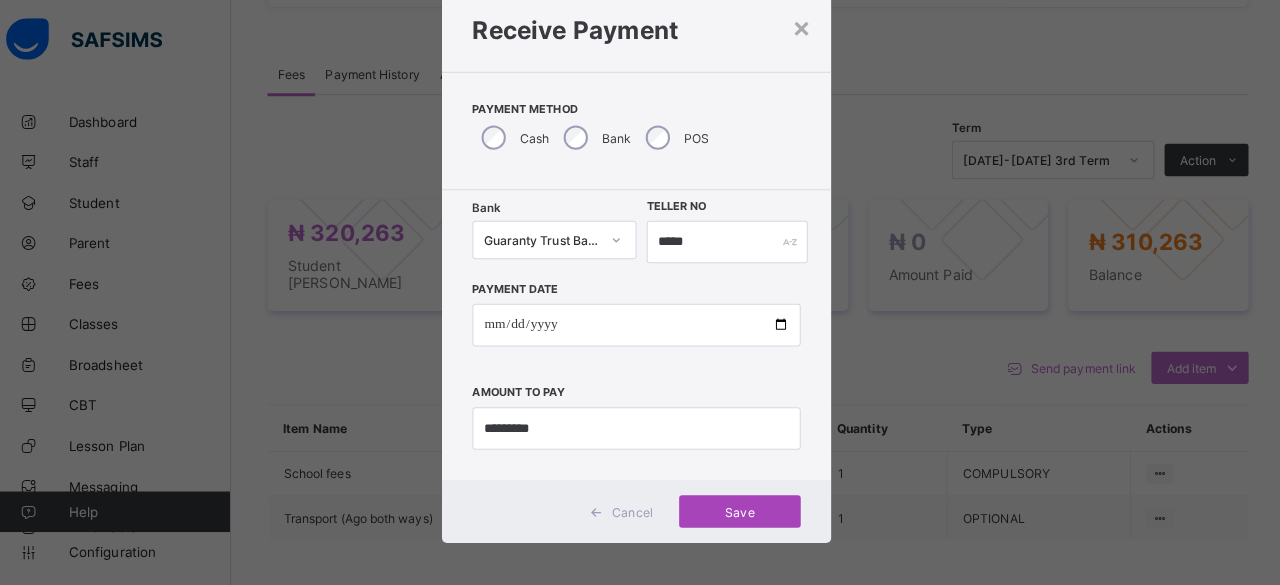 click on "Save" at bounding box center (742, 505) 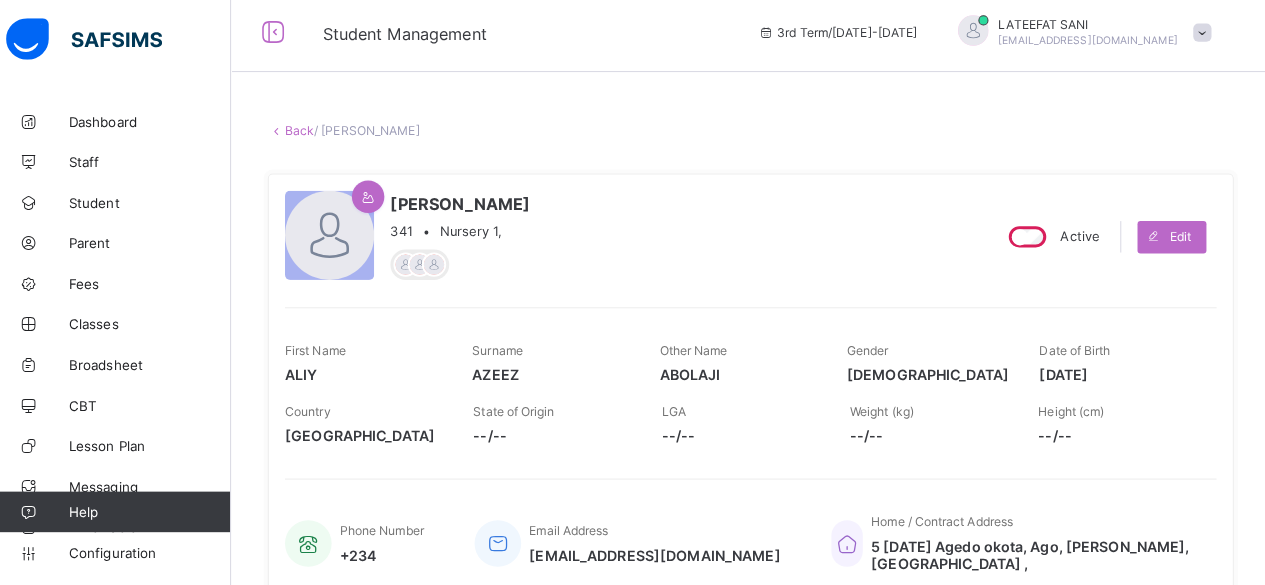 scroll, scrollTop: 0, scrollLeft: 0, axis: both 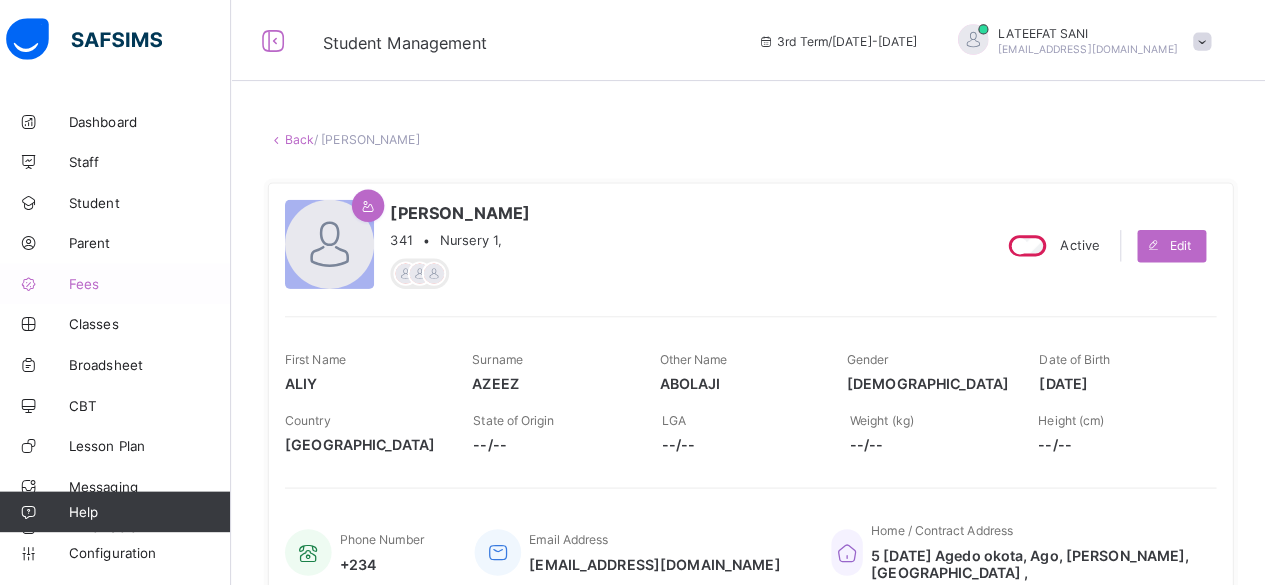 click on "Fees" at bounding box center (160, 280) 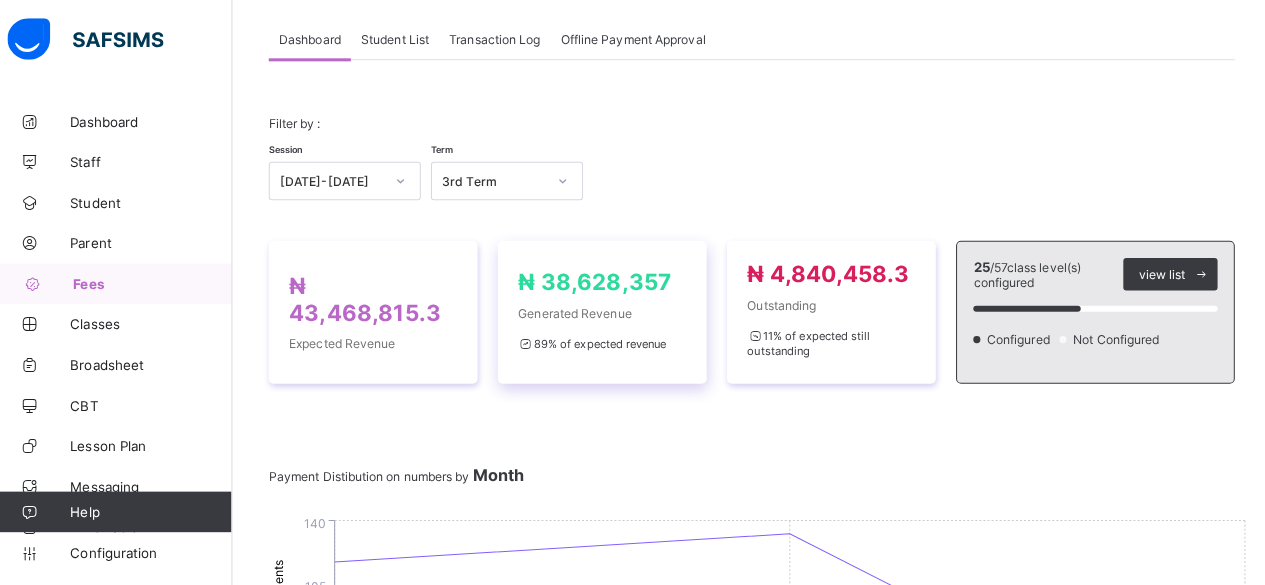 scroll, scrollTop: 0, scrollLeft: 0, axis: both 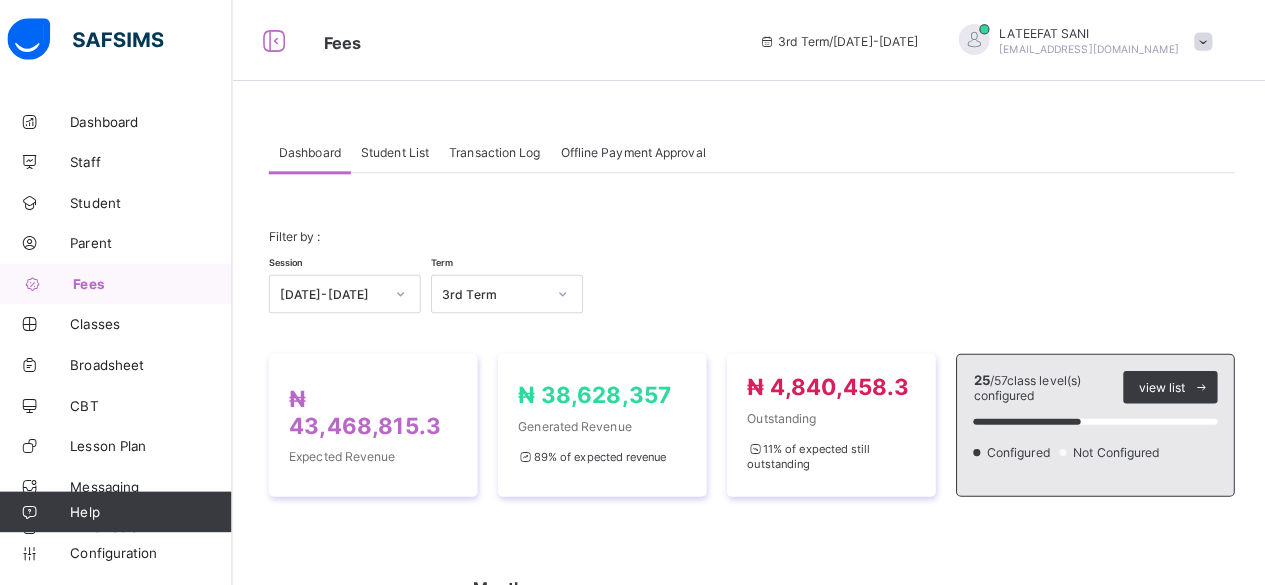 click on "Student List" at bounding box center [400, 150] 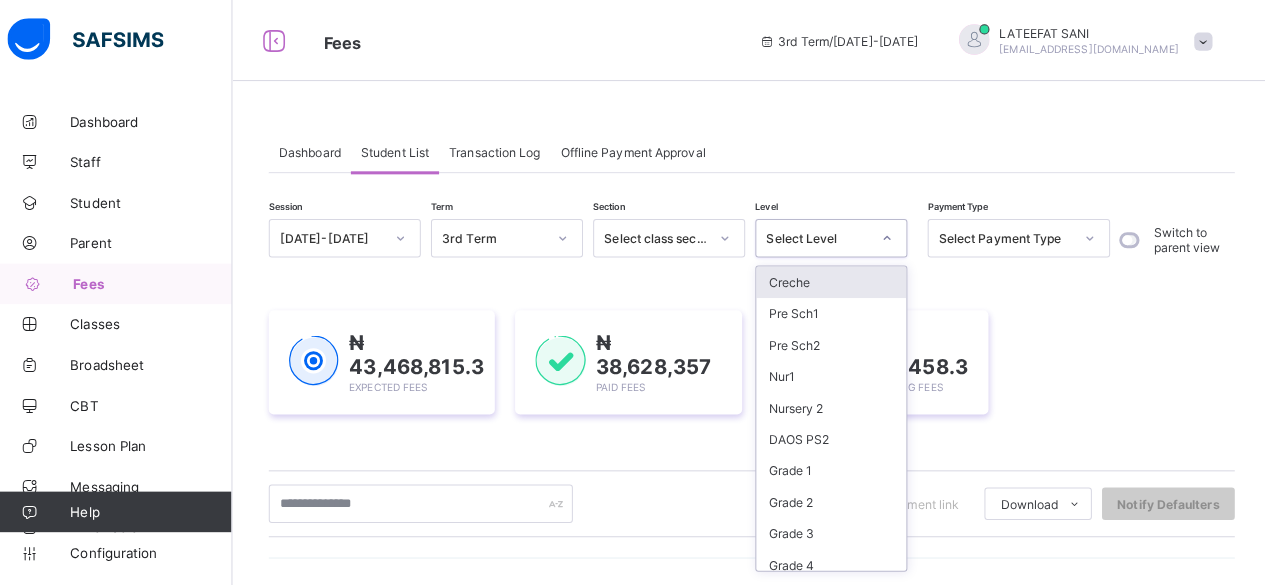 click 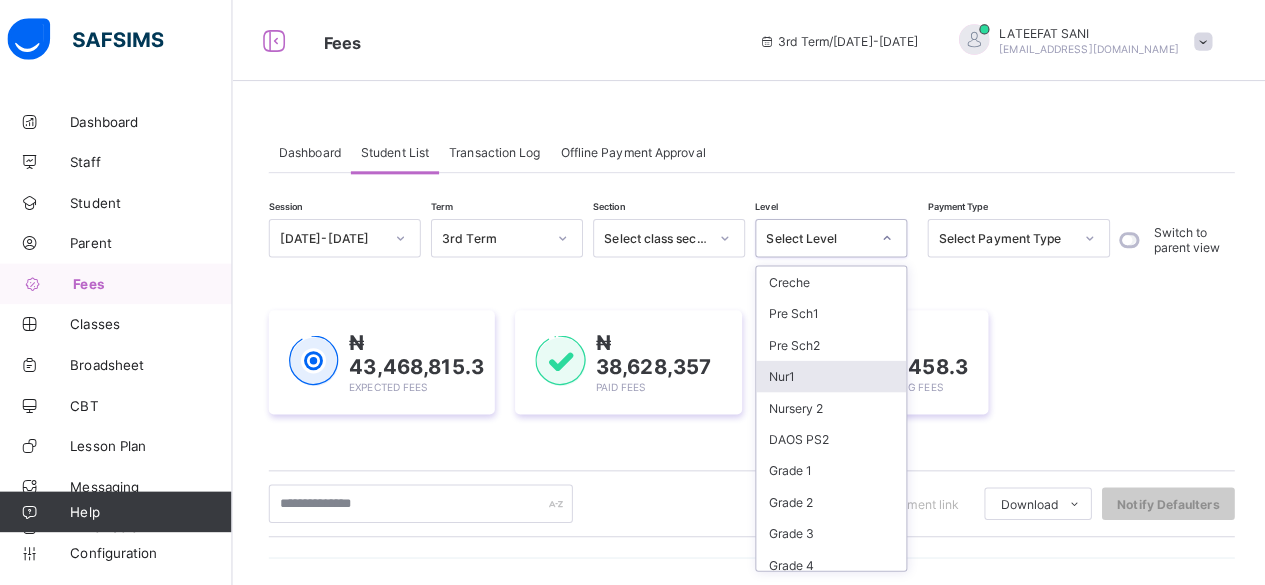 click on "Nur1" at bounding box center (831, 371) 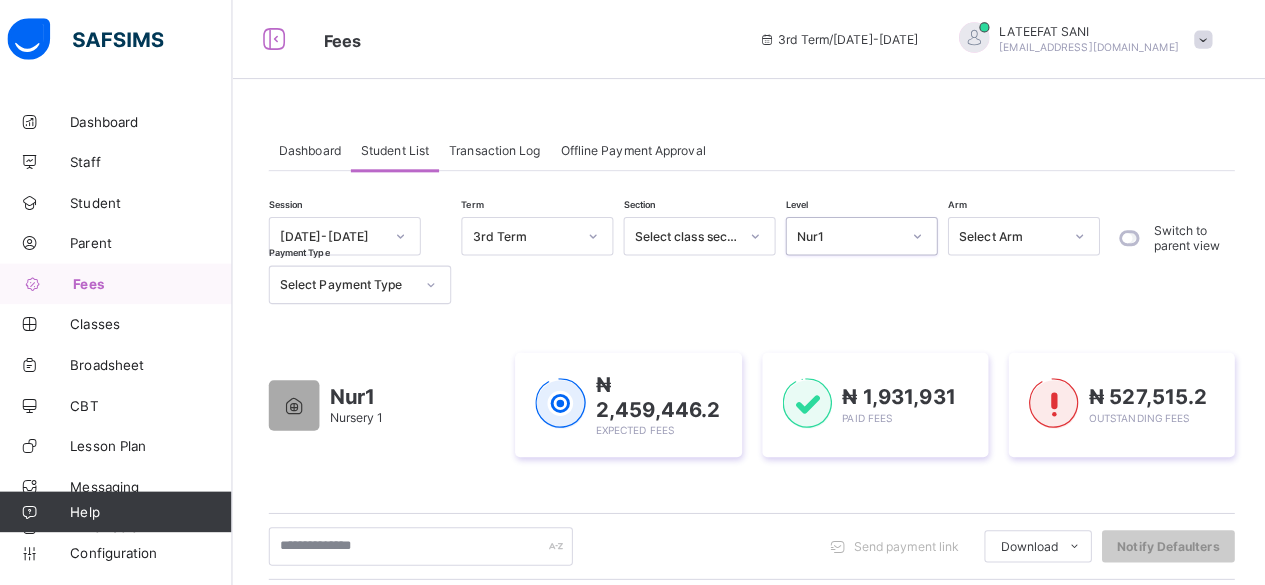 scroll, scrollTop: 0, scrollLeft: 0, axis: both 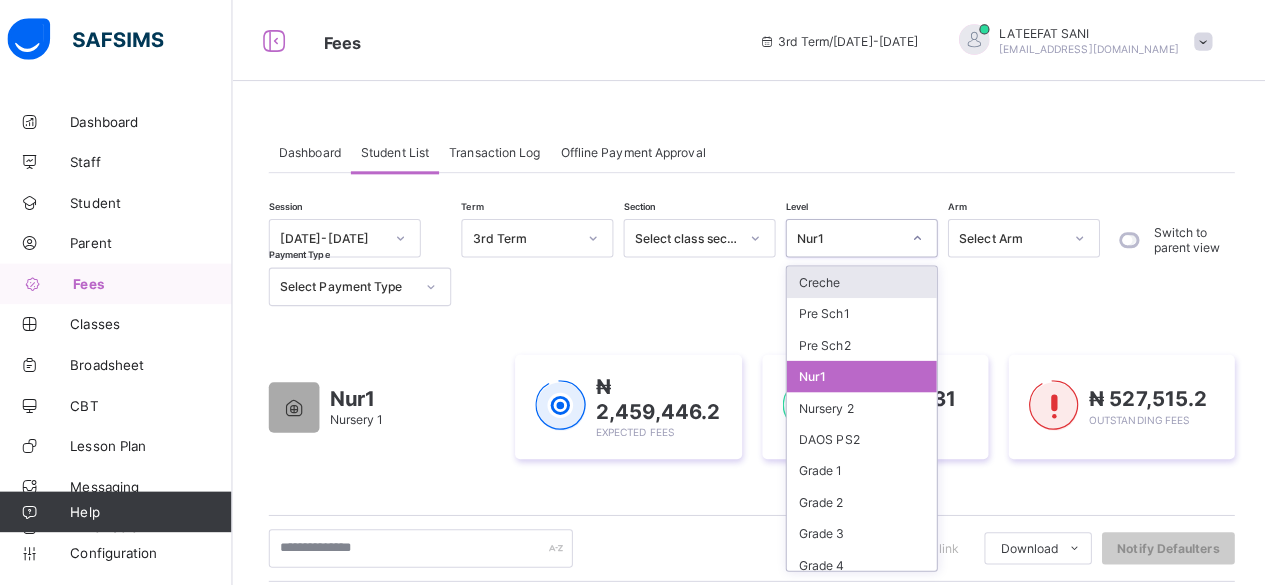 click 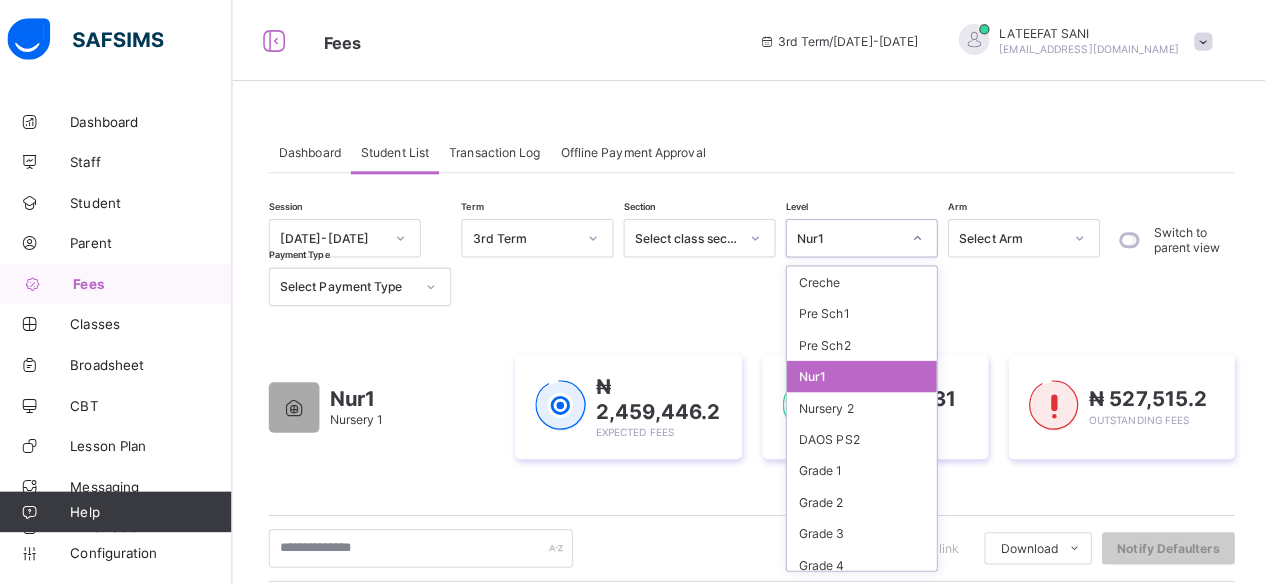click on "Nur1" at bounding box center (861, 371) 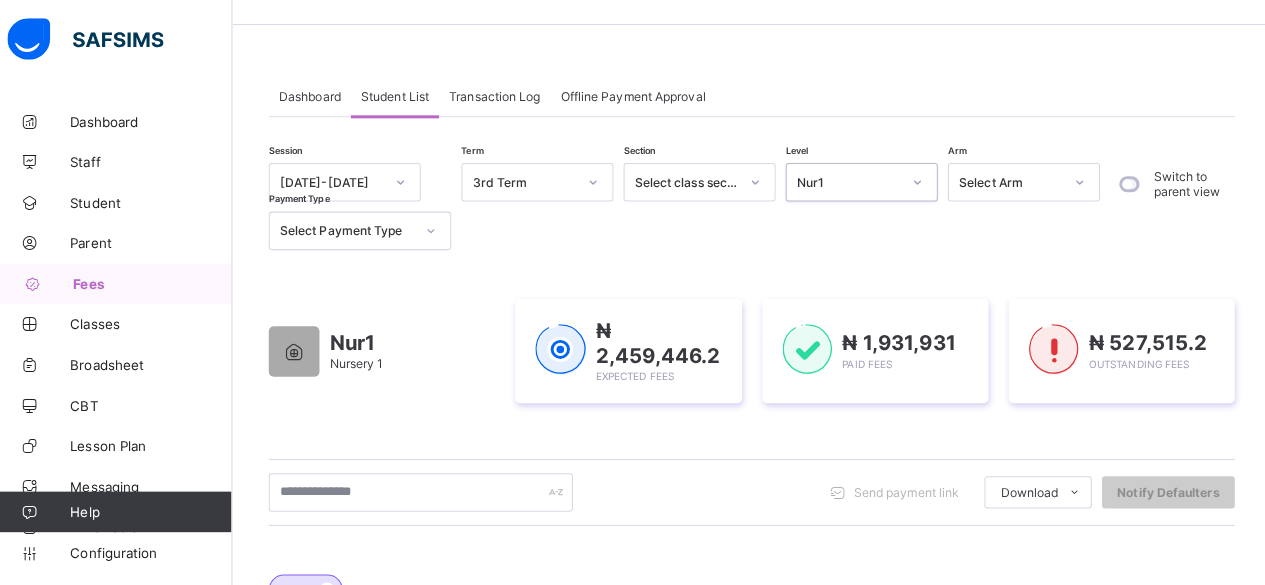 scroll, scrollTop: 53, scrollLeft: 0, axis: vertical 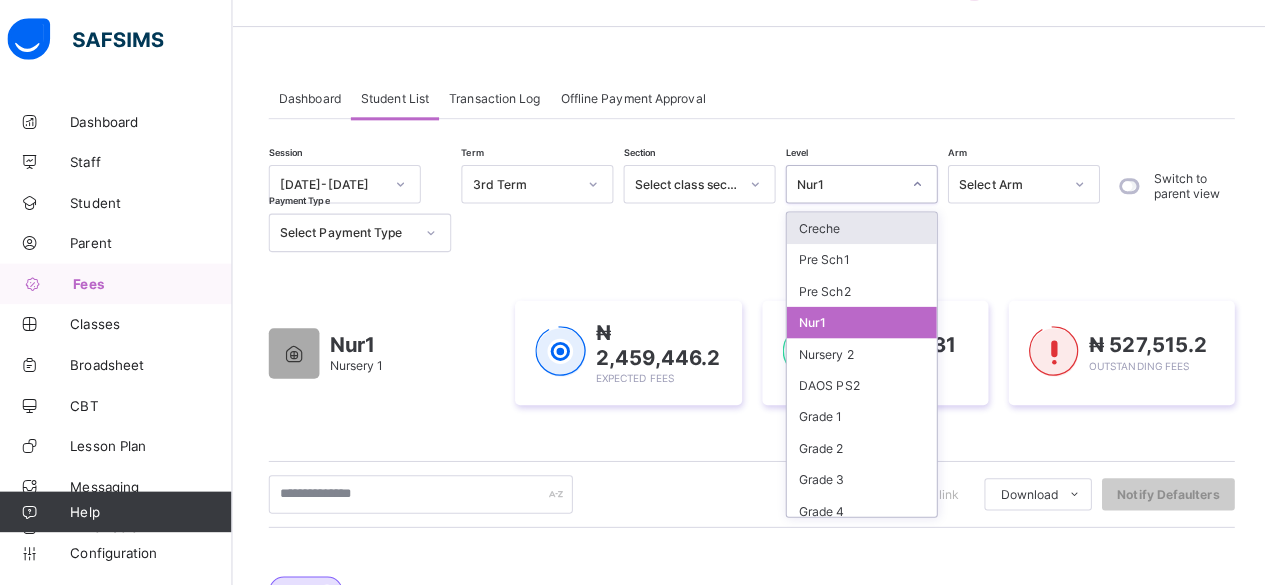click 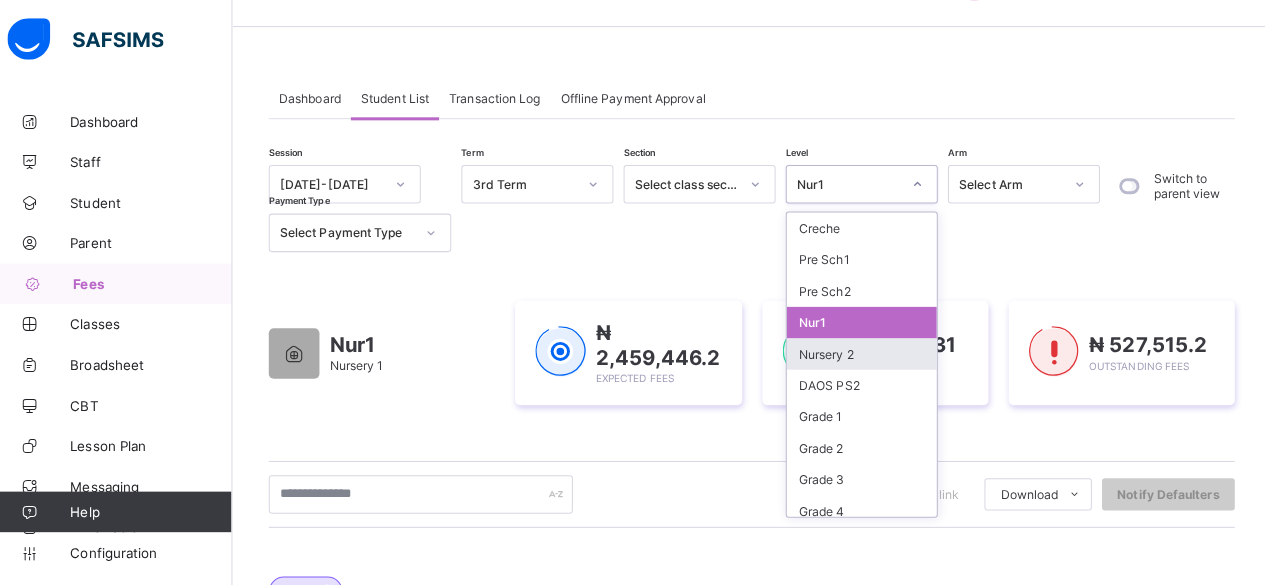 click on "Nursery 2" at bounding box center (861, 349) 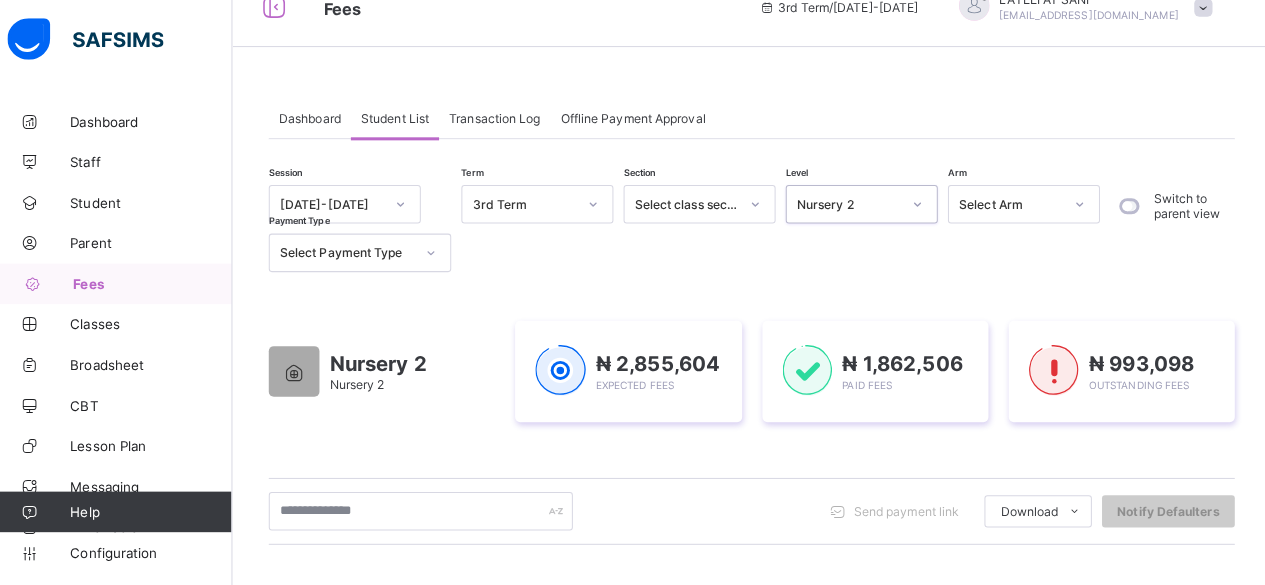 scroll, scrollTop: 0, scrollLeft: 0, axis: both 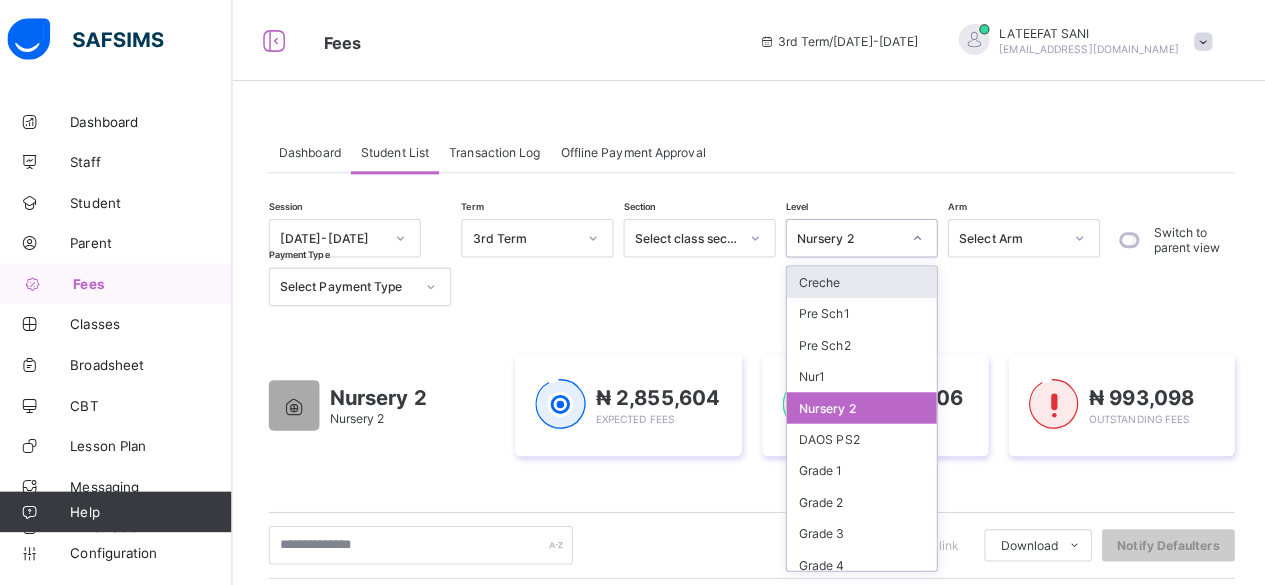 click 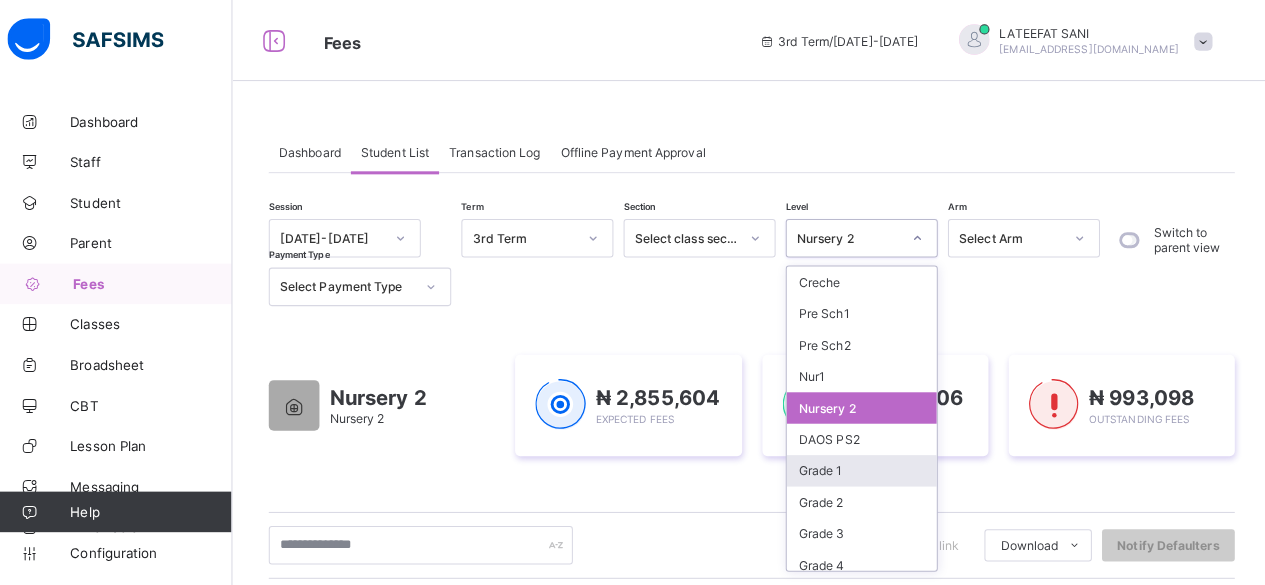 click on "Grade 1" at bounding box center [861, 464] 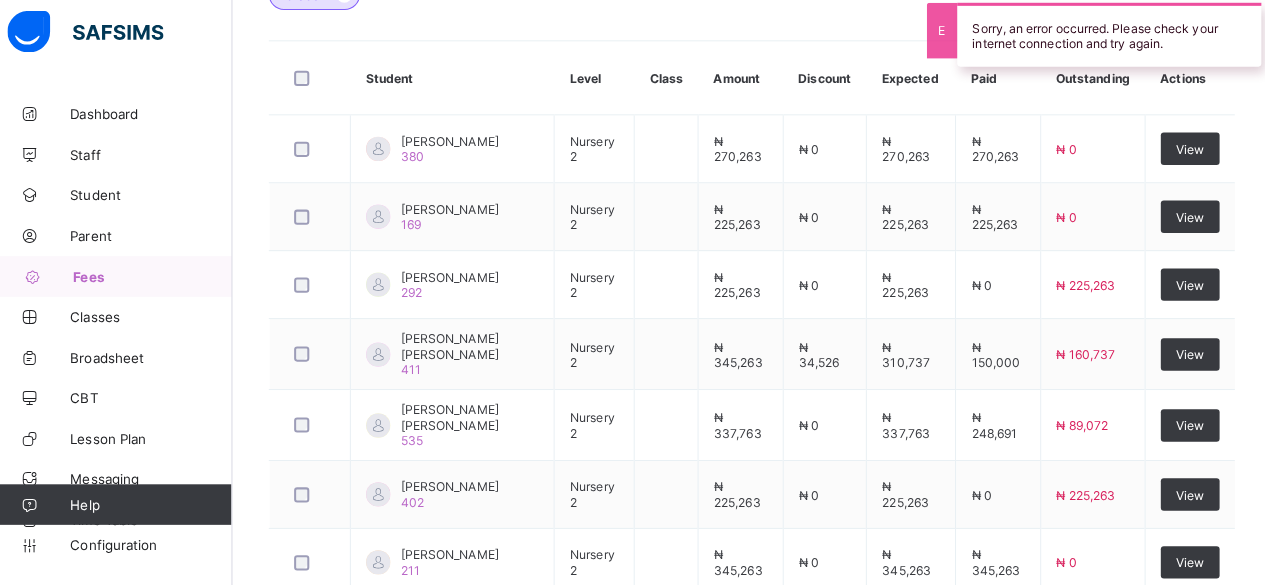 scroll, scrollTop: 636, scrollLeft: 0, axis: vertical 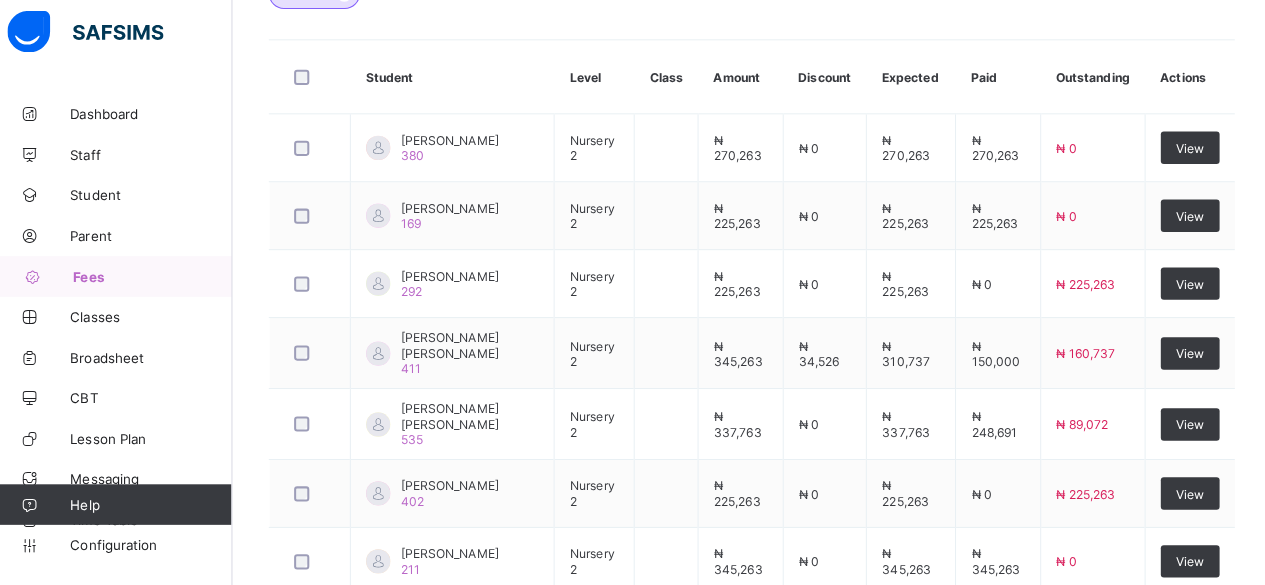 click on "₦ 0" at bounding box center (824, 494) 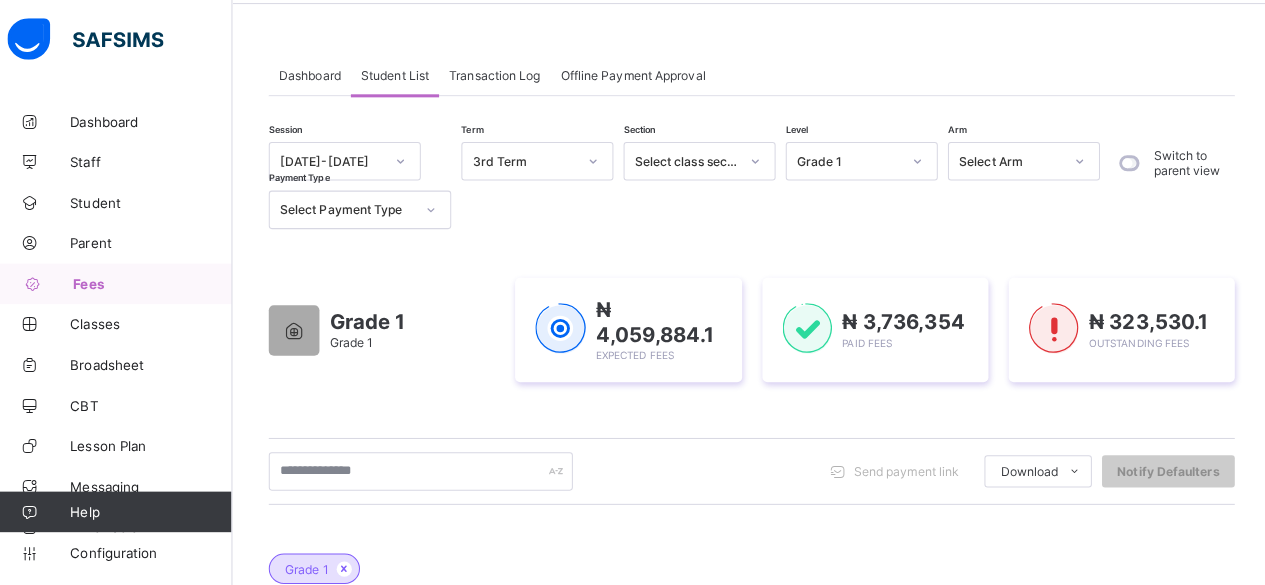 scroll, scrollTop: 0, scrollLeft: 0, axis: both 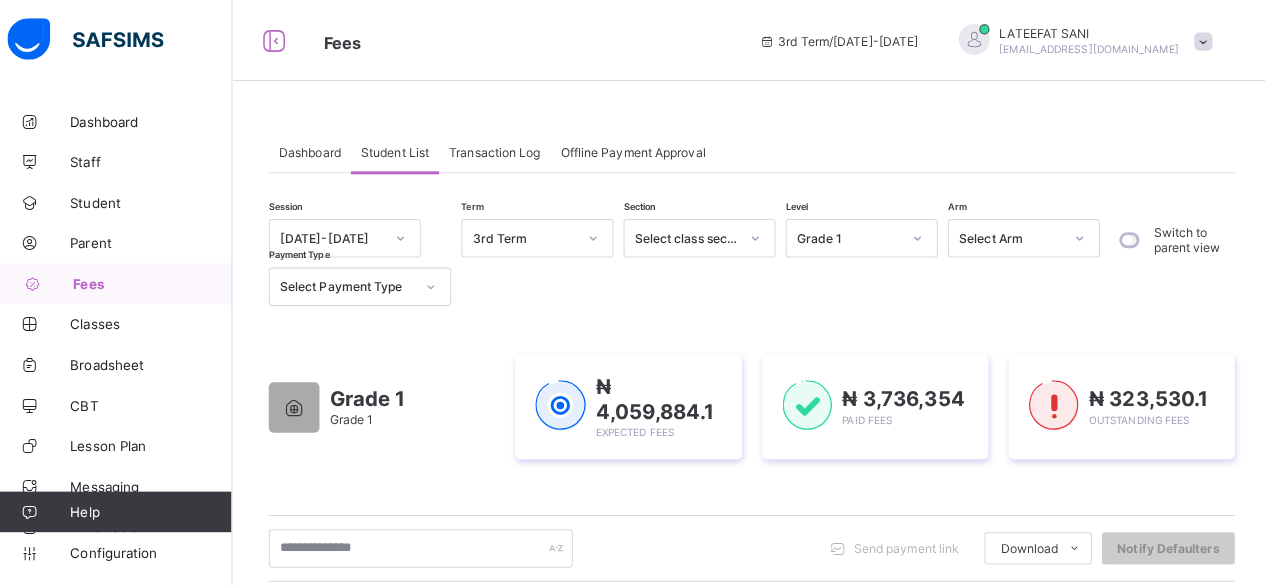 click on "Session 2024-2025 Term 3rd Term Section Select class section Level Grade 1 Arm Select Arm Payment Type Select Payment Type" at bounding box center (691, 259) 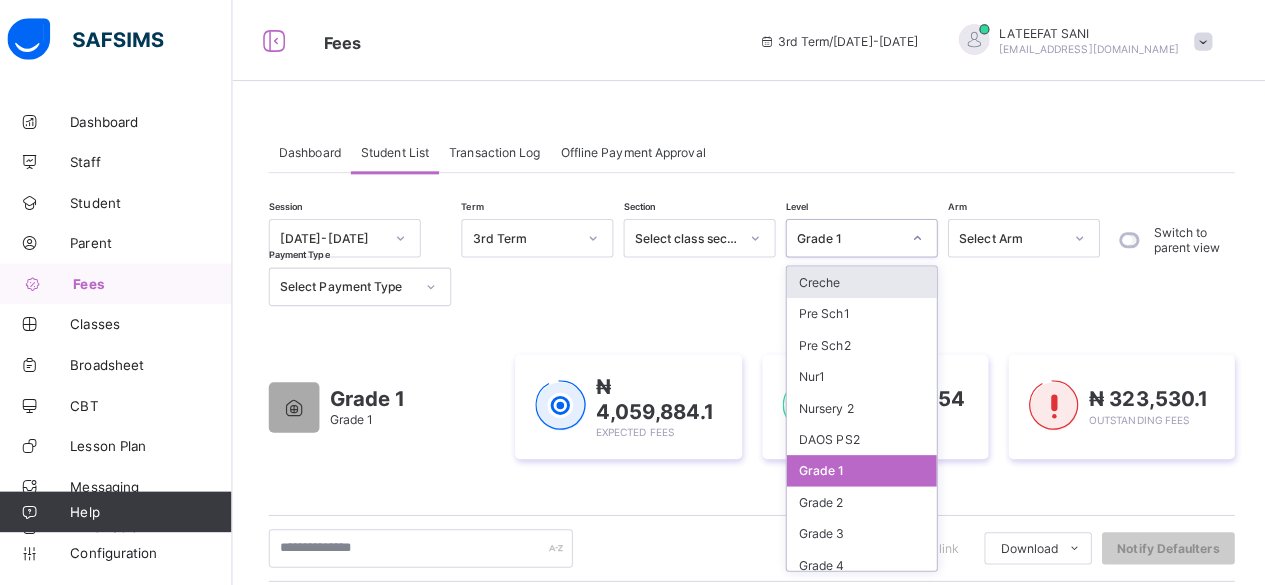 click 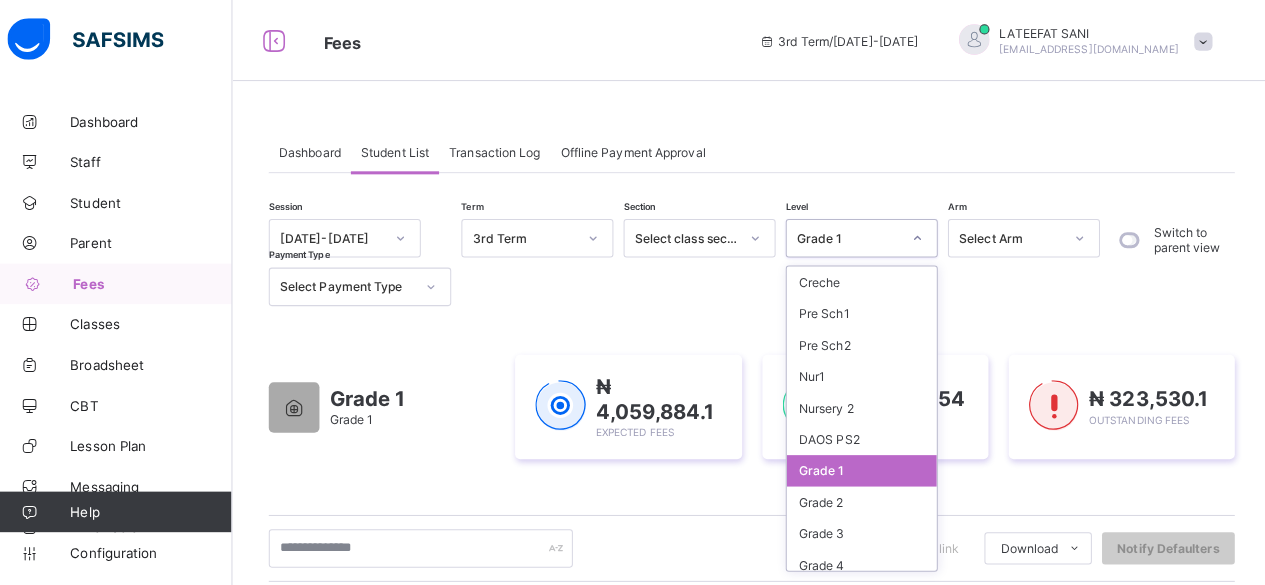 click on "Grade 1" at bounding box center (861, 464) 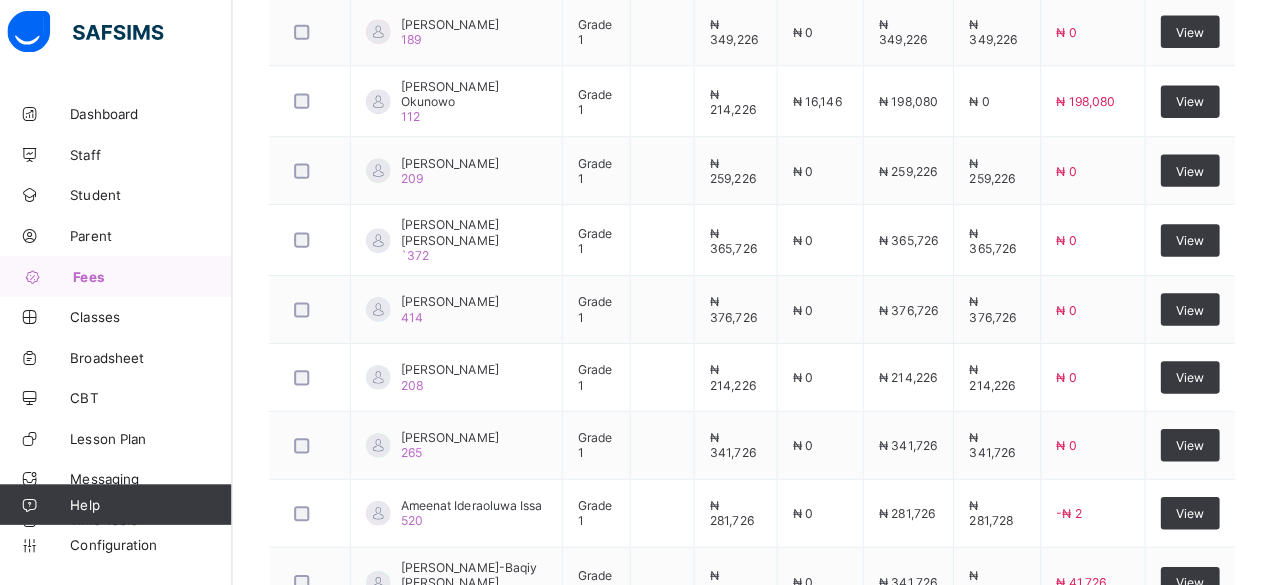 scroll, scrollTop: 954, scrollLeft: 0, axis: vertical 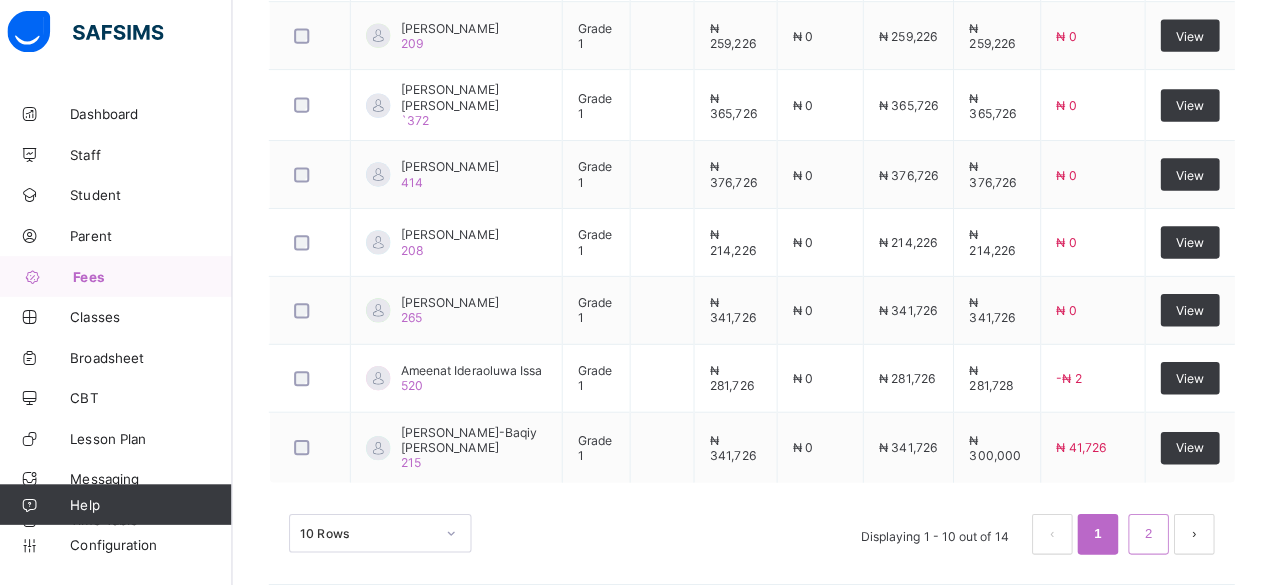 click on "2" at bounding box center [1143, 534] 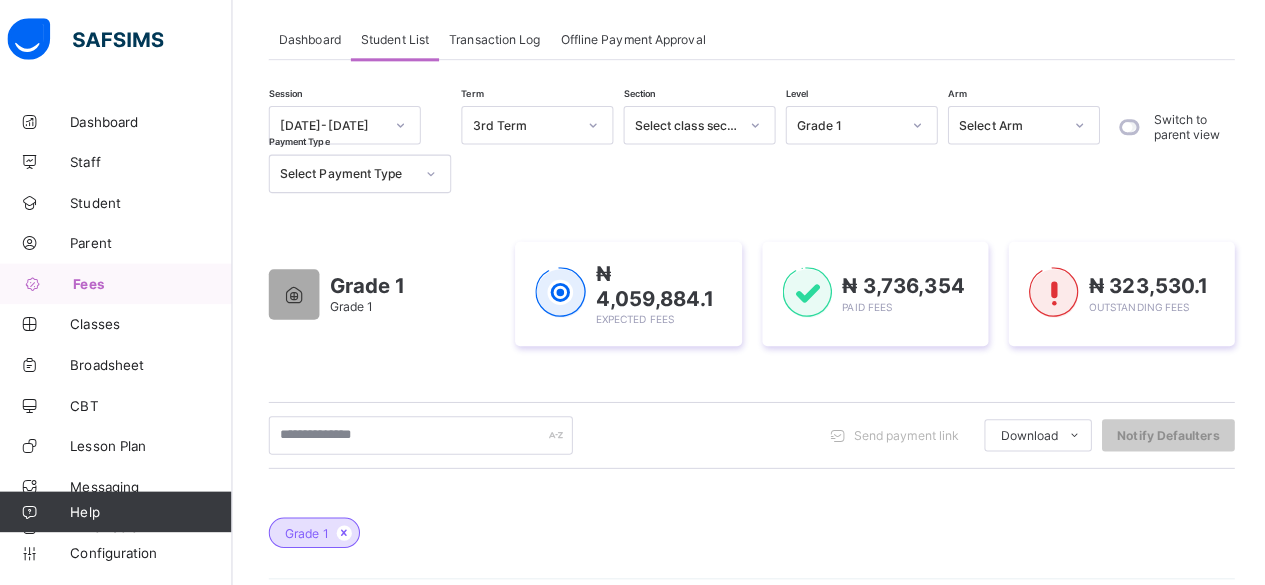 scroll, scrollTop: 0, scrollLeft: 0, axis: both 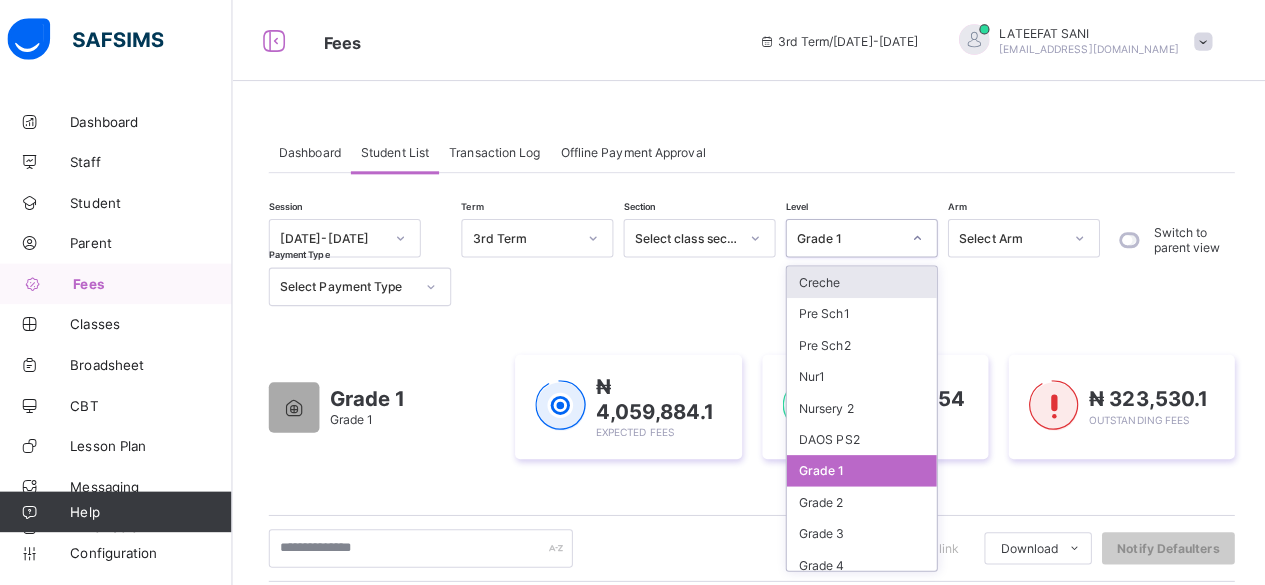 click at bounding box center (916, 235) 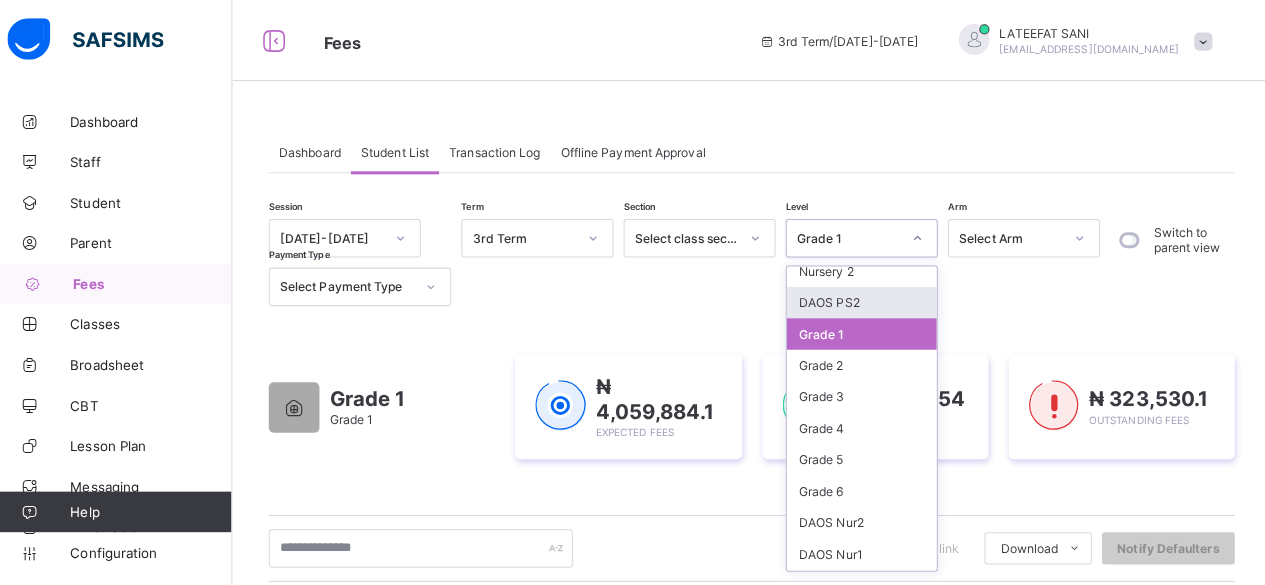scroll, scrollTop: 136, scrollLeft: 0, axis: vertical 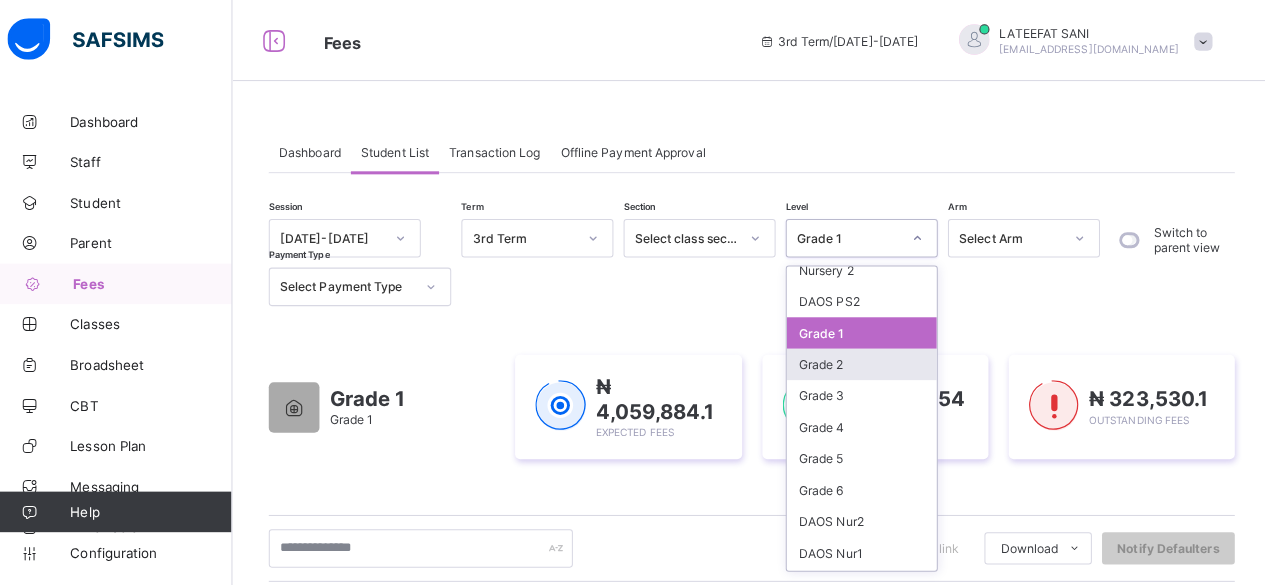 click on "Grade 2" at bounding box center [861, 359] 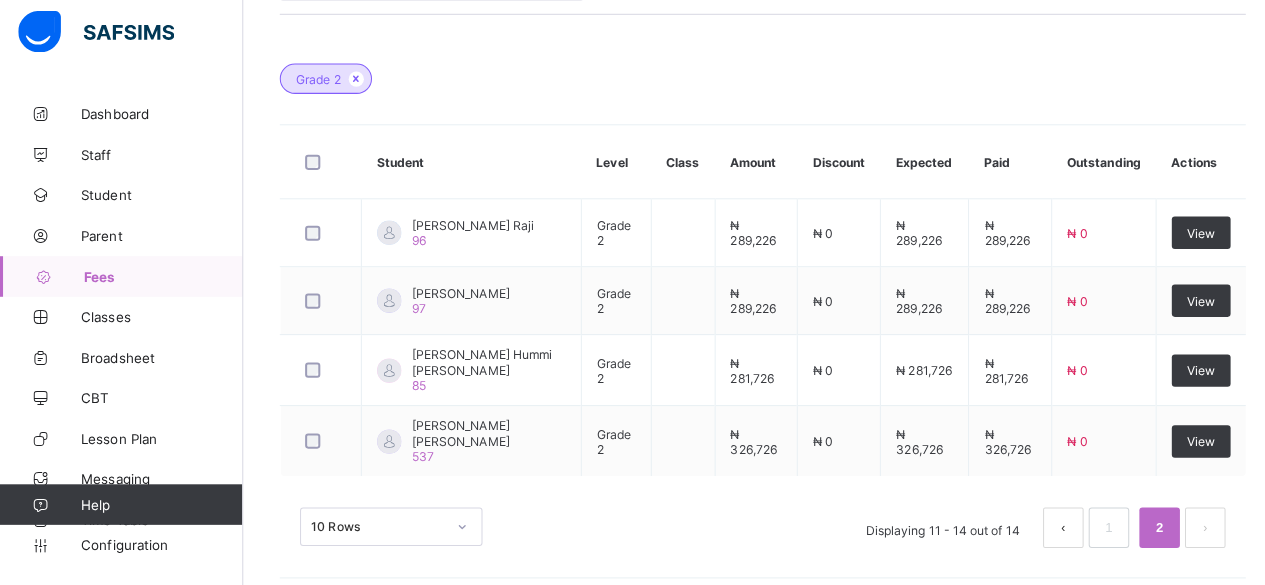 scroll, scrollTop: 552, scrollLeft: 0, axis: vertical 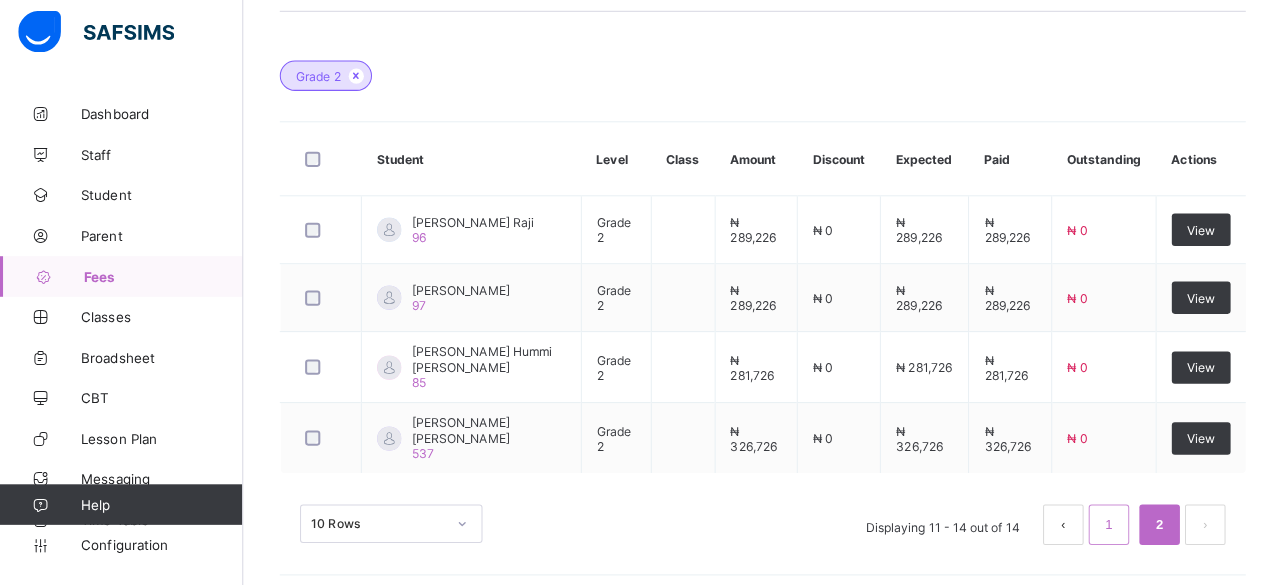 click on "1" at bounding box center [1093, 525] 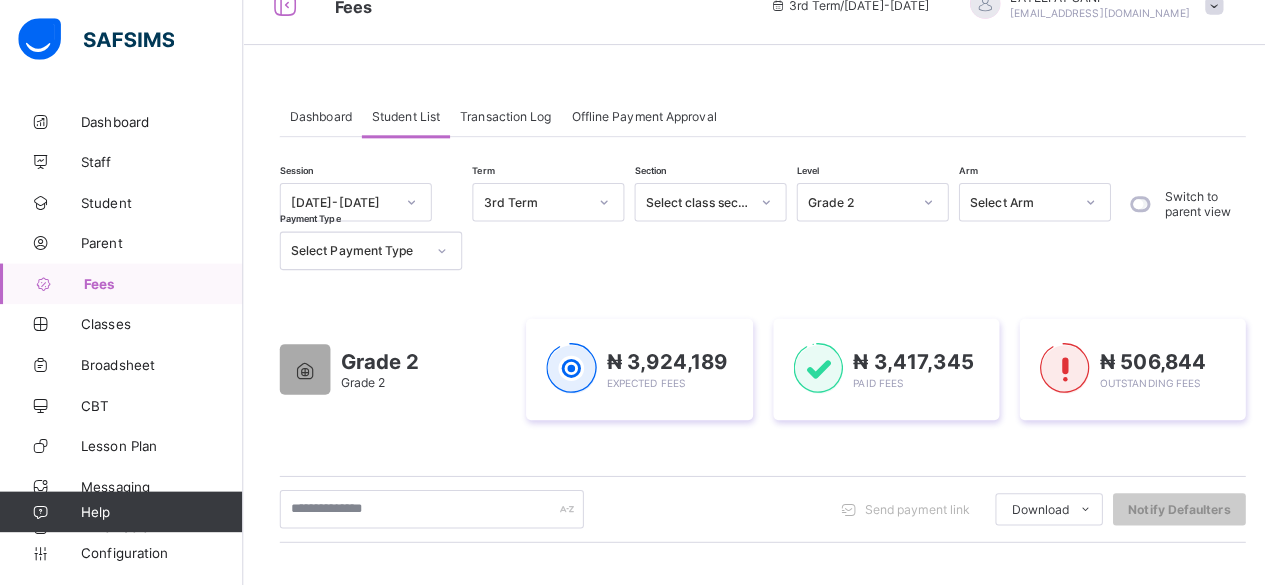 scroll, scrollTop: 33, scrollLeft: 0, axis: vertical 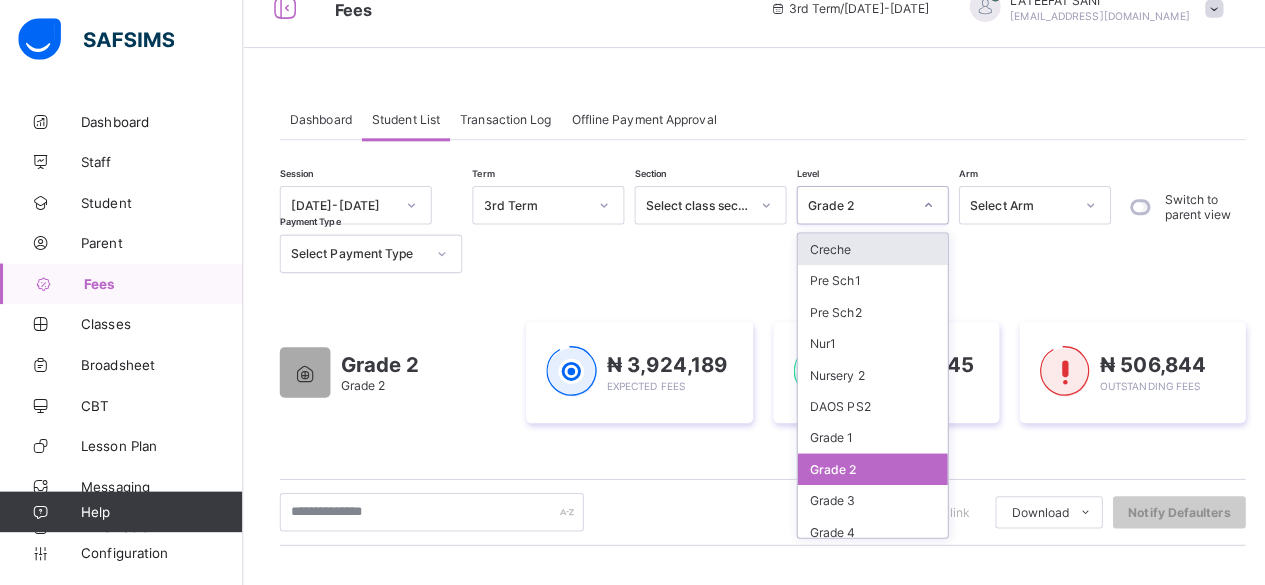 click at bounding box center [916, 202] 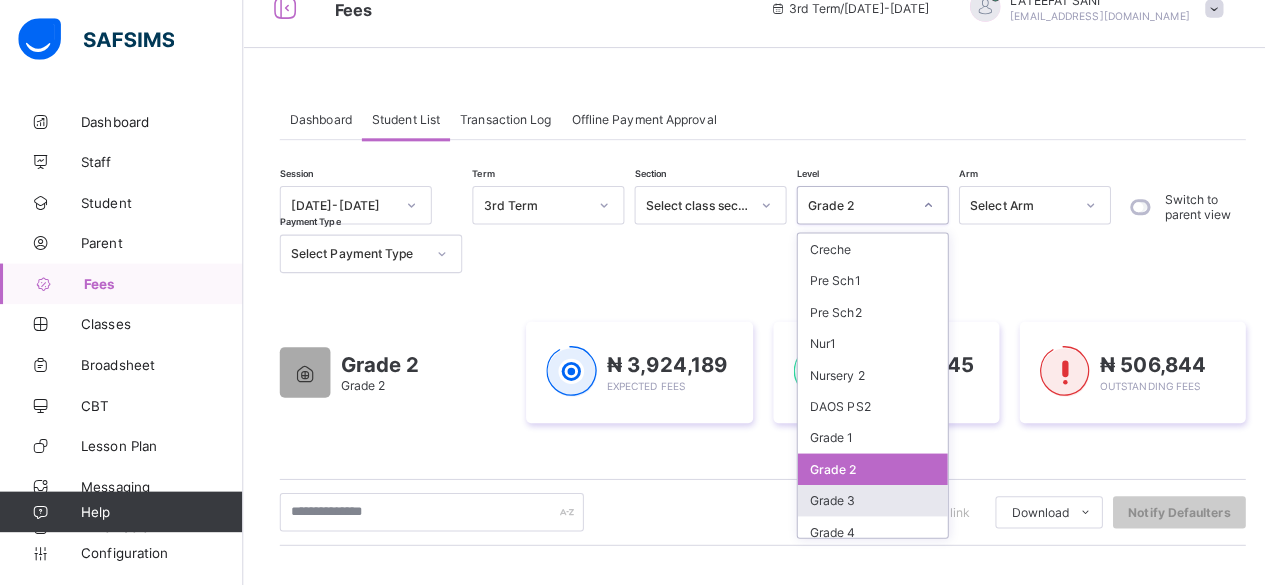 click on "Grade 3" at bounding box center (861, 493) 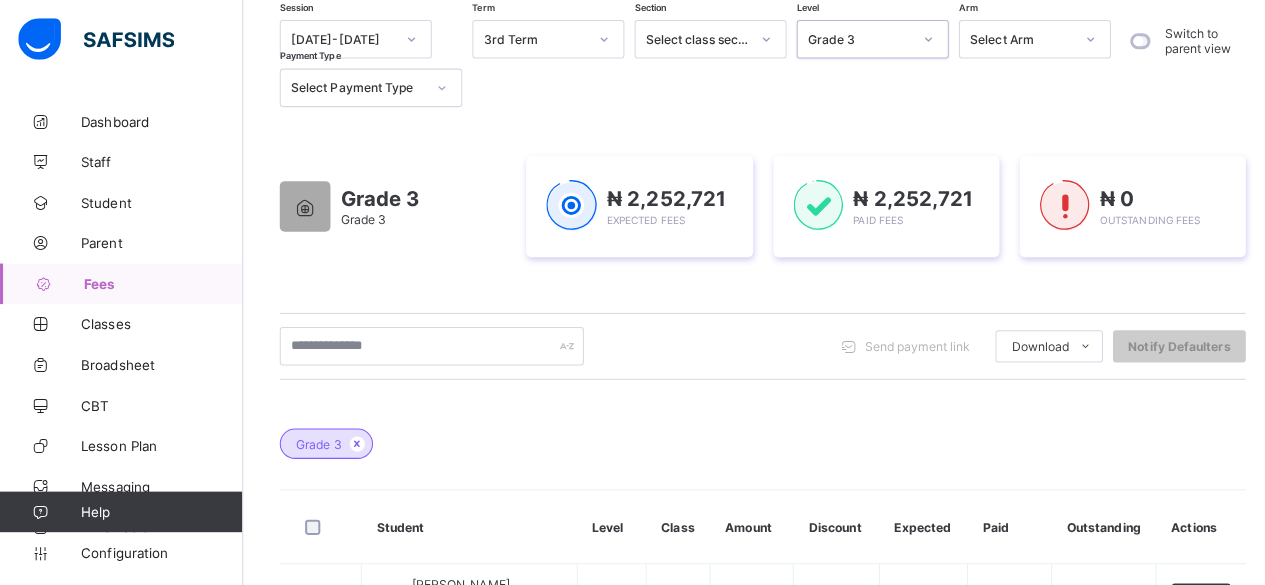 scroll, scrollTop: 192, scrollLeft: 0, axis: vertical 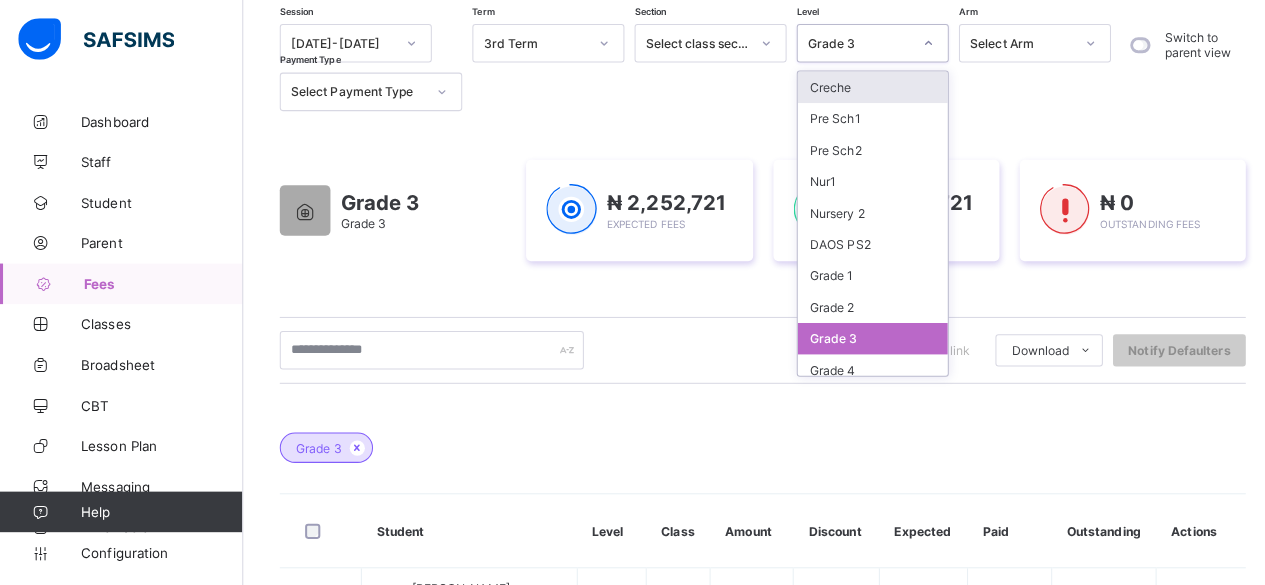 click 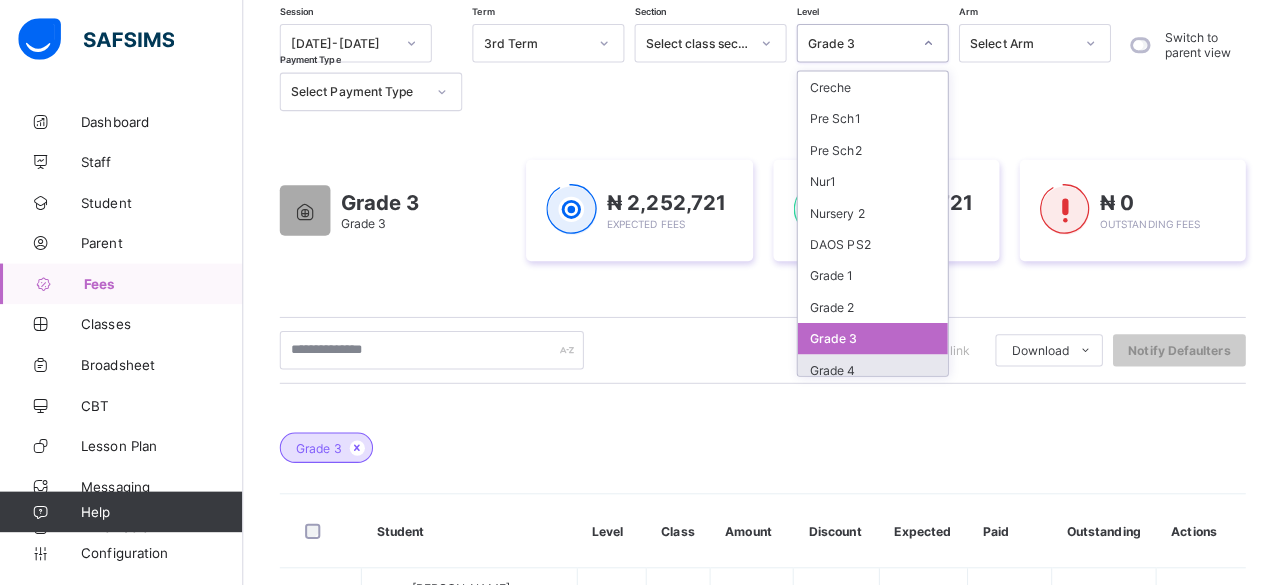 click on "Grade 4" at bounding box center (861, 365) 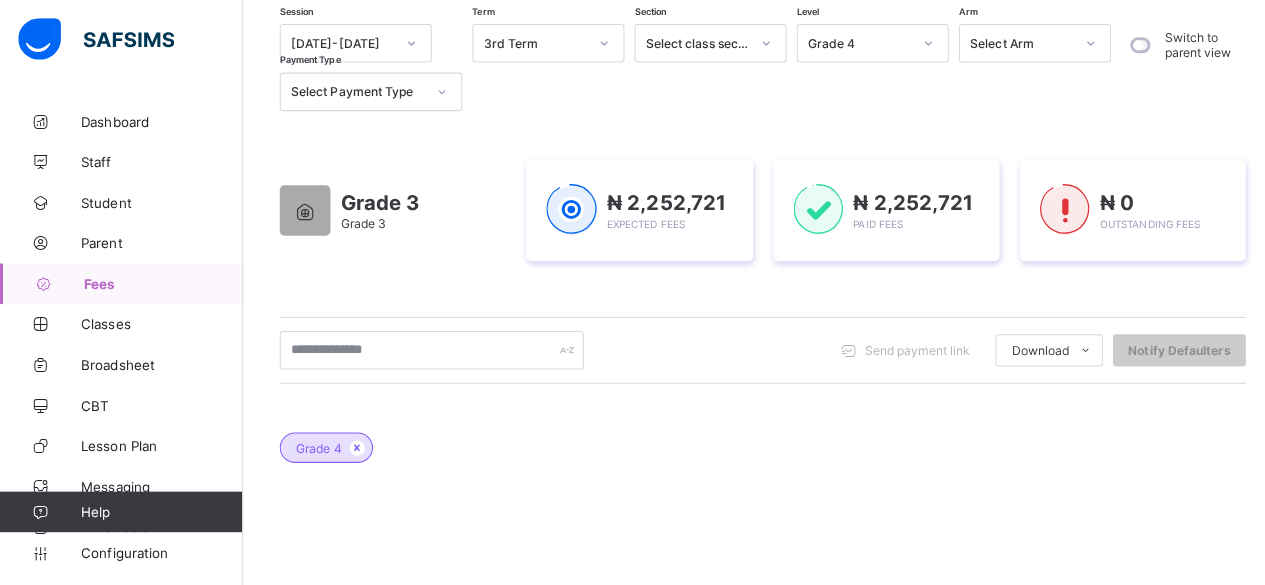 click on "Send payment link Download  Students Payment Students Payment Status Student Items Report Student Discount Report   Notify Defaulters" at bounding box center [752, 346] 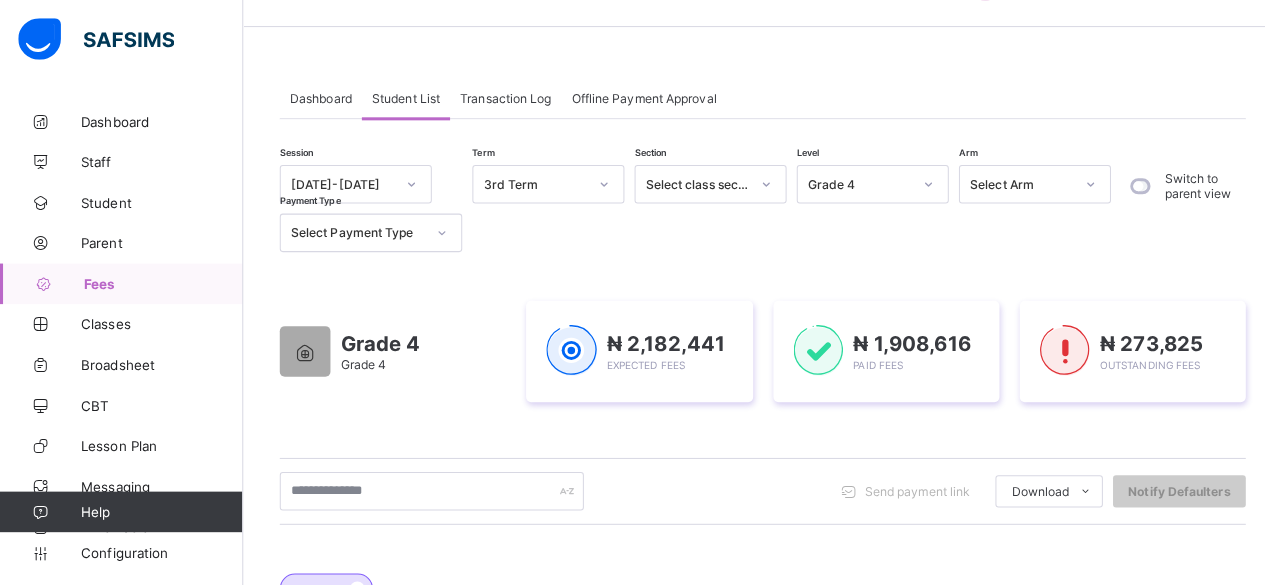 scroll, scrollTop: 0, scrollLeft: 0, axis: both 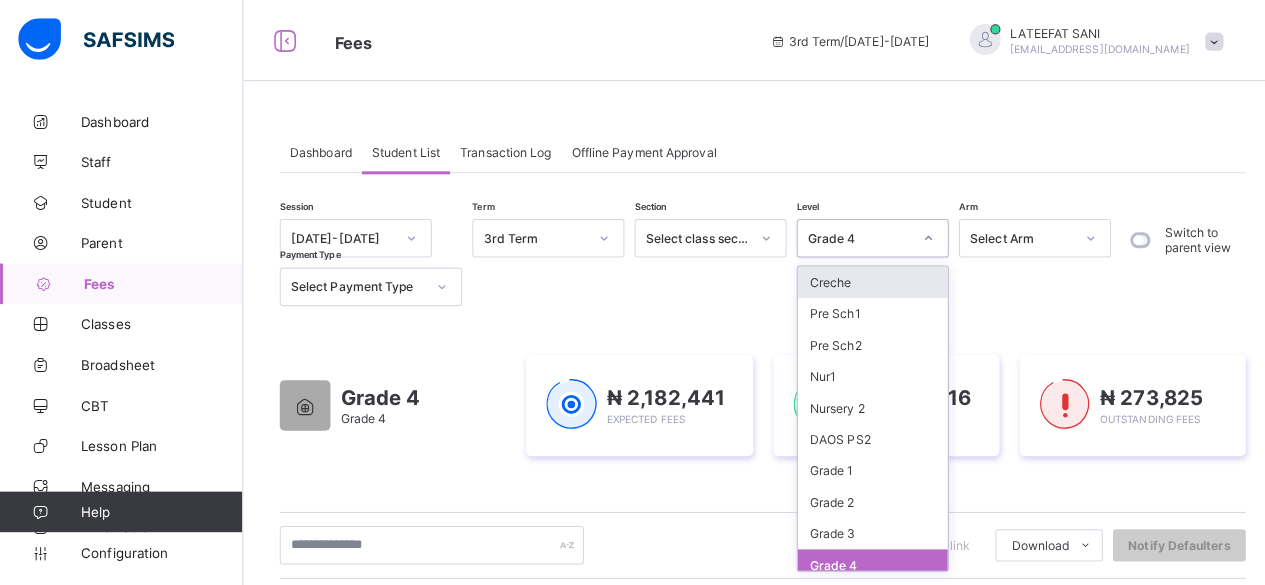 click 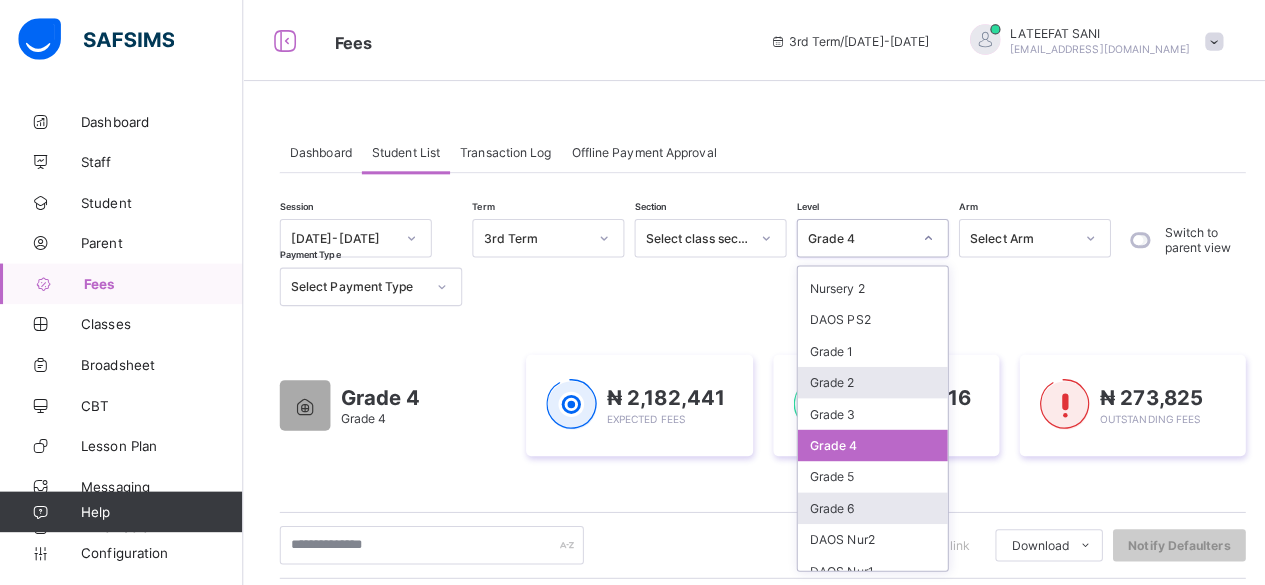 scroll, scrollTop: 188, scrollLeft: 0, axis: vertical 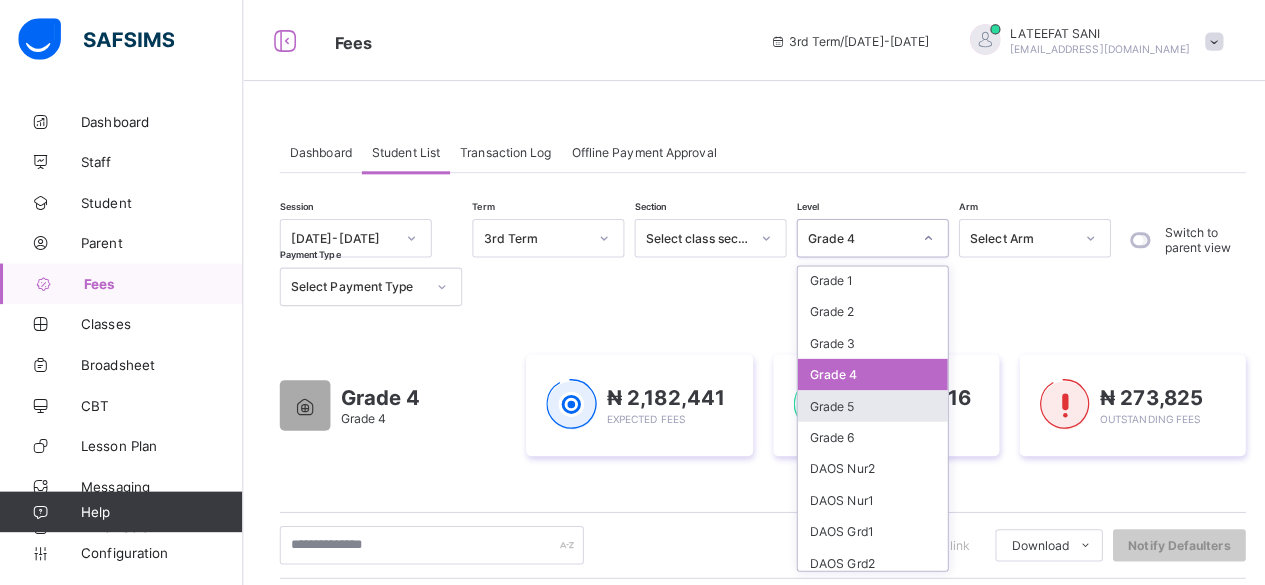 click on "Grade 5" at bounding box center [861, 400] 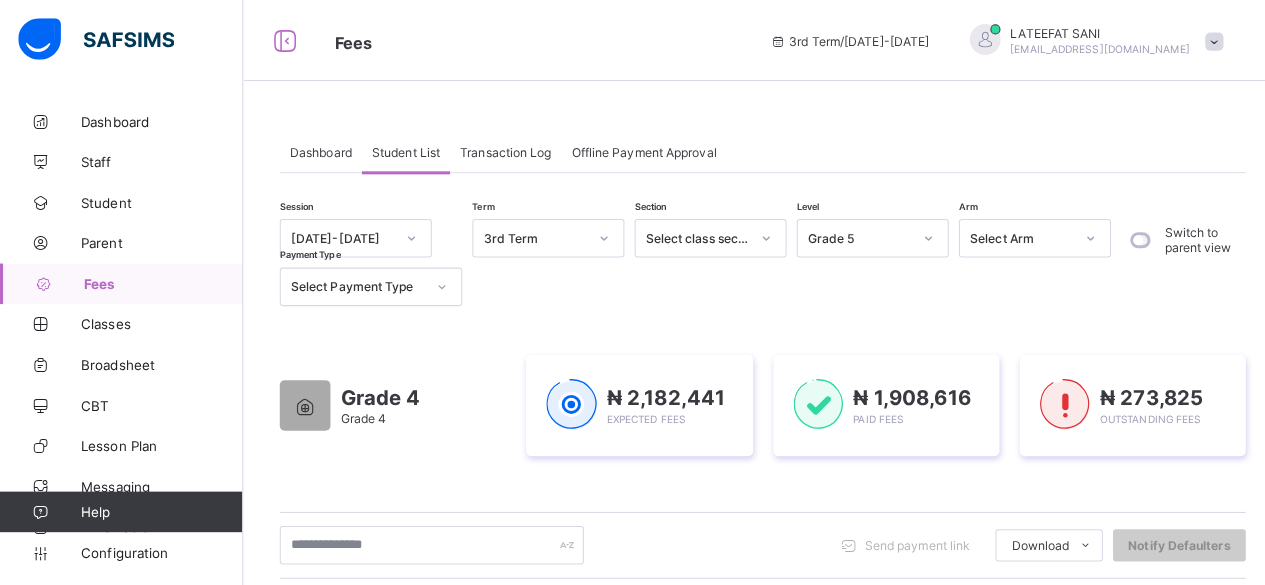 click on "₦ 1,908,616 Paid Fees" at bounding box center (874, 400) 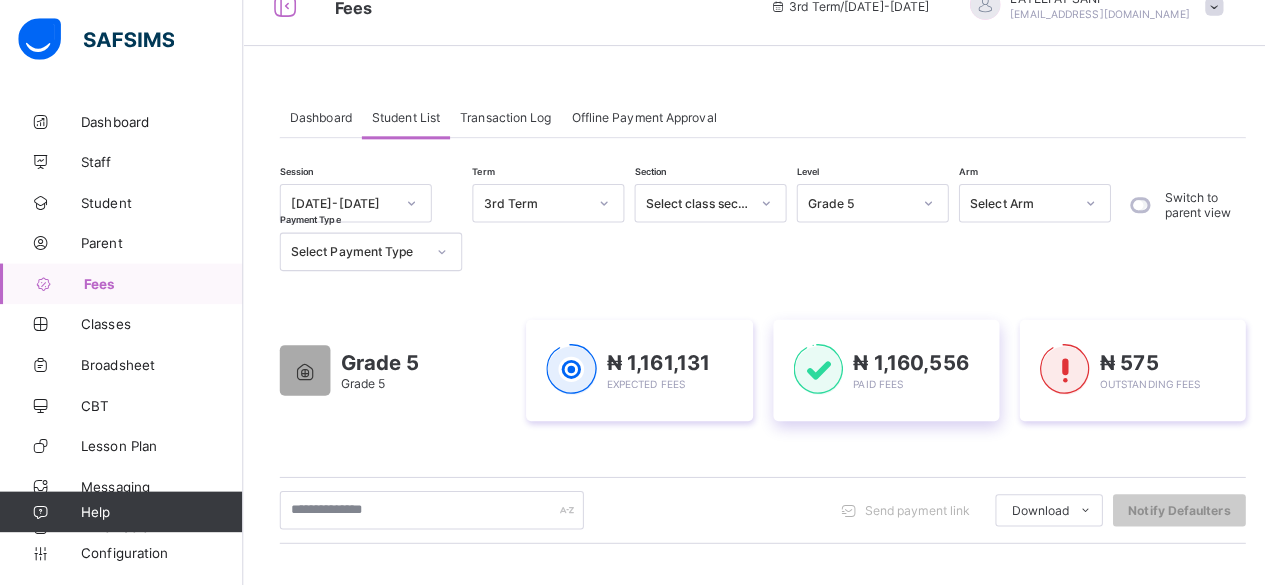 scroll, scrollTop: 0, scrollLeft: 0, axis: both 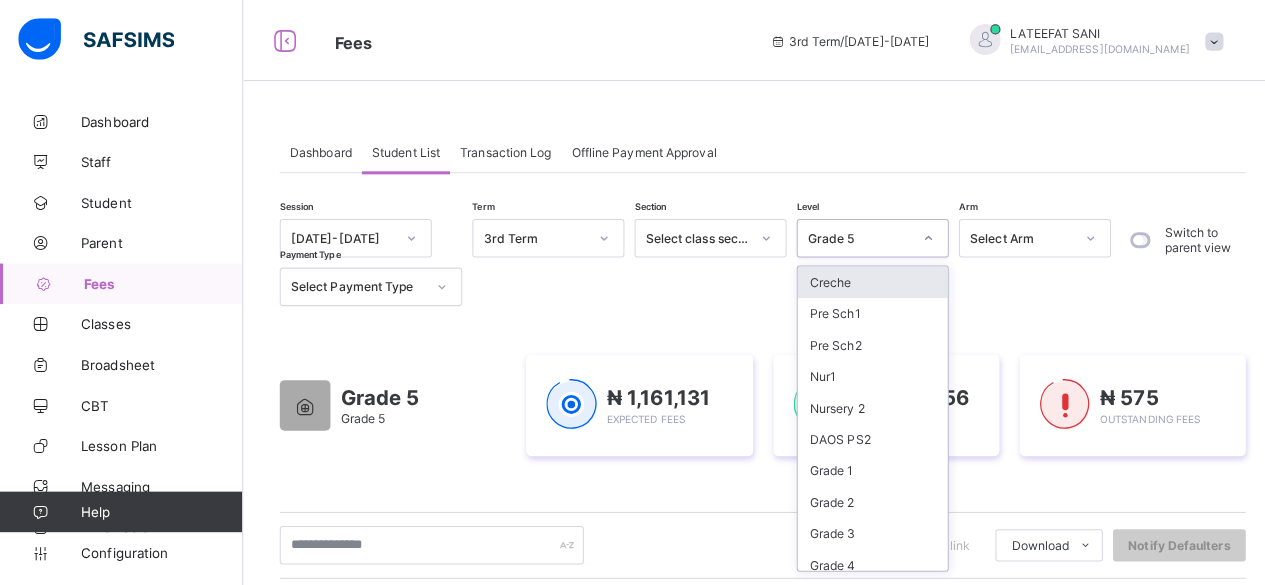 click 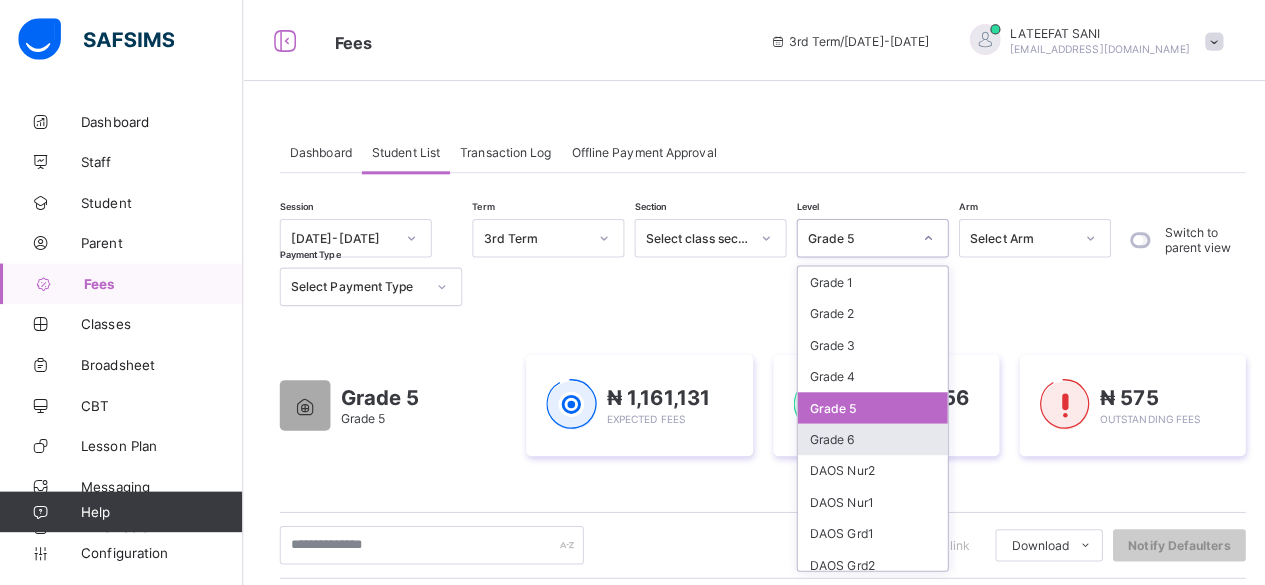 scroll, scrollTop: 260, scrollLeft: 0, axis: vertical 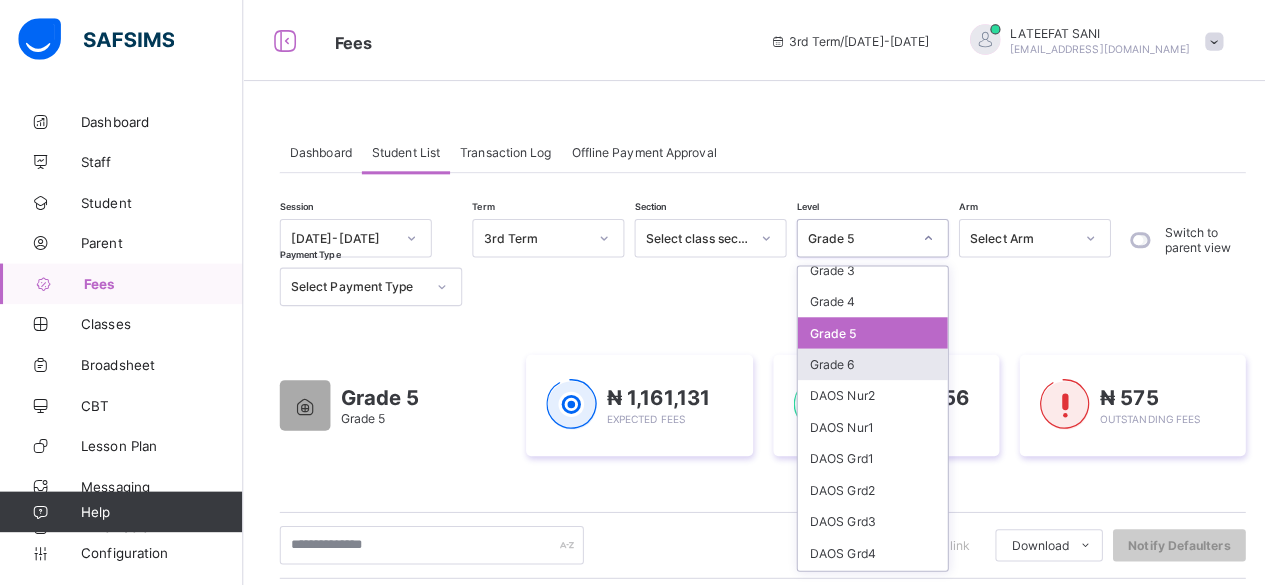 click on "Grade 6" at bounding box center (861, 359) 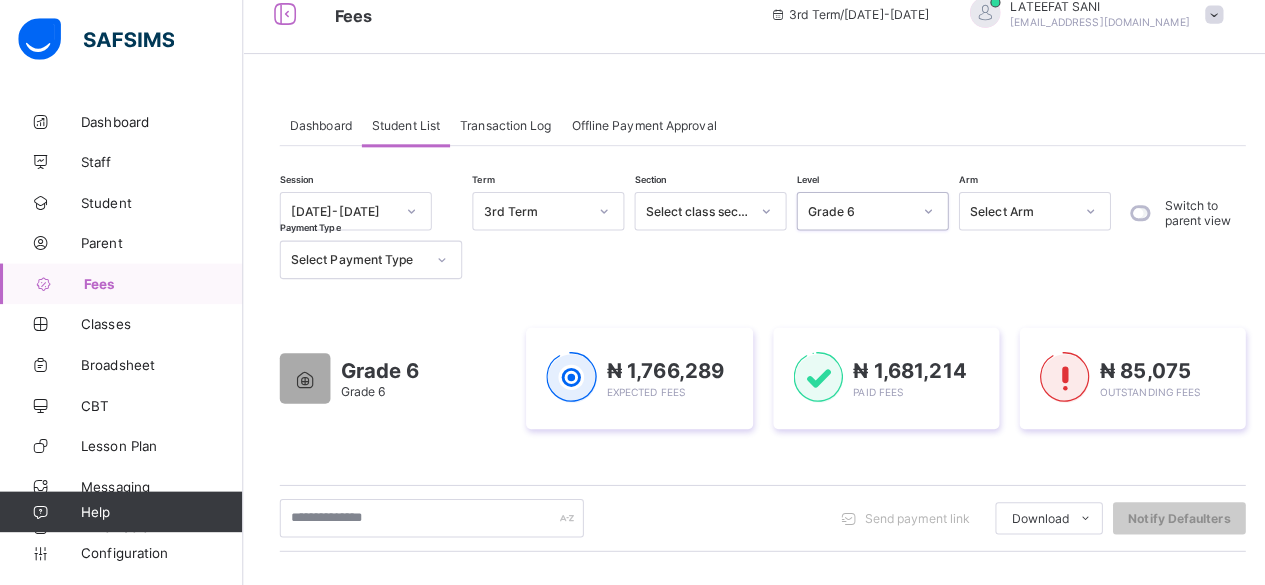 scroll, scrollTop: 0, scrollLeft: 0, axis: both 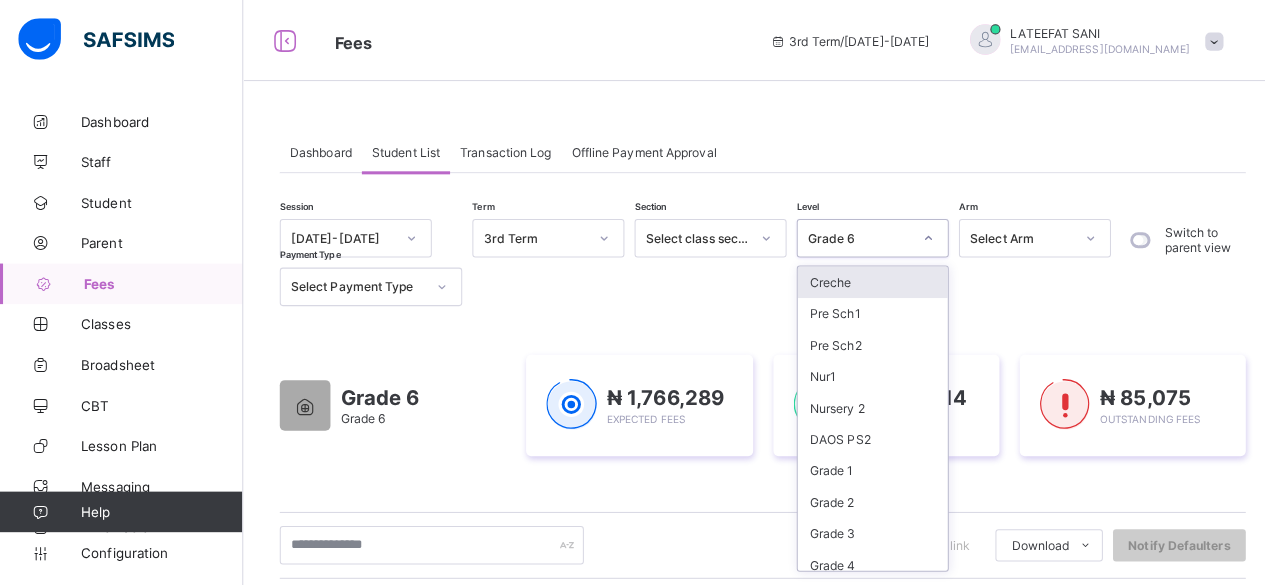 click 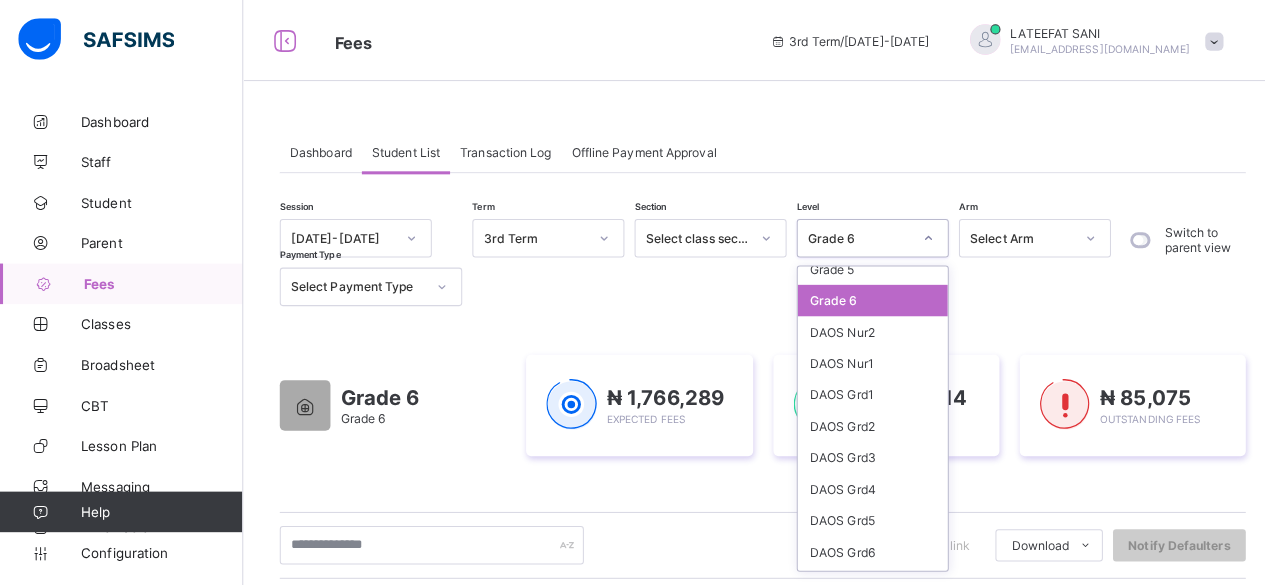 scroll, scrollTop: 310, scrollLeft: 0, axis: vertical 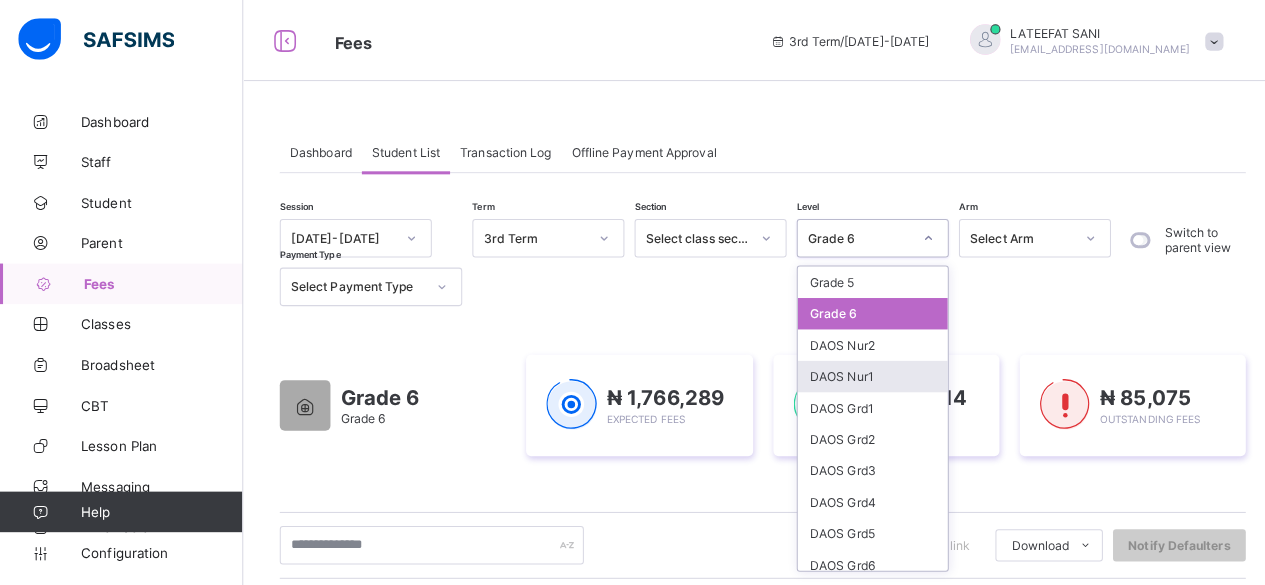 click on "DAOS Nur1" at bounding box center (861, 371) 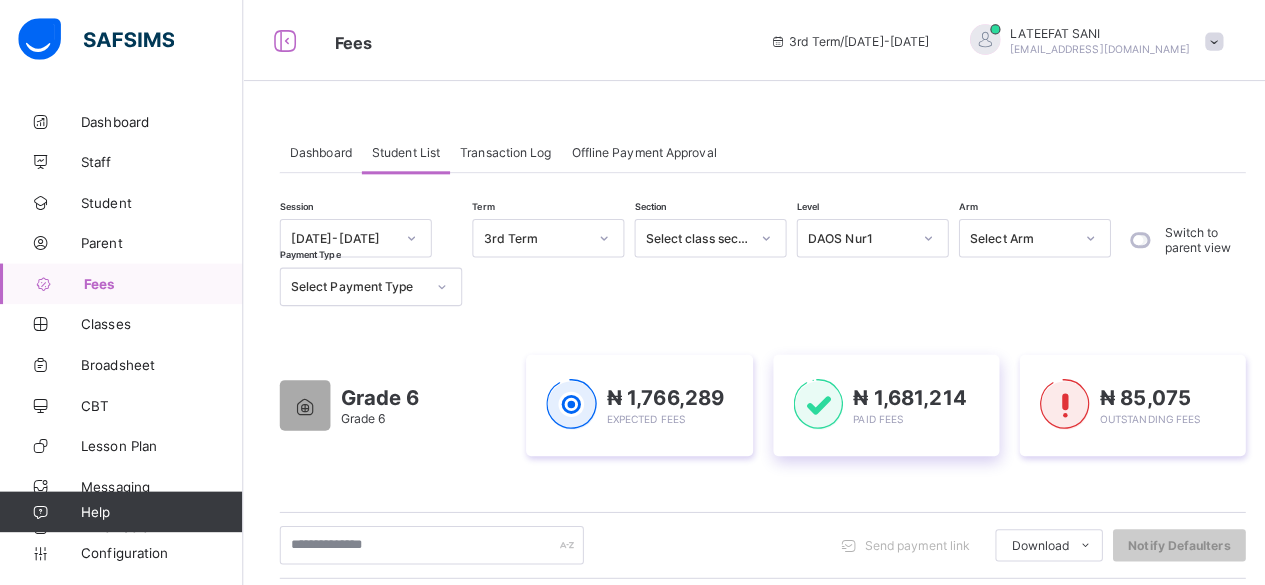 click on "₦ 1,681,214 Paid Fees" at bounding box center [874, 400] 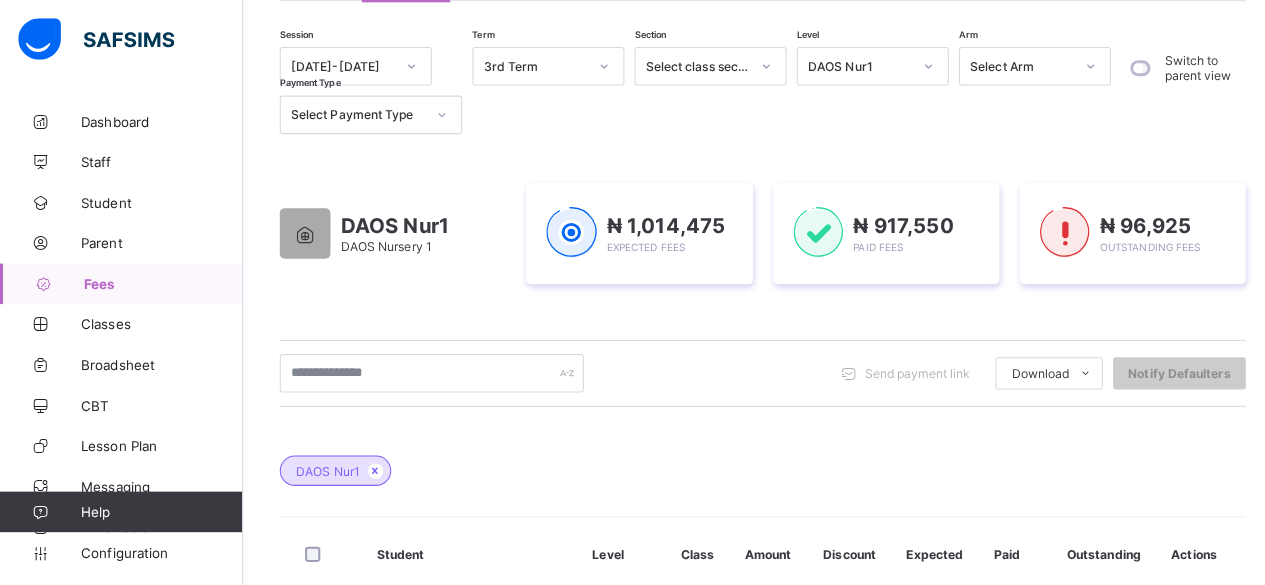 scroll, scrollTop: 0, scrollLeft: 0, axis: both 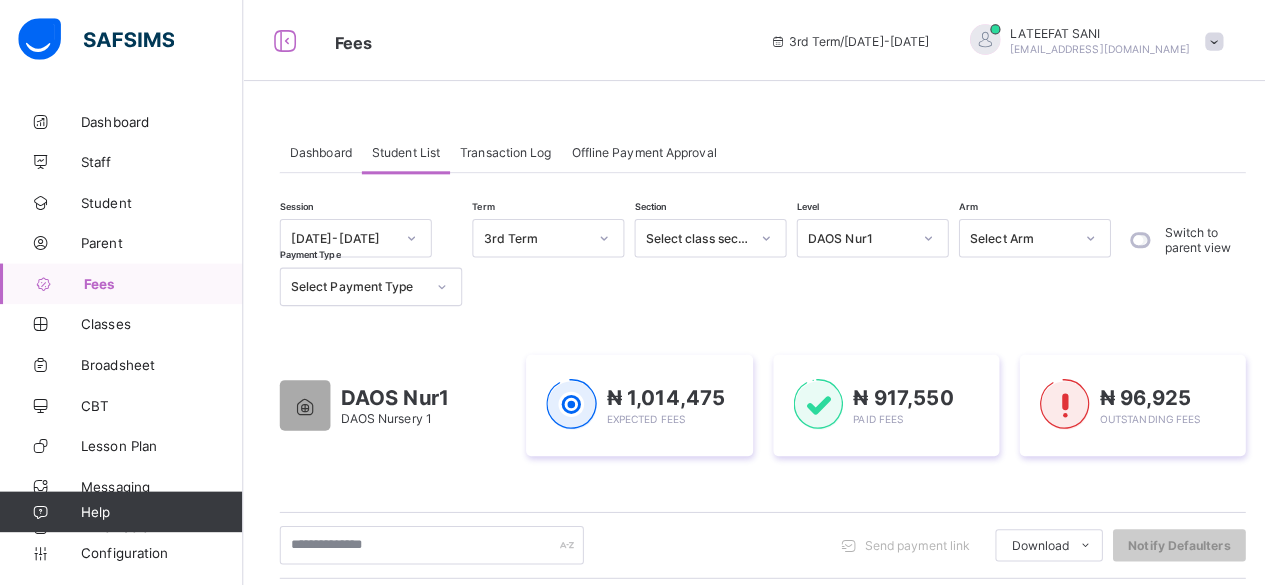 click 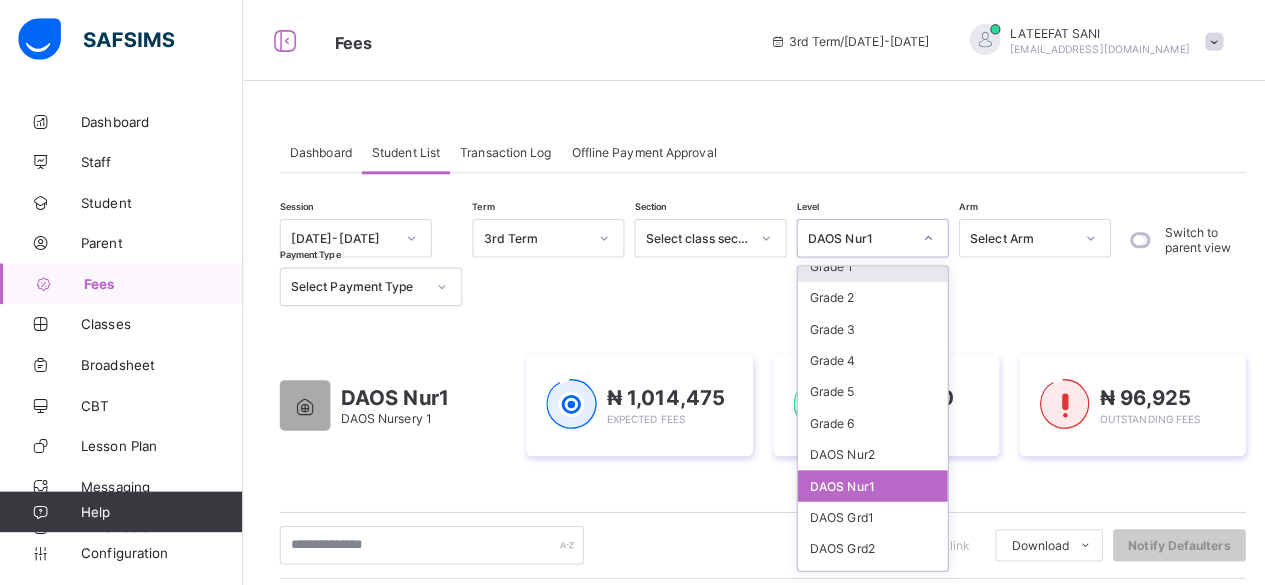 scroll, scrollTop: 287, scrollLeft: 0, axis: vertical 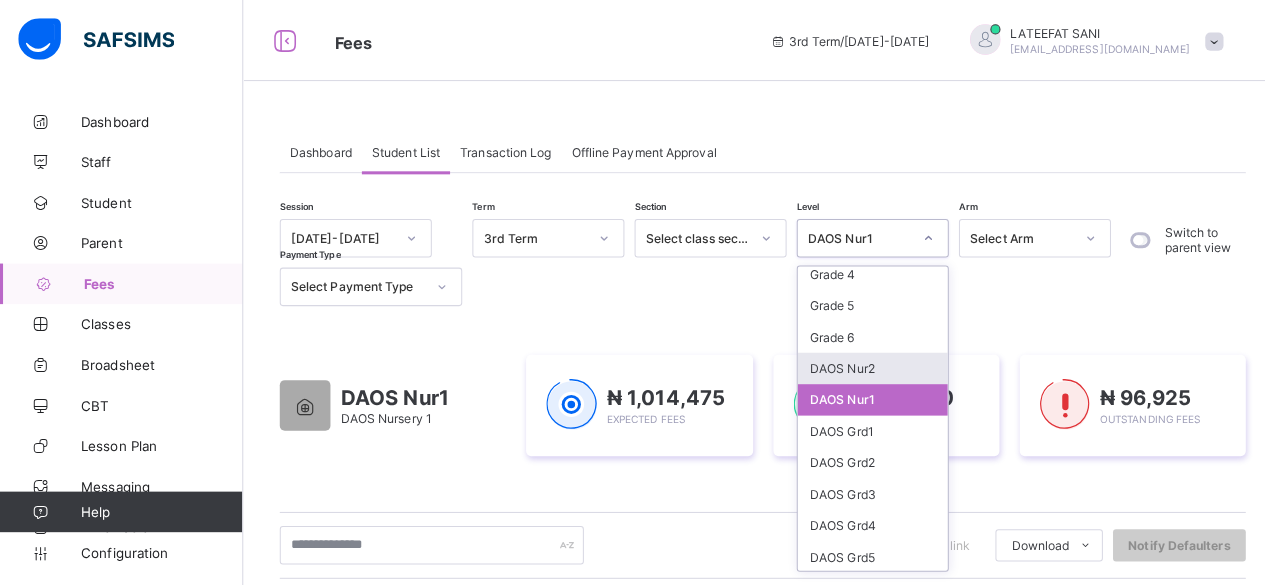 click on "DAOS Nur2" at bounding box center [861, 363] 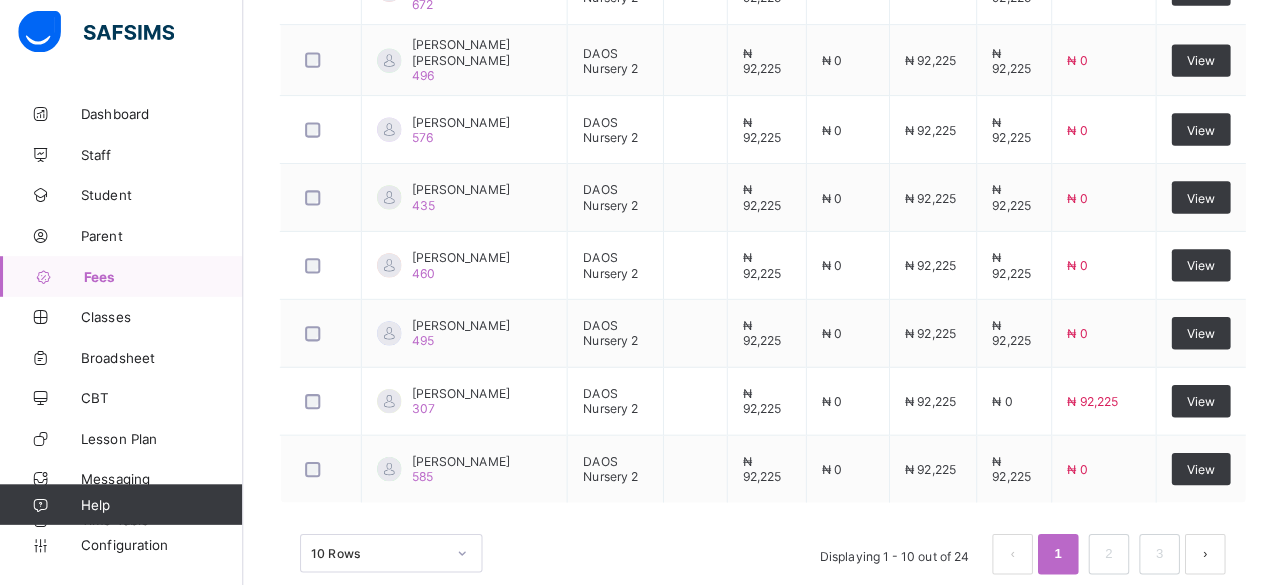 scroll, scrollTop: 952, scrollLeft: 0, axis: vertical 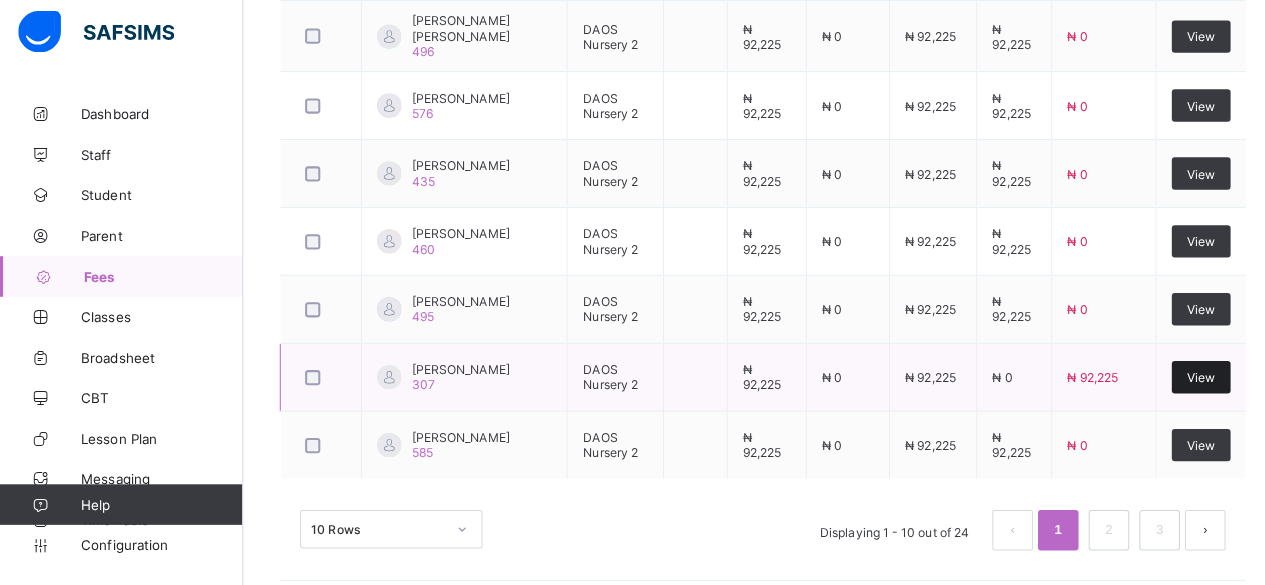 click on "View" at bounding box center (1185, 379) 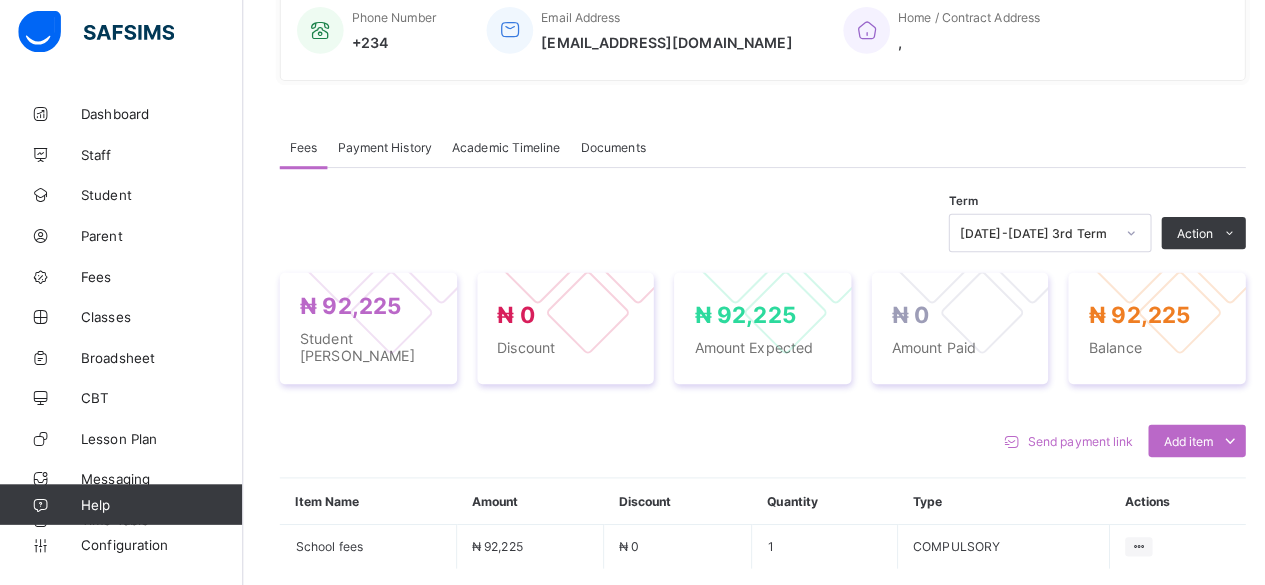 scroll, scrollTop: 677, scrollLeft: 0, axis: vertical 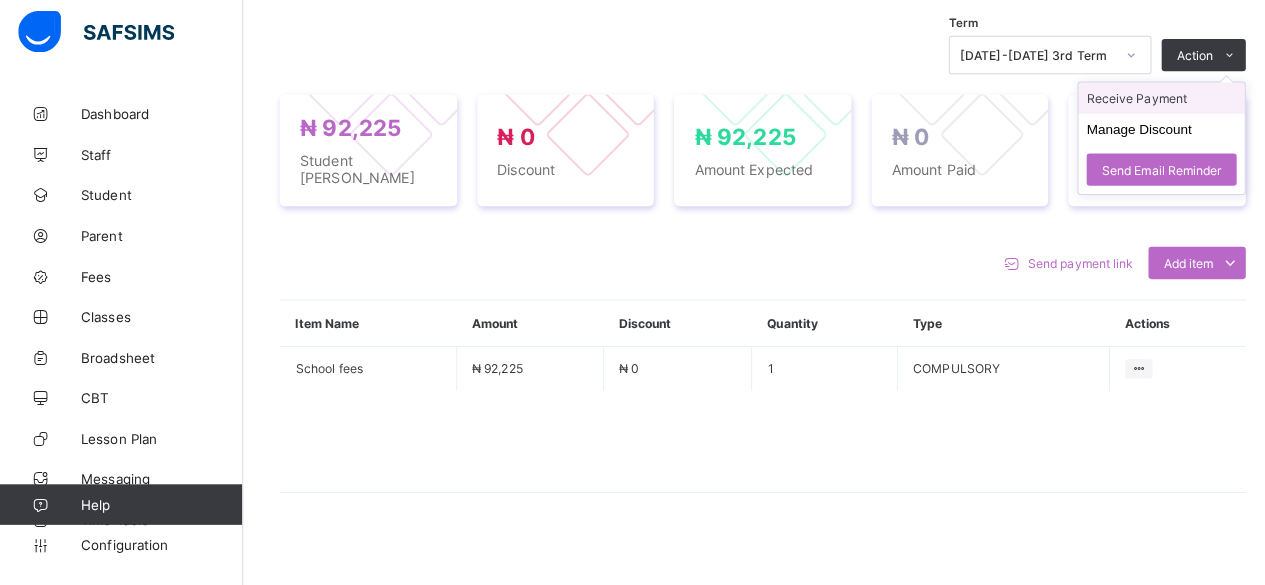 click on "Receive Payment" at bounding box center [1146, 104] 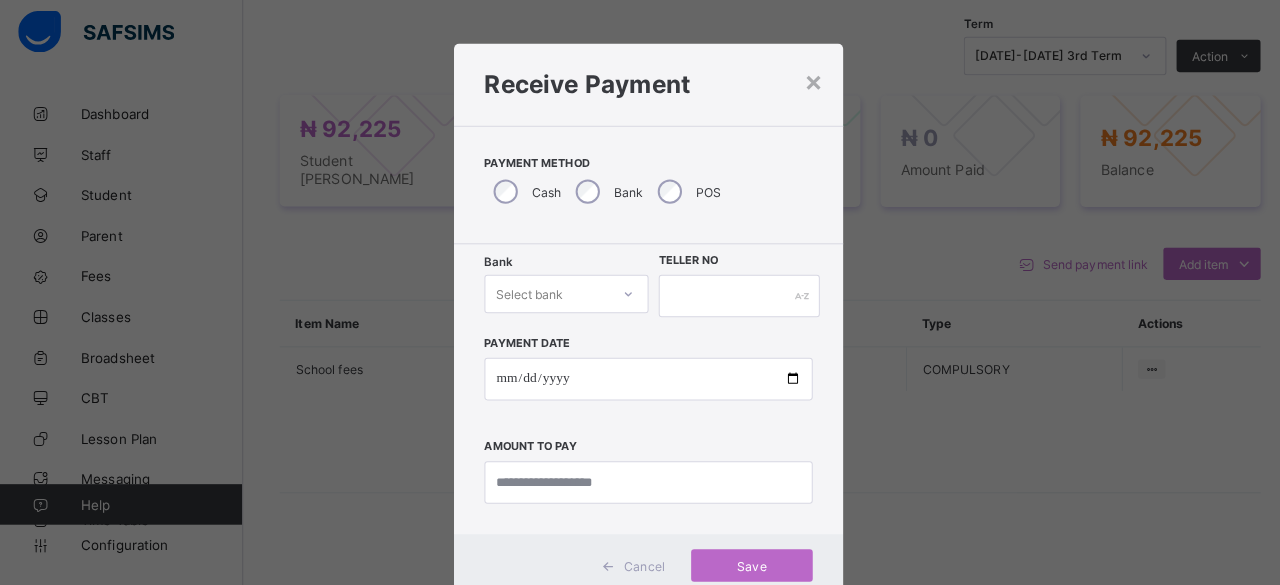 click at bounding box center (620, 297) 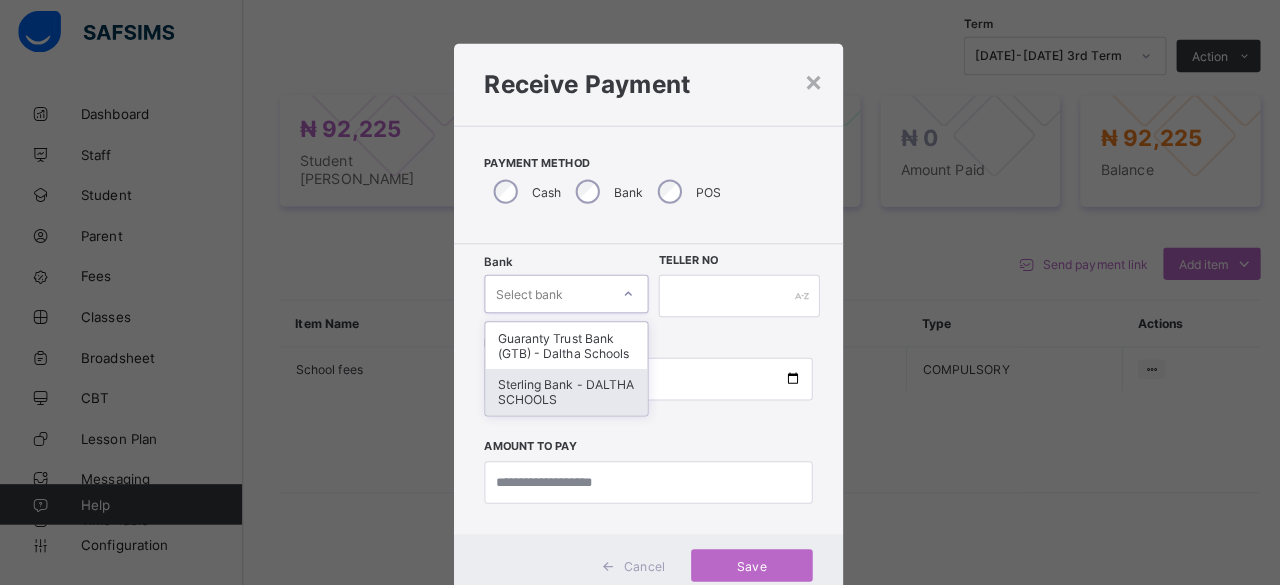 click on "Sterling Bank - DALTHA SCHOOLS" at bounding box center (559, 394) 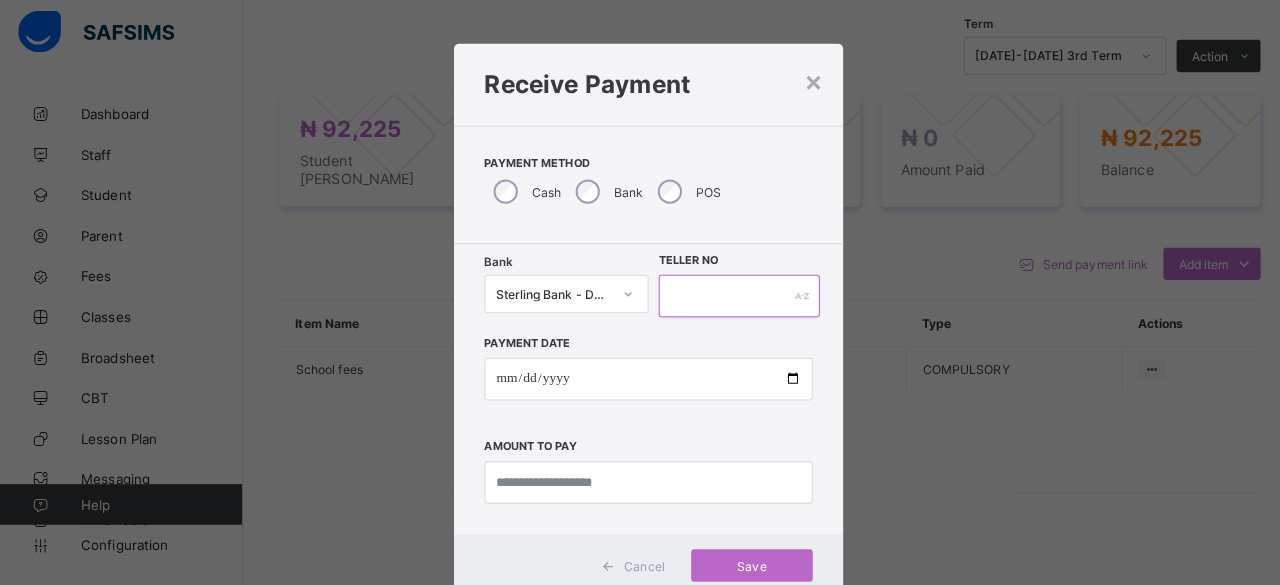 click at bounding box center [729, 299] 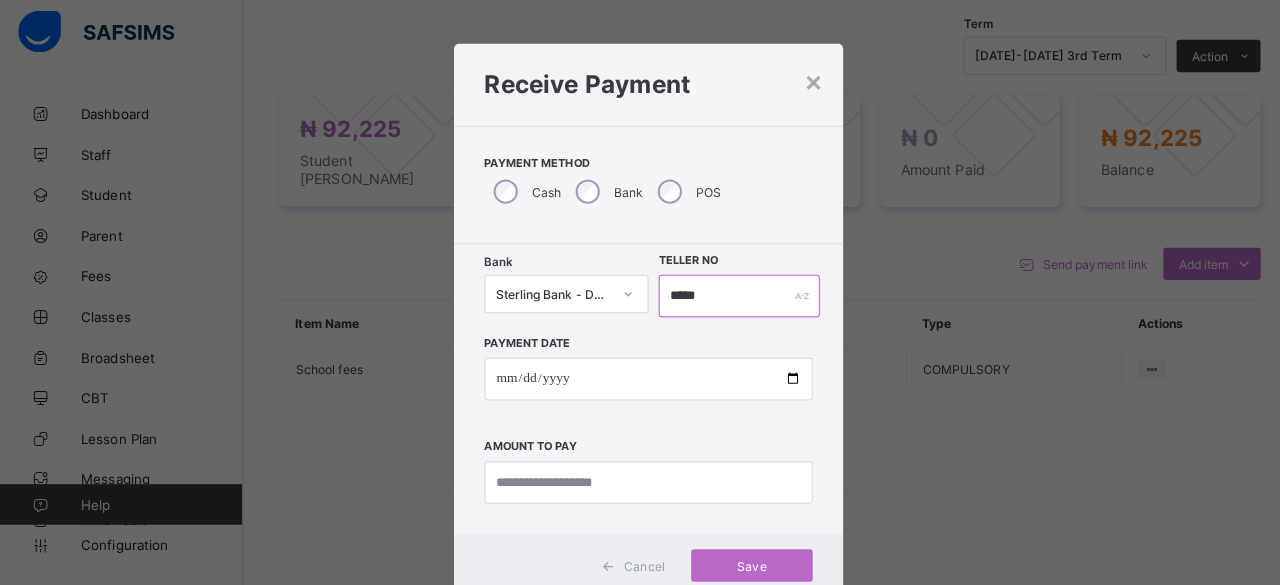 type on "*****" 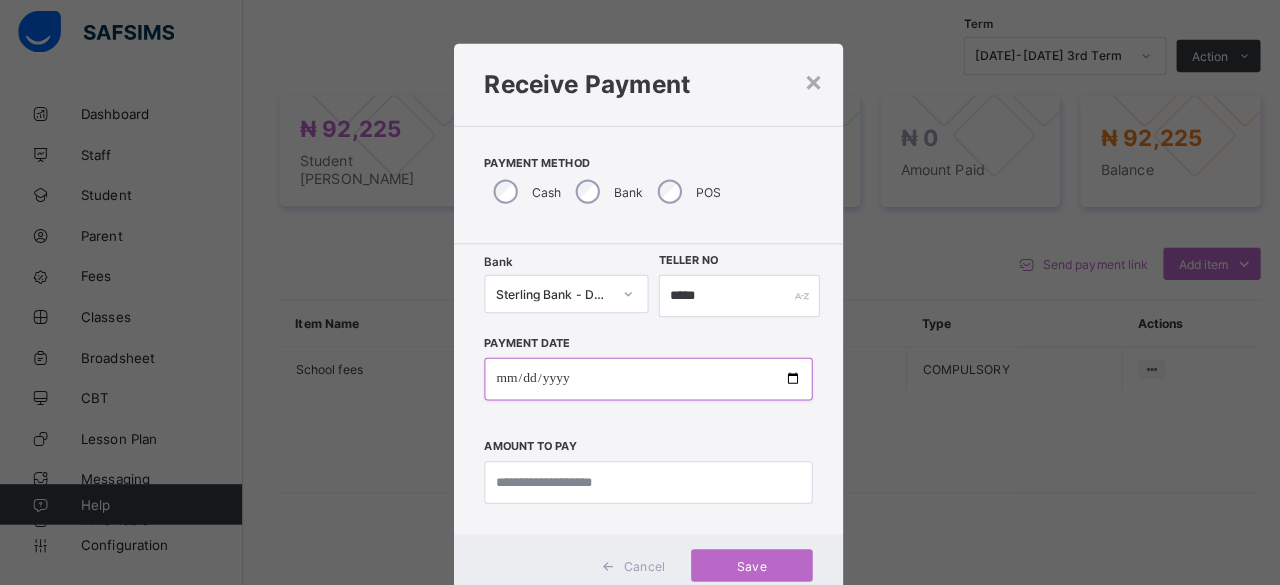 click at bounding box center [640, 381] 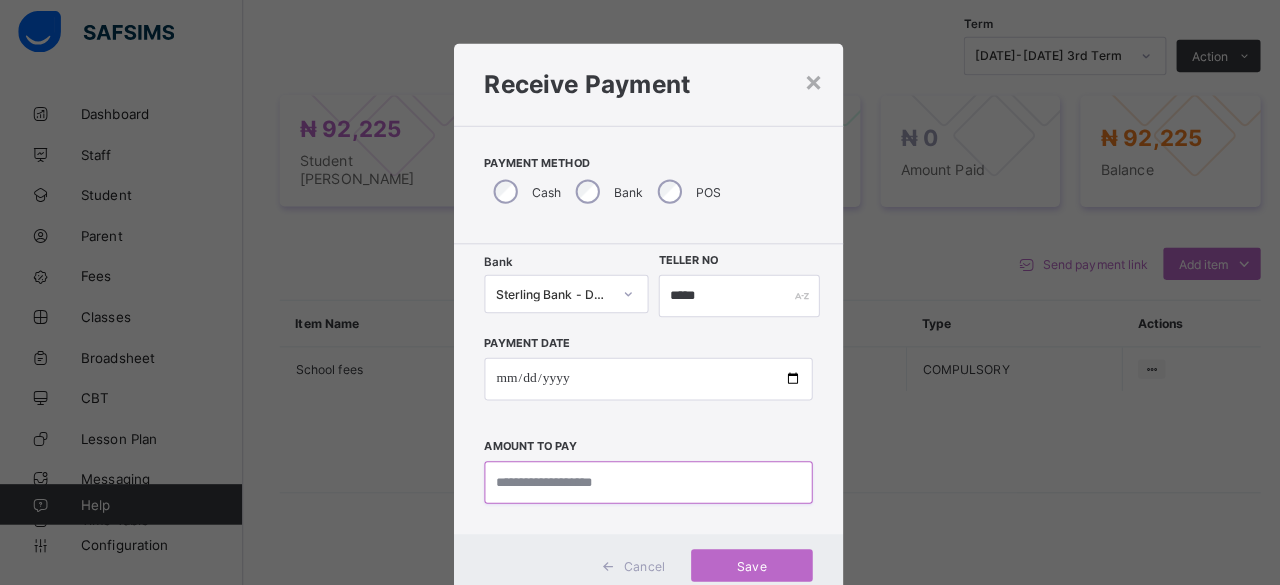 click at bounding box center [640, 483] 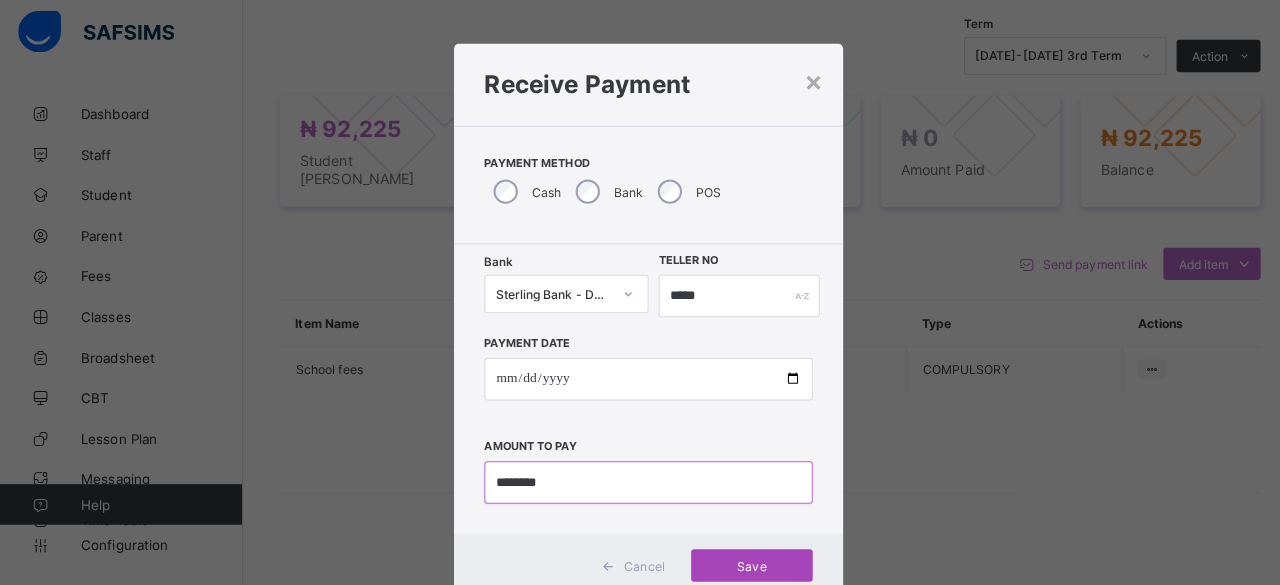 type on "********" 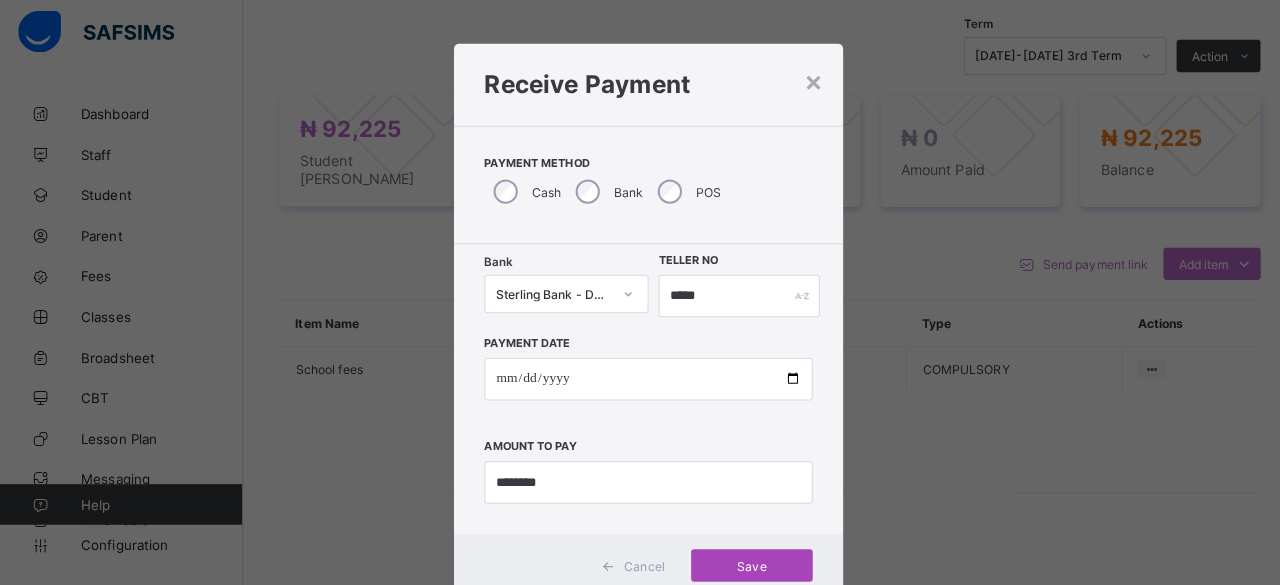 click on "Save" at bounding box center [742, 565] 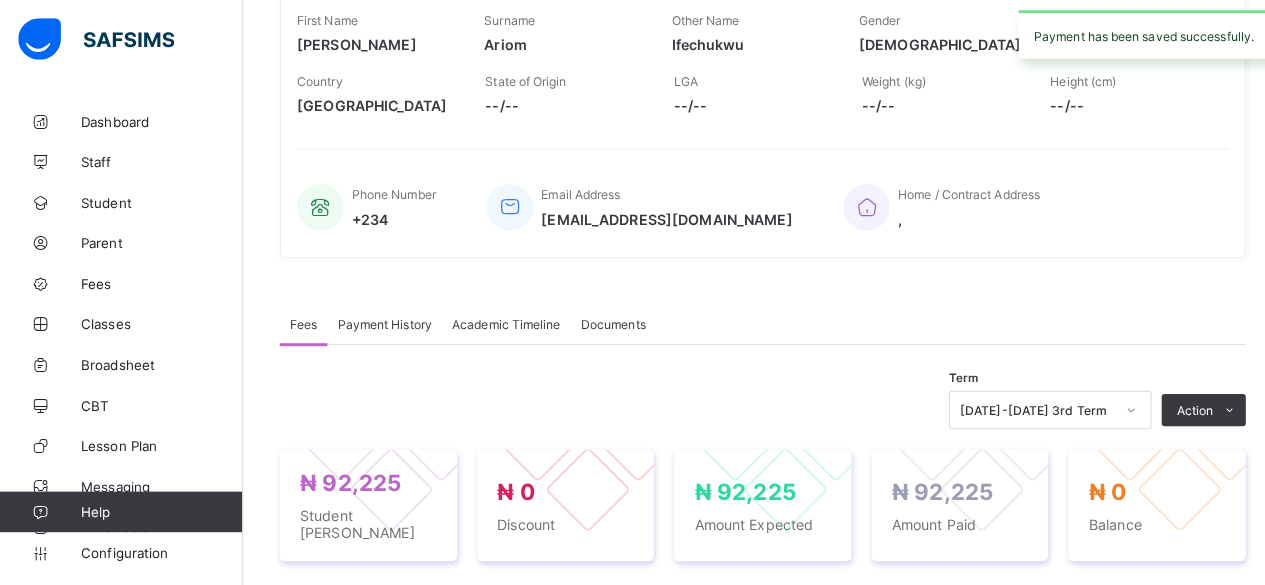 scroll, scrollTop: 0, scrollLeft: 0, axis: both 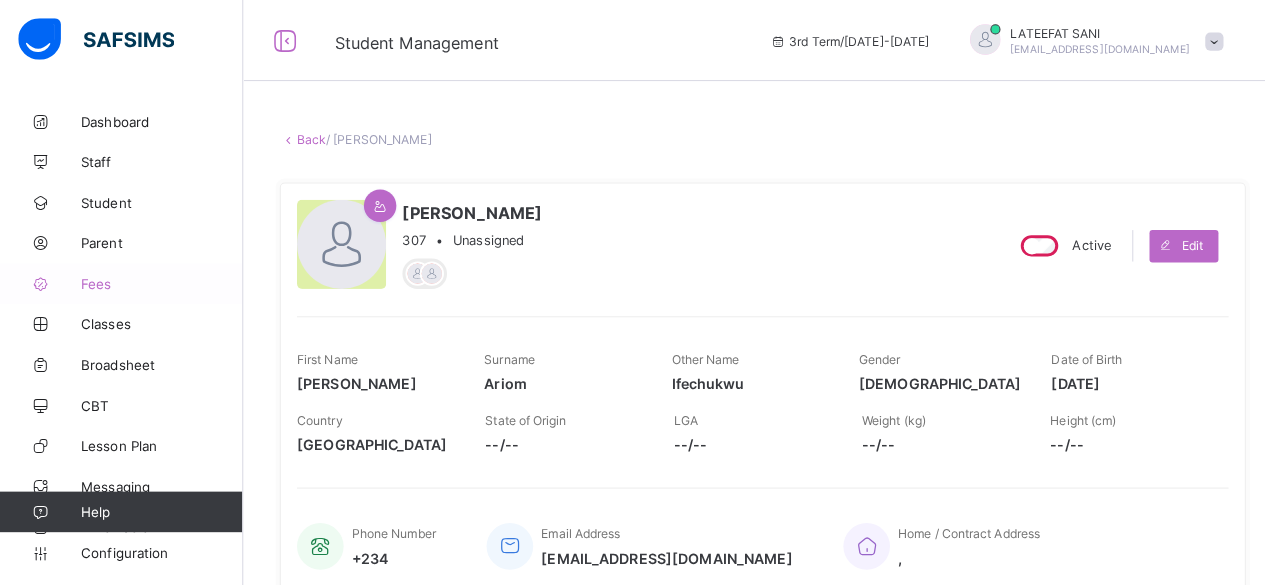 click on "Fees" at bounding box center [160, 280] 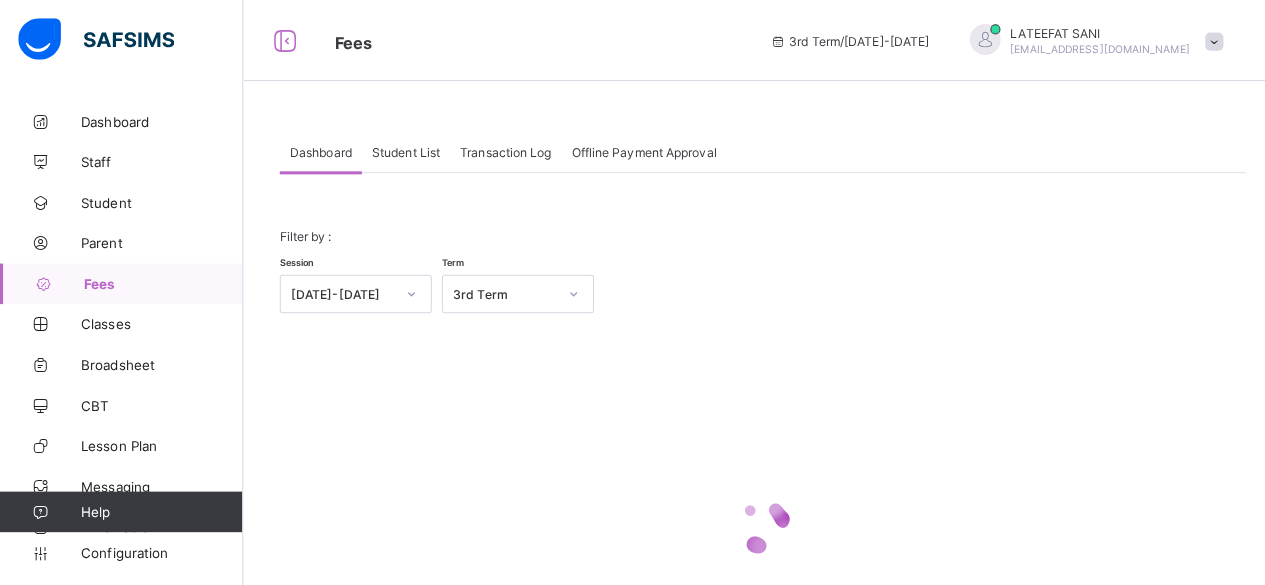 click on "Student List" at bounding box center (400, 150) 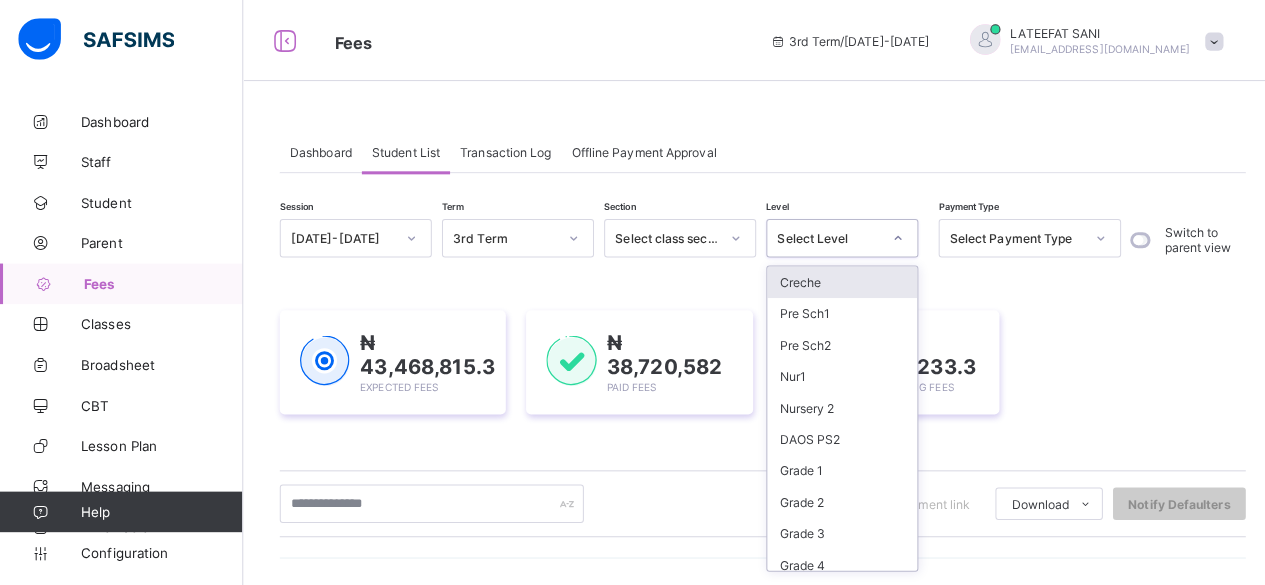 click 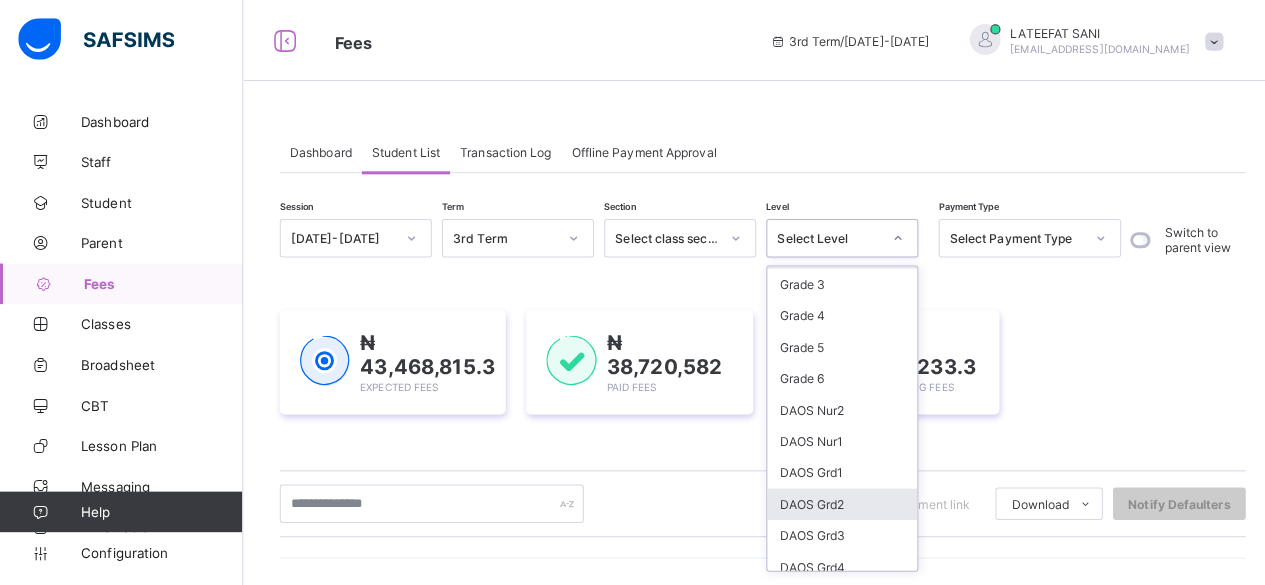 scroll, scrollTop: 248, scrollLeft: 0, axis: vertical 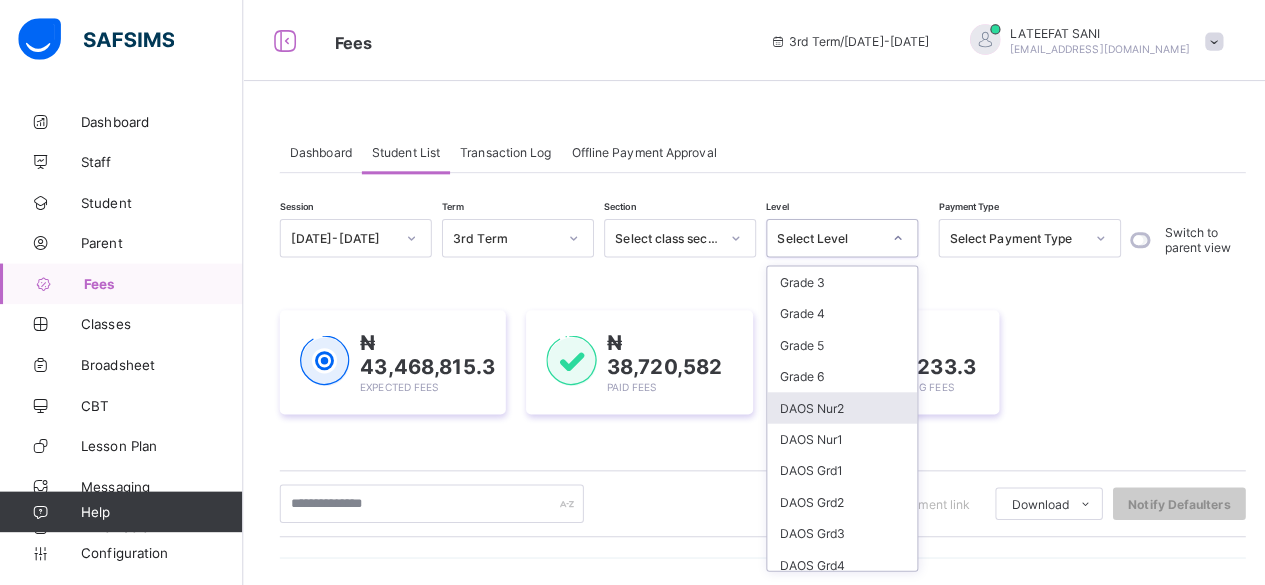 click on "DAOS Nur2" at bounding box center [831, 402] 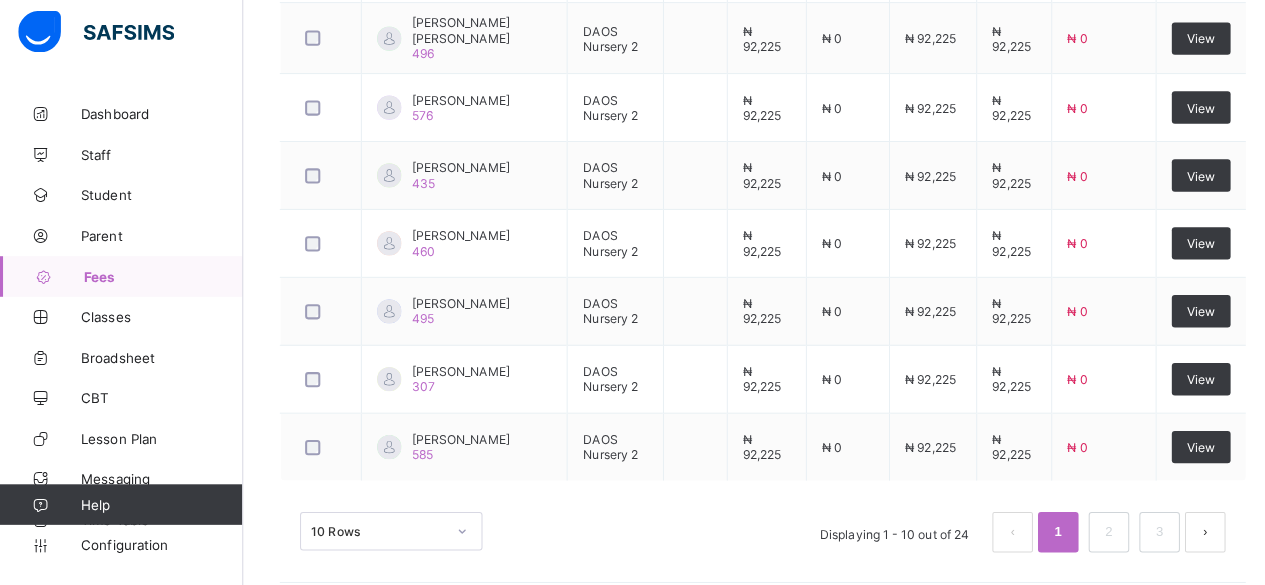 scroll, scrollTop: 952, scrollLeft: 0, axis: vertical 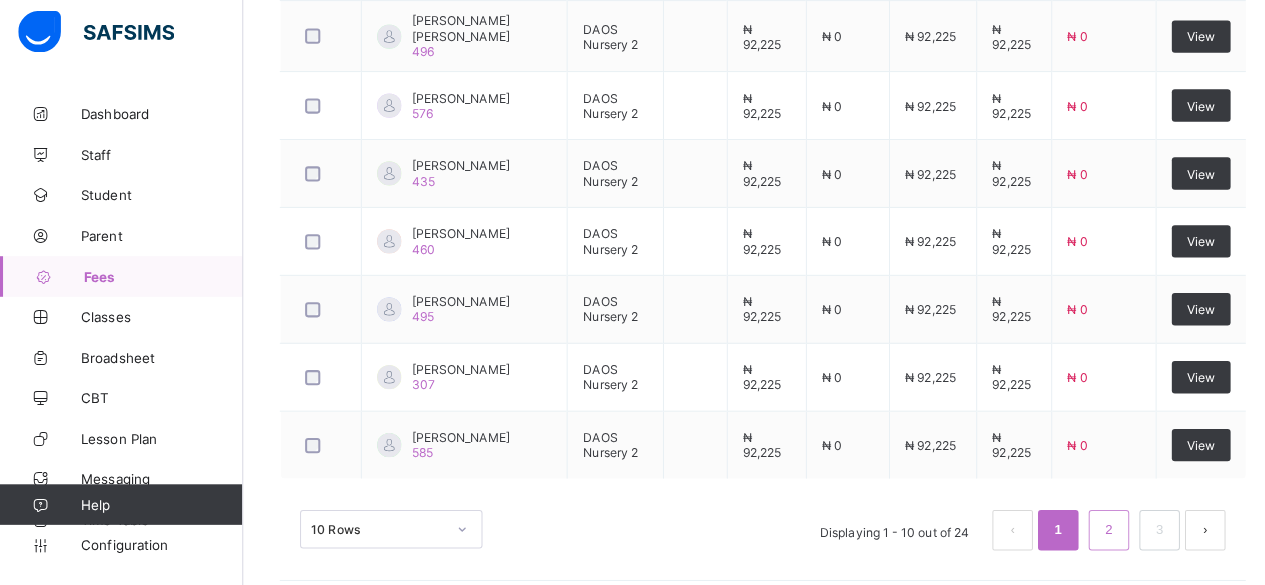 click on "2" at bounding box center [1093, 530] 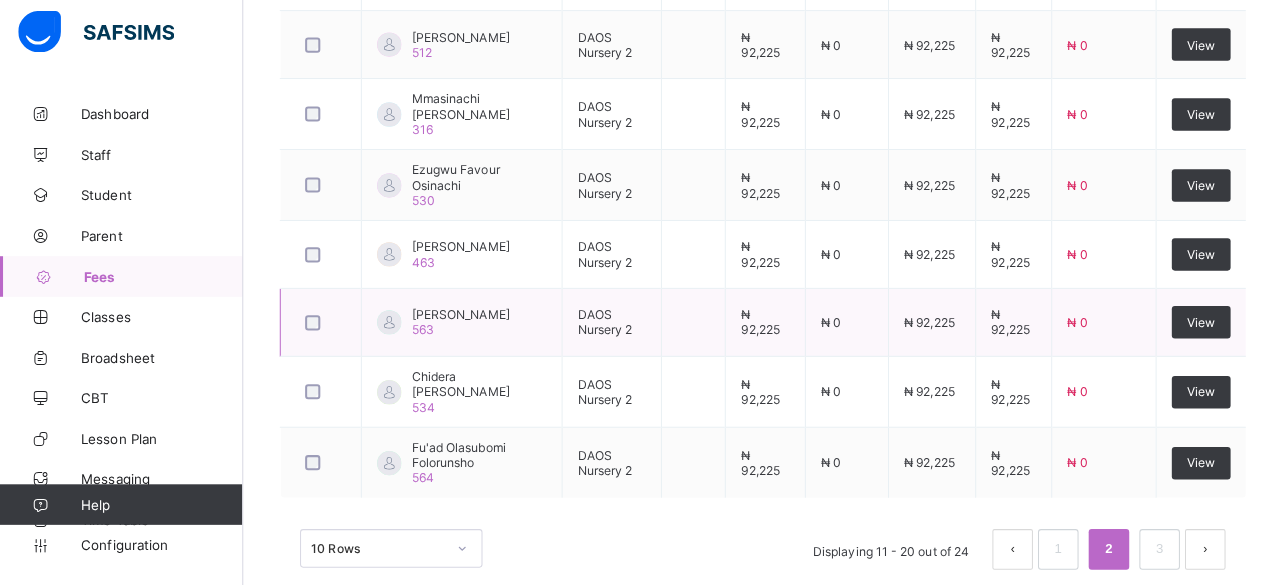scroll, scrollTop: 952, scrollLeft: 0, axis: vertical 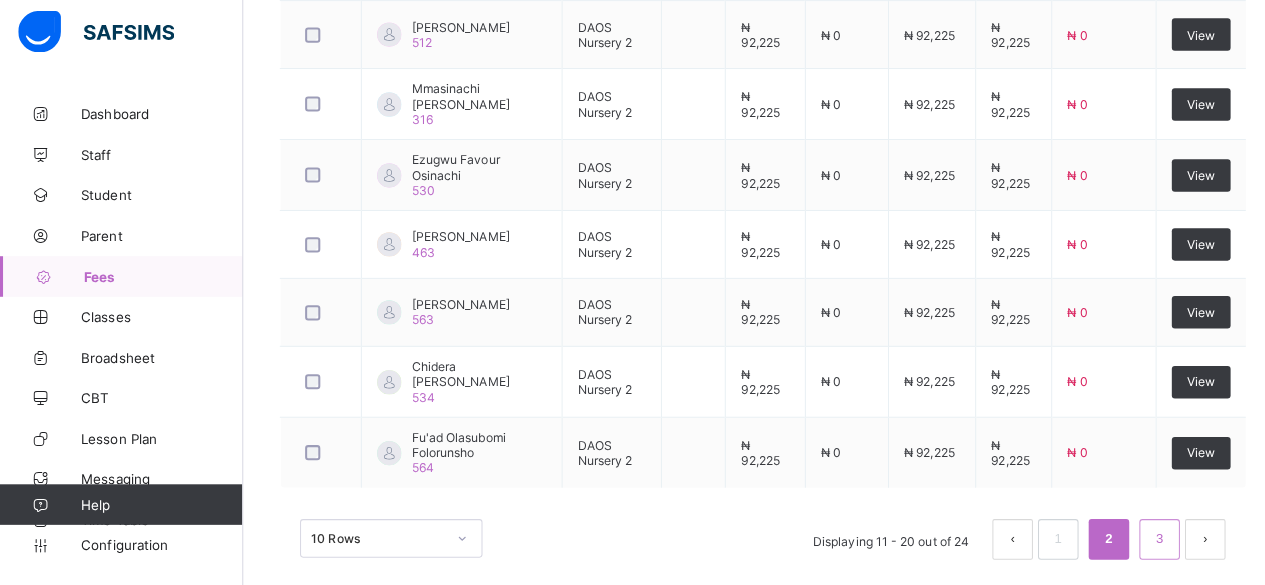 click on "3" at bounding box center [1143, 539] 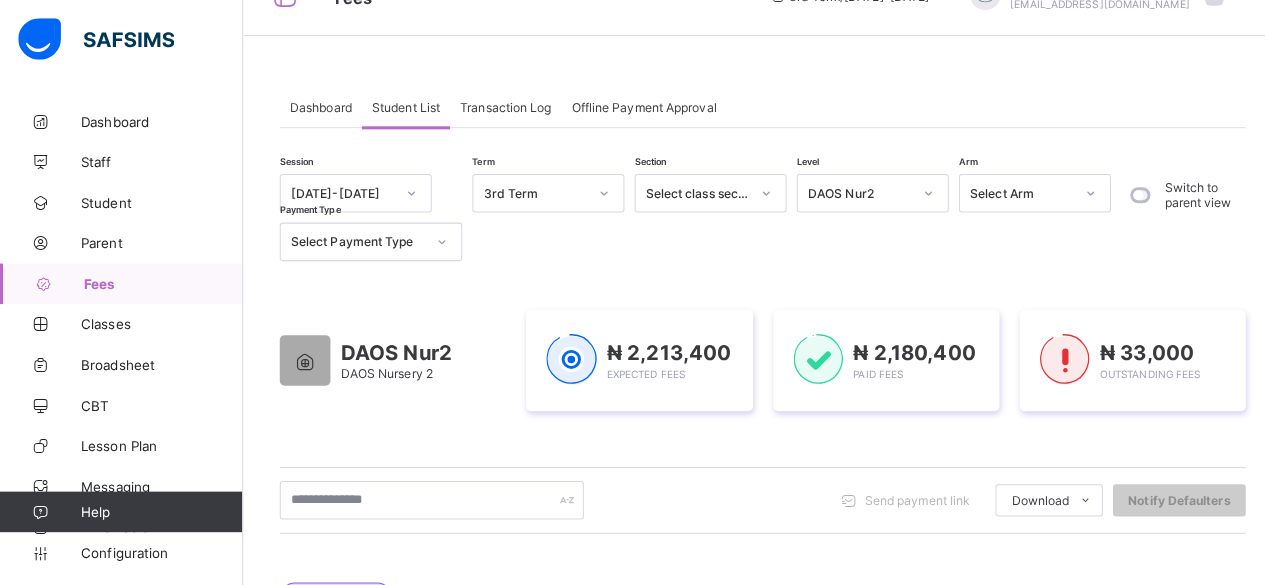scroll, scrollTop: 0, scrollLeft: 0, axis: both 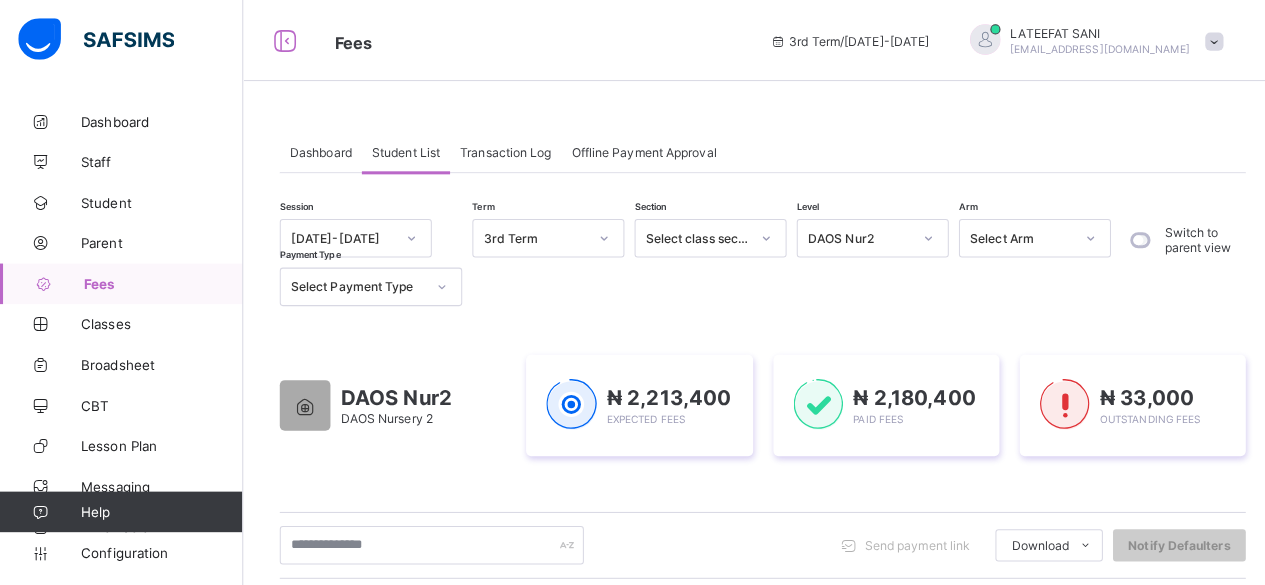 click 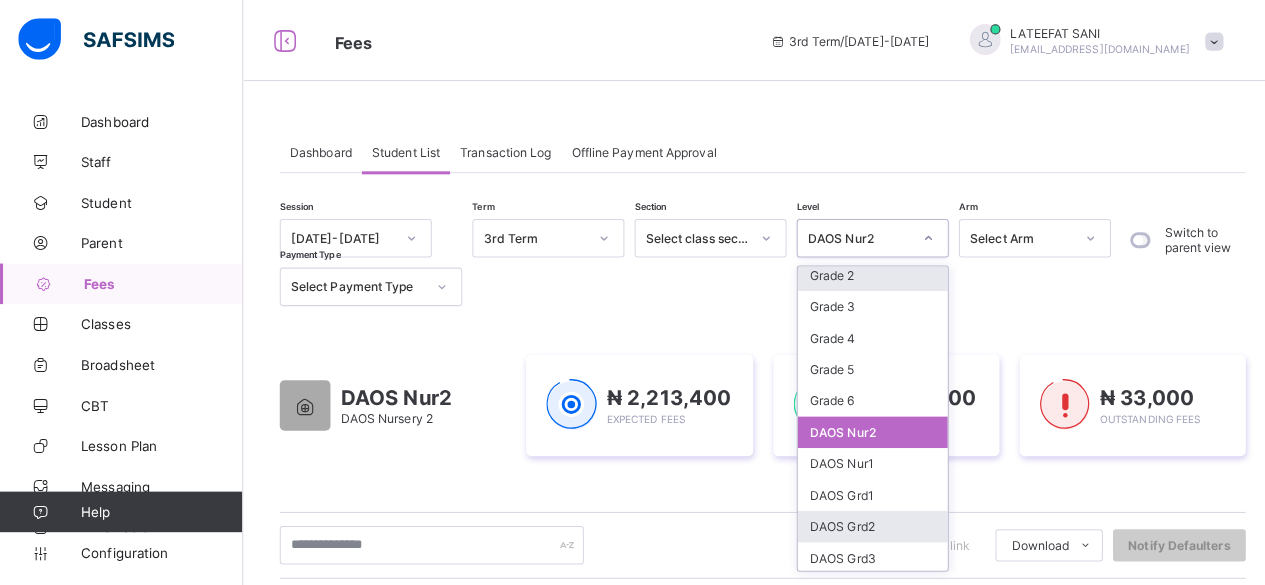 scroll, scrollTop: 272, scrollLeft: 0, axis: vertical 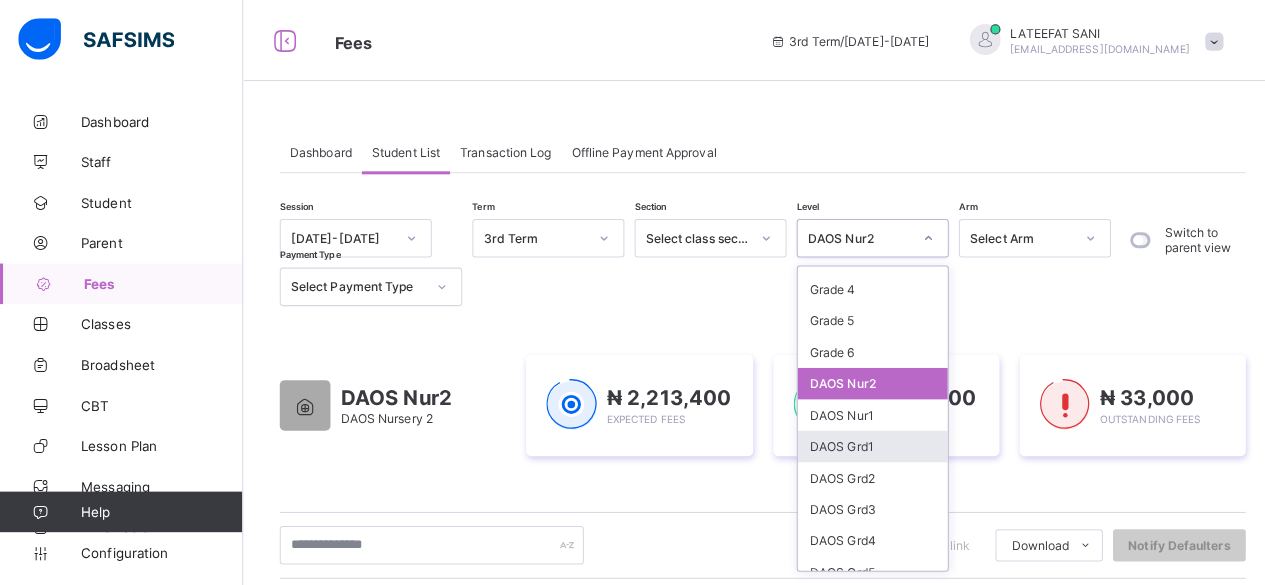 click on "DAOS Grd1" at bounding box center [861, 440] 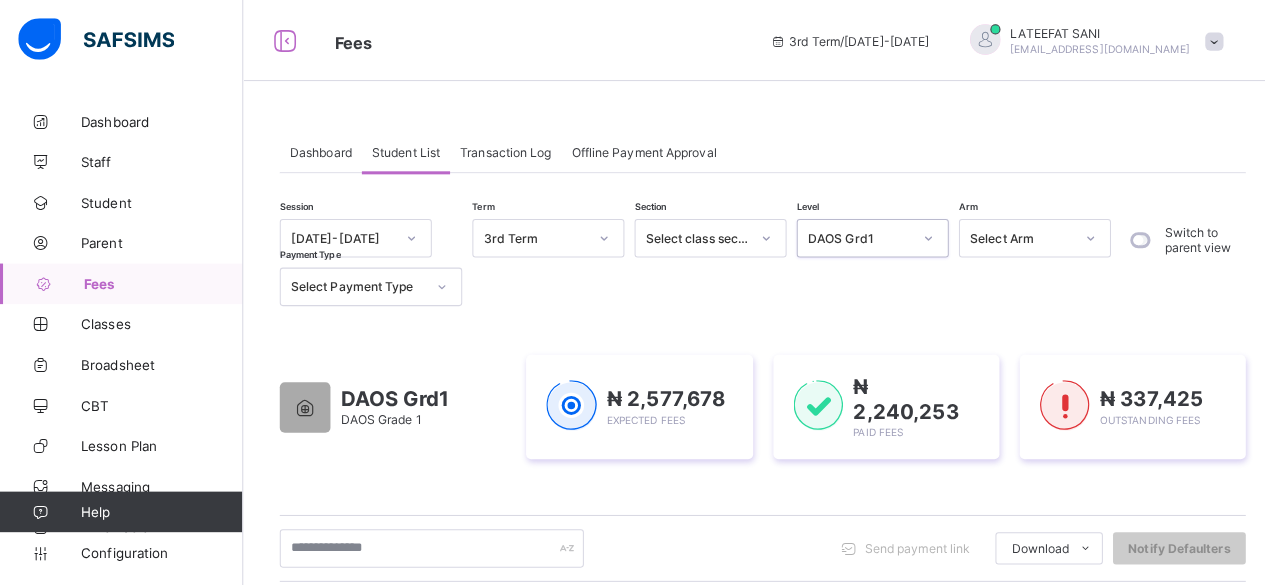 click 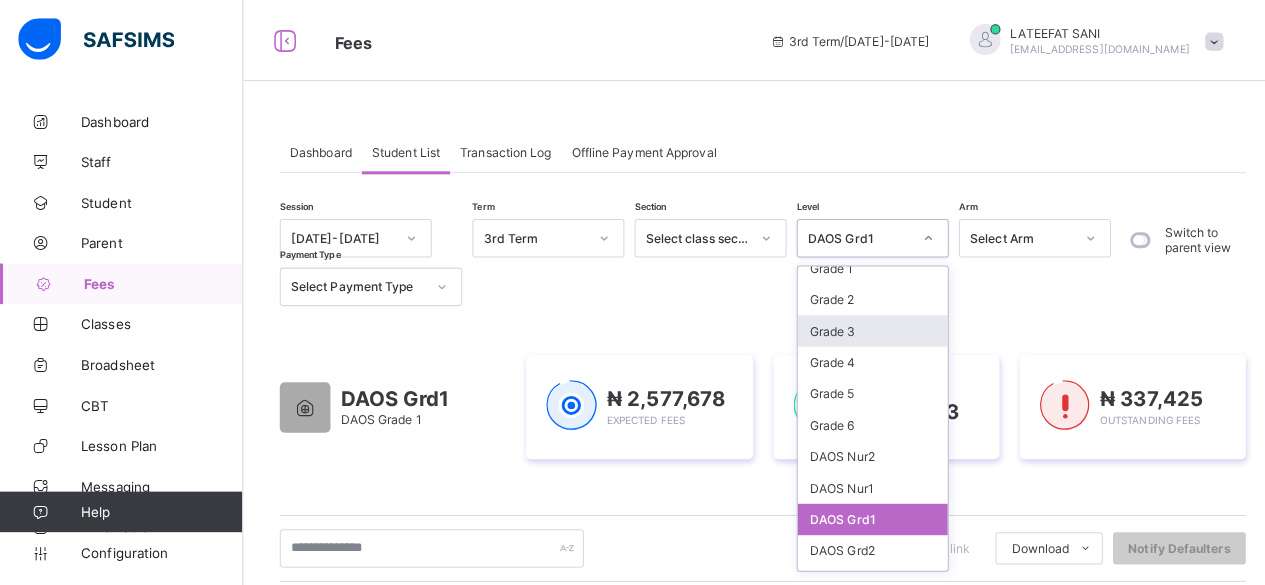 scroll, scrollTop: 201, scrollLeft: 0, axis: vertical 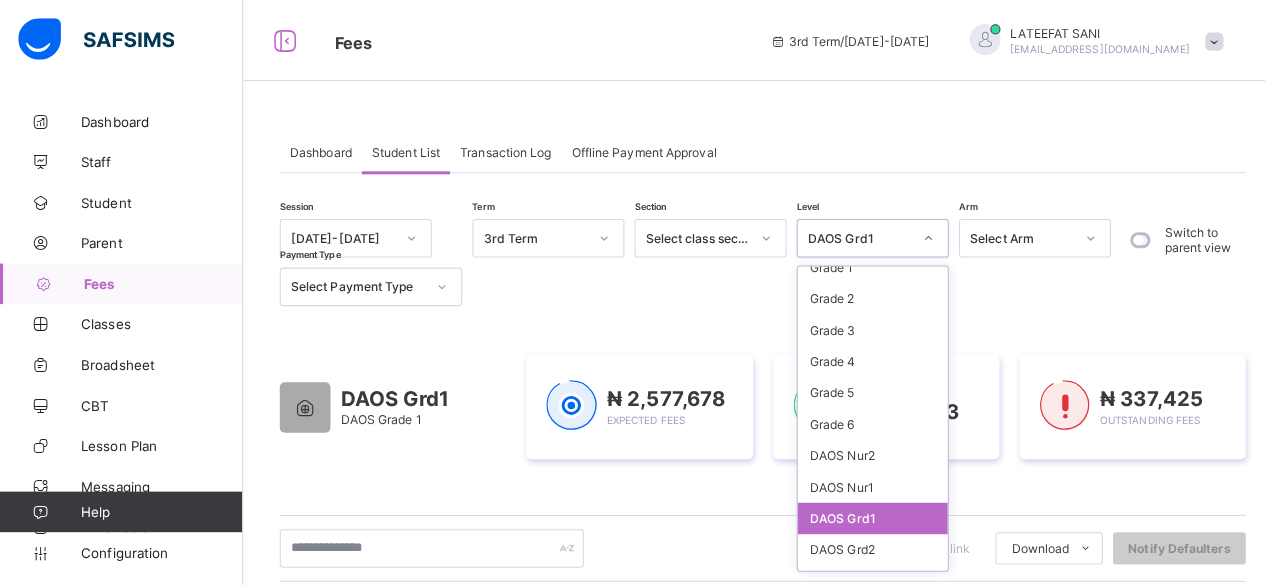 click on "DAOS Grd1" at bounding box center [861, 511] 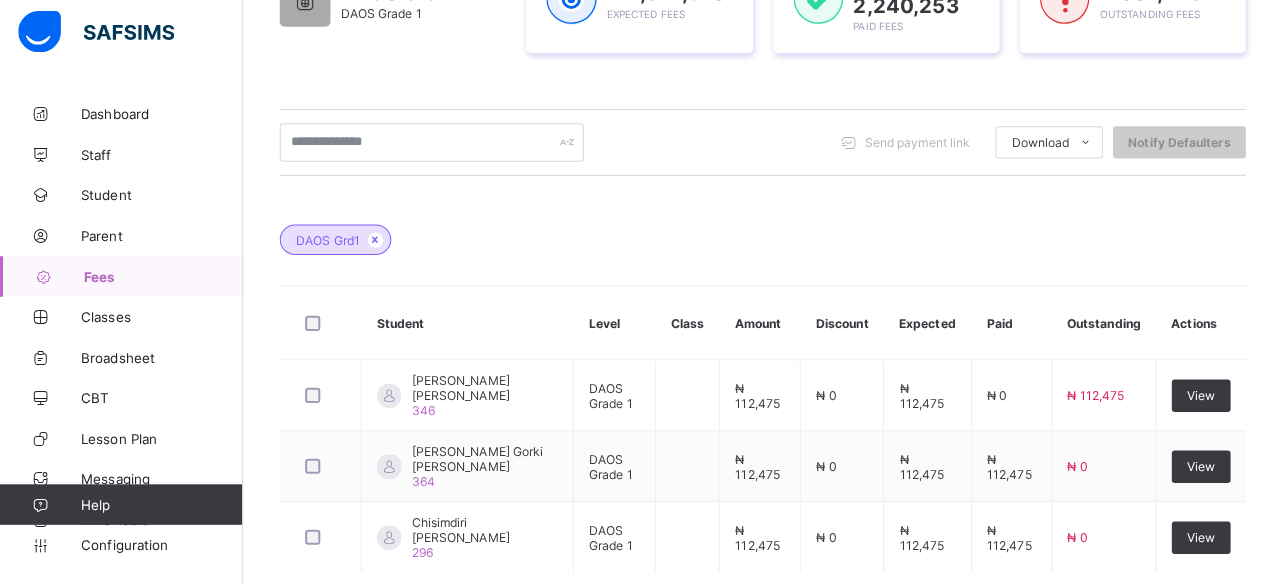 scroll, scrollTop: 486, scrollLeft: 0, axis: vertical 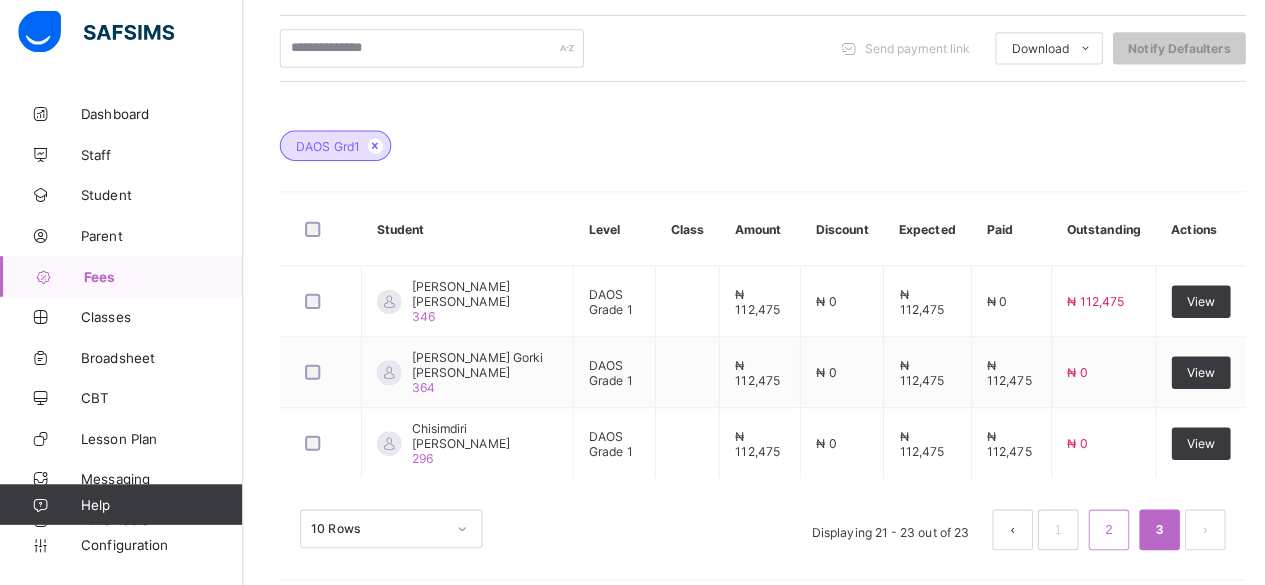 click on "2" at bounding box center (1094, 530) 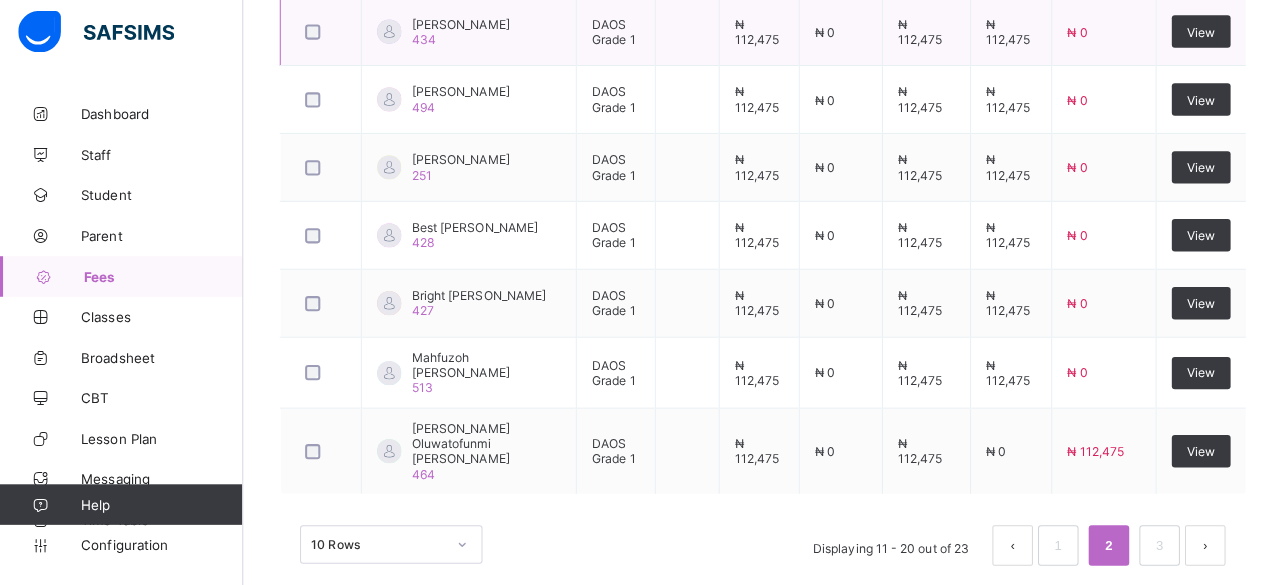 scroll, scrollTop: 951, scrollLeft: 0, axis: vertical 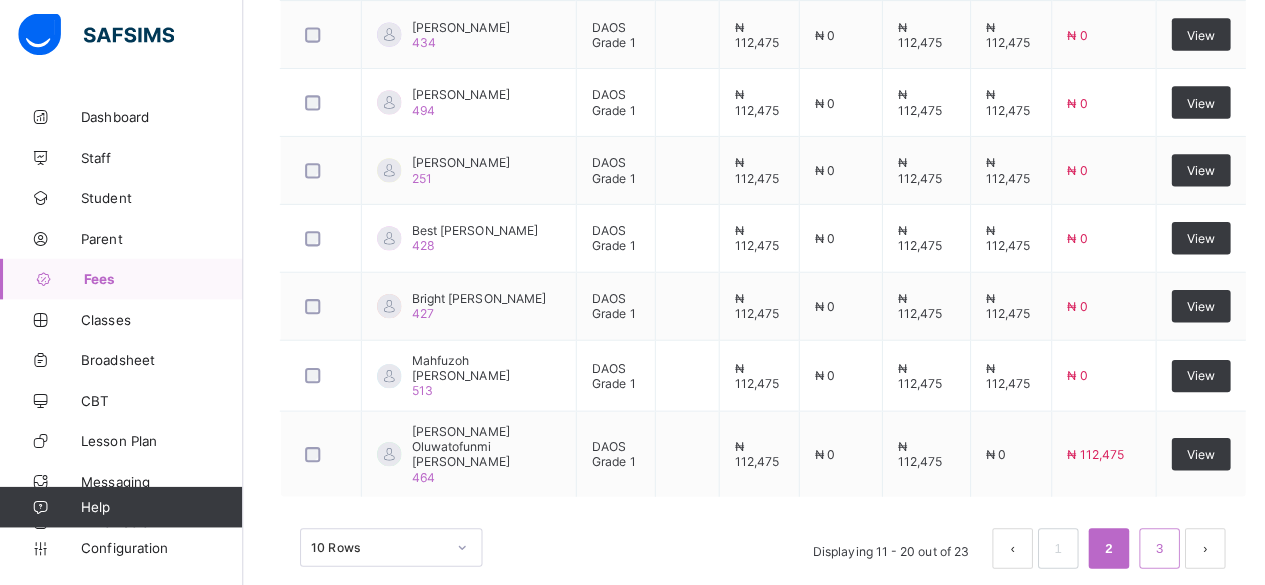 click on "3" at bounding box center [1143, 546] 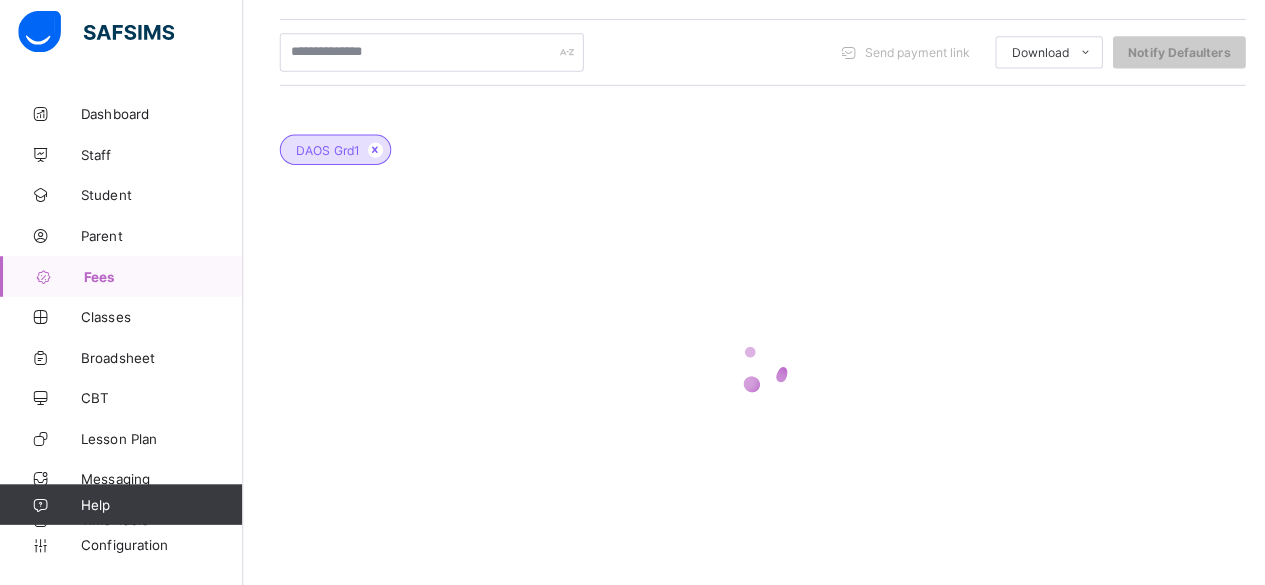 scroll, scrollTop: 486, scrollLeft: 0, axis: vertical 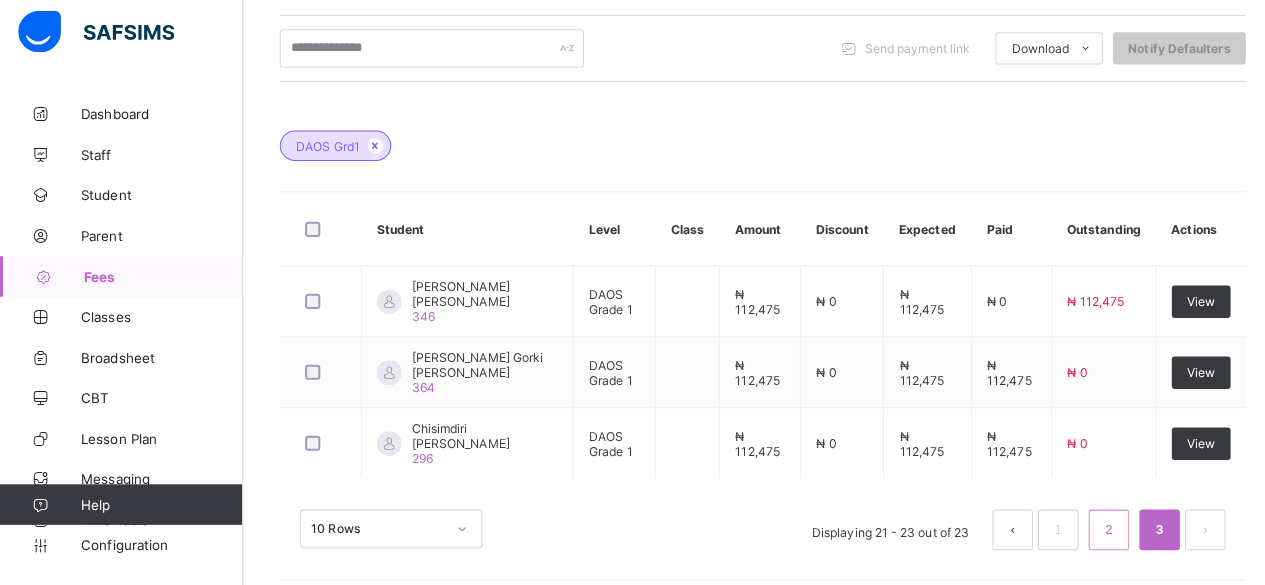 click on "2" at bounding box center (1094, 530) 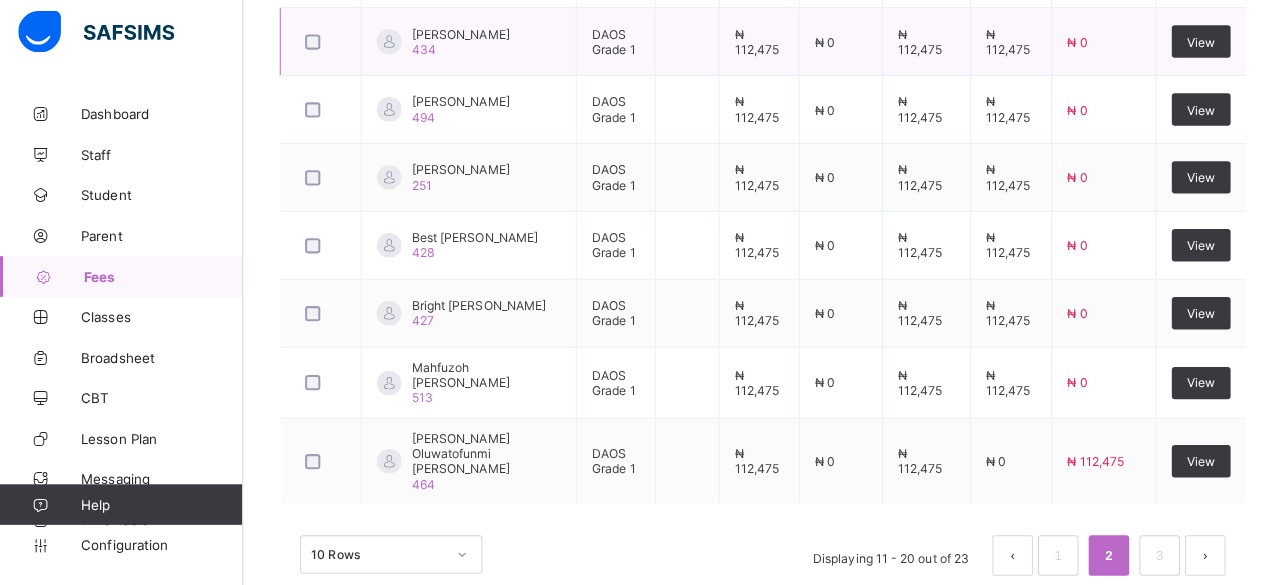 scroll, scrollTop: 948, scrollLeft: 0, axis: vertical 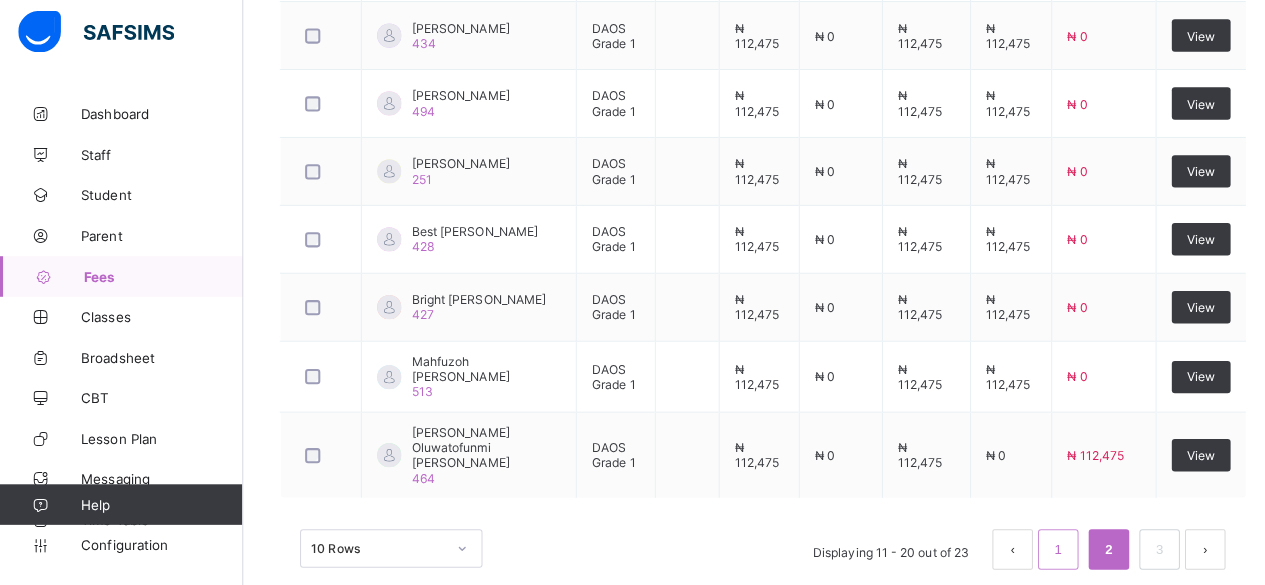 click on "1" at bounding box center (1043, 549) 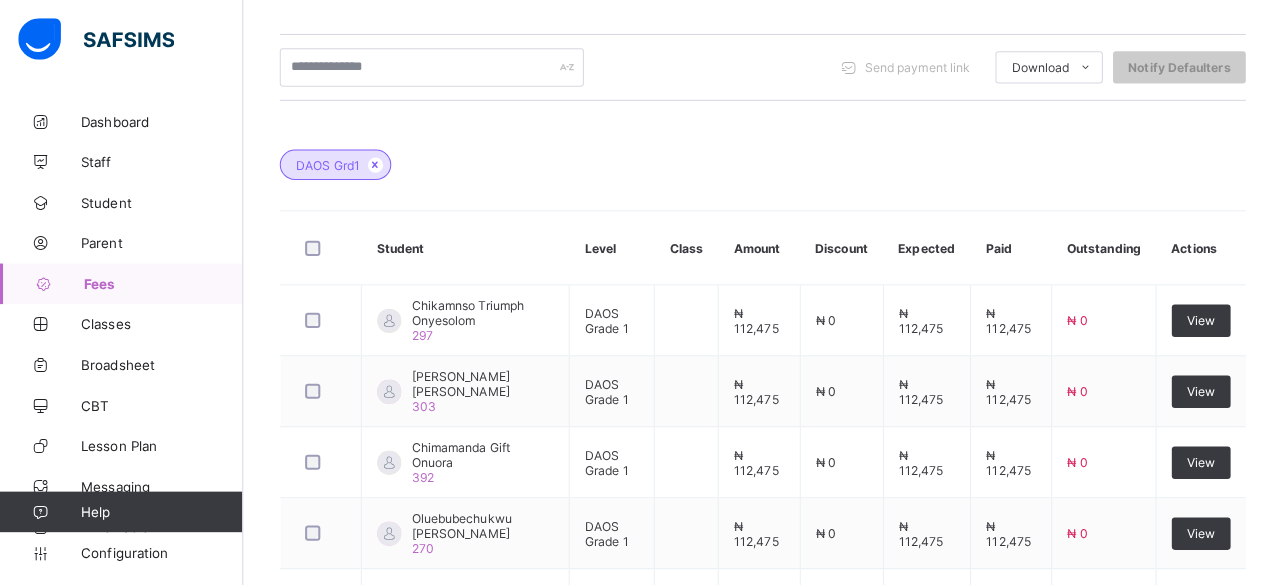 scroll, scrollTop: 0, scrollLeft: 0, axis: both 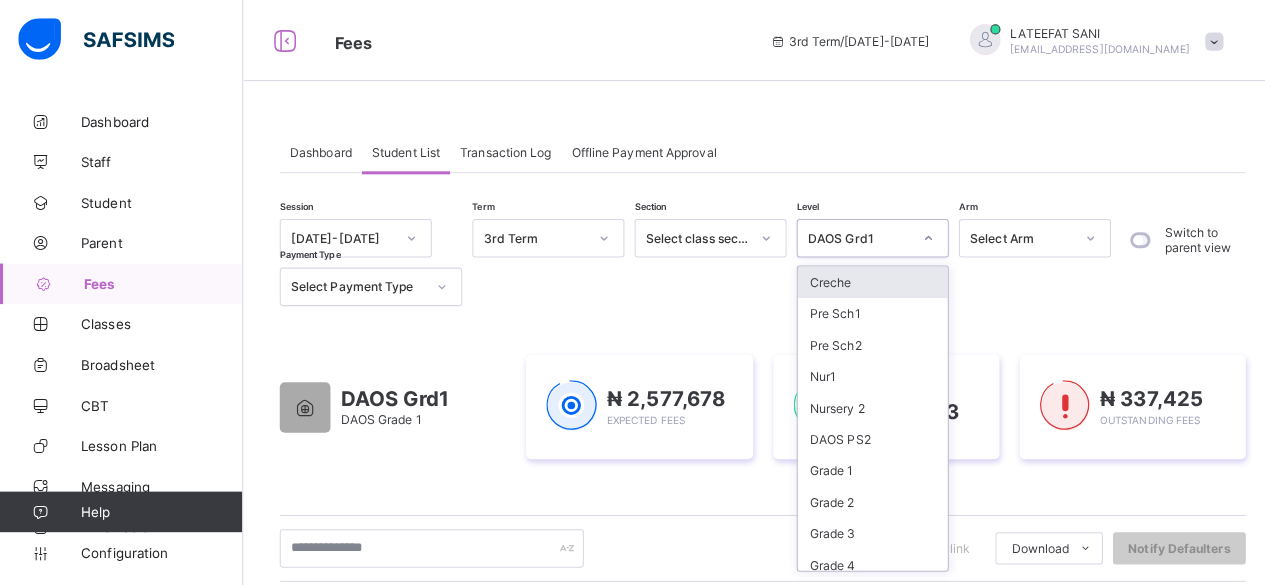 click 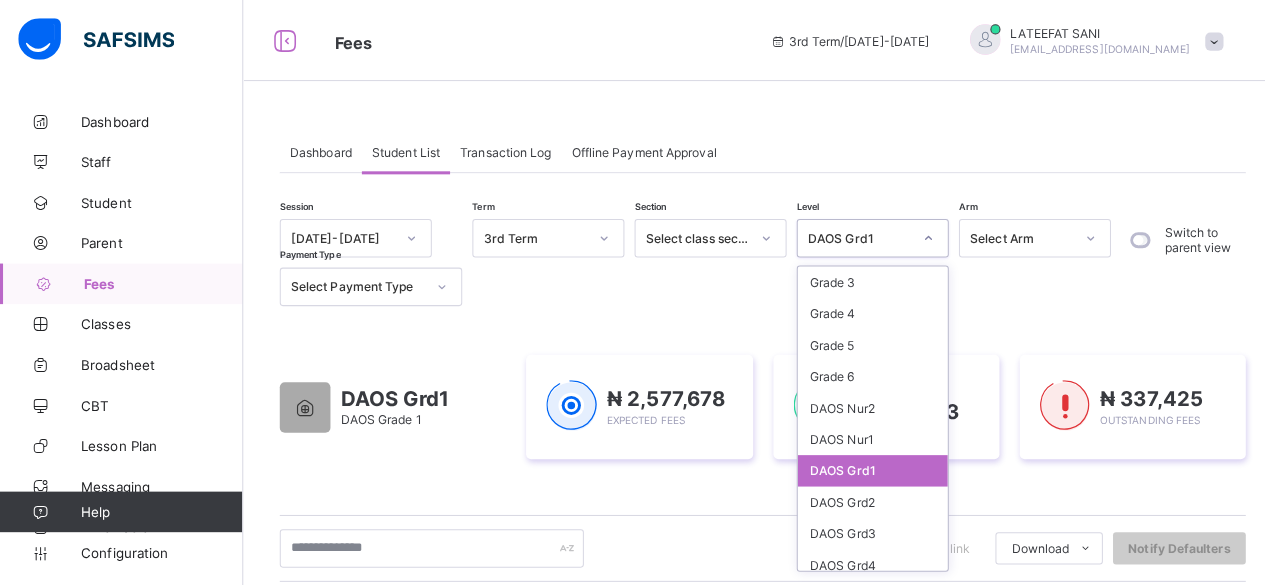 scroll, scrollTop: 253, scrollLeft: 0, axis: vertical 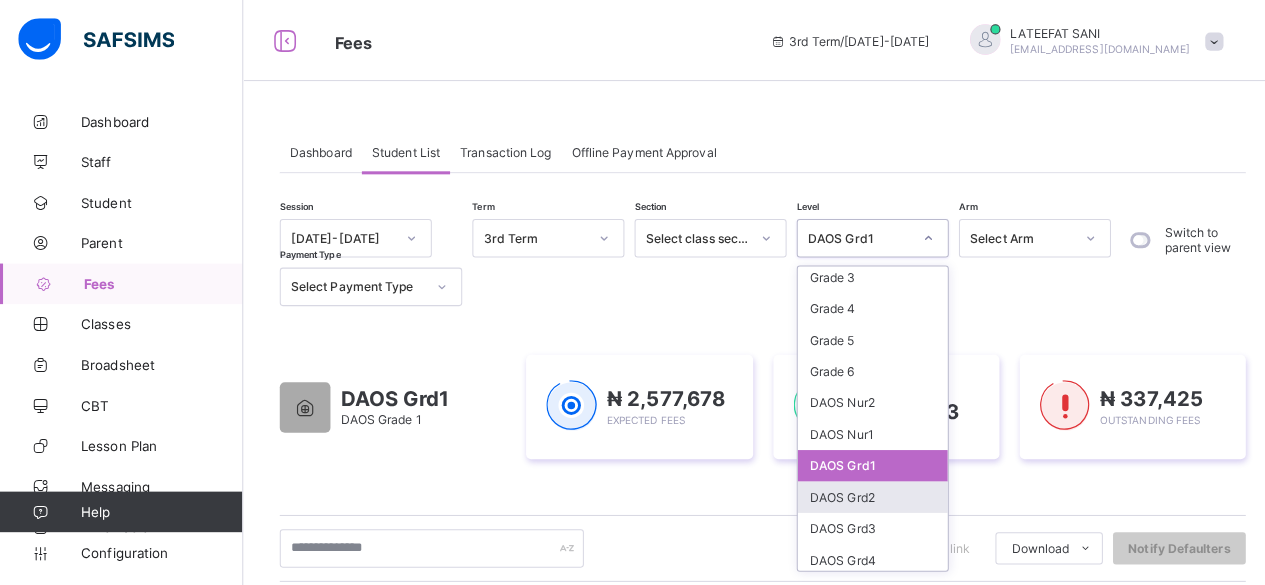 click on "DAOS Grd2" at bounding box center [861, 490] 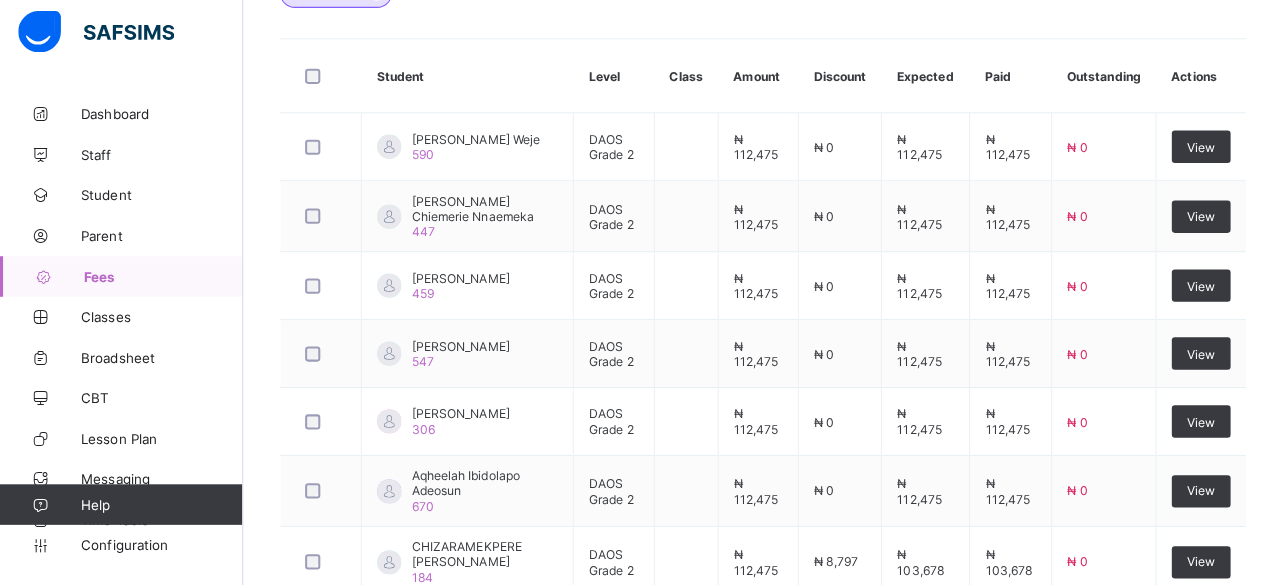 scroll, scrollTop: 952, scrollLeft: 0, axis: vertical 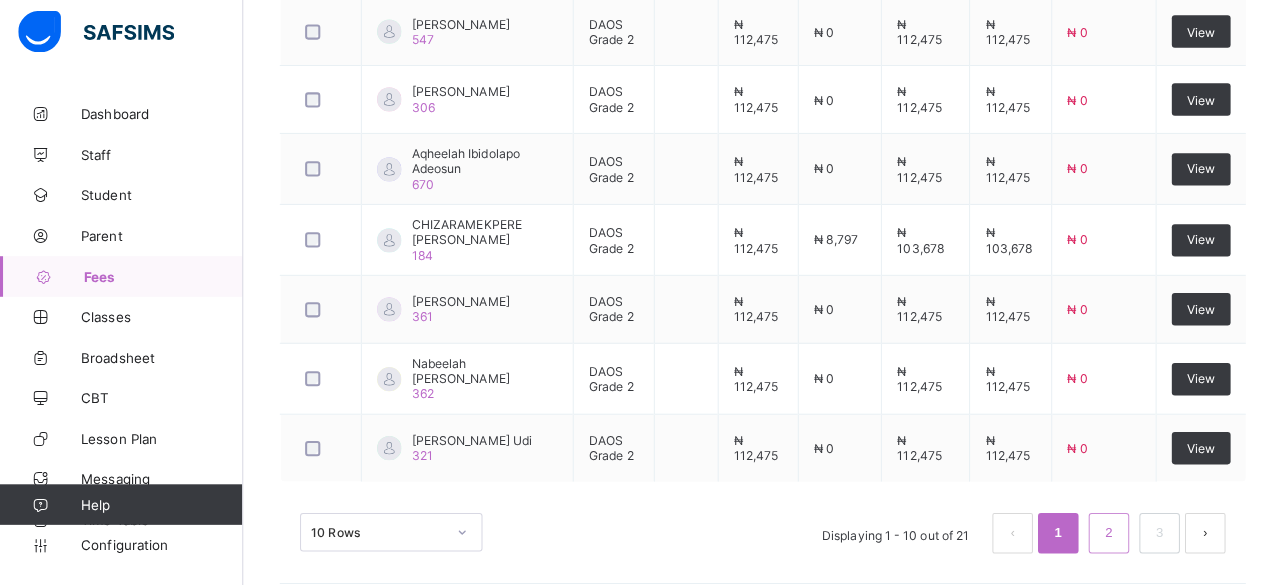 click on "2" at bounding box center (1093, 533) 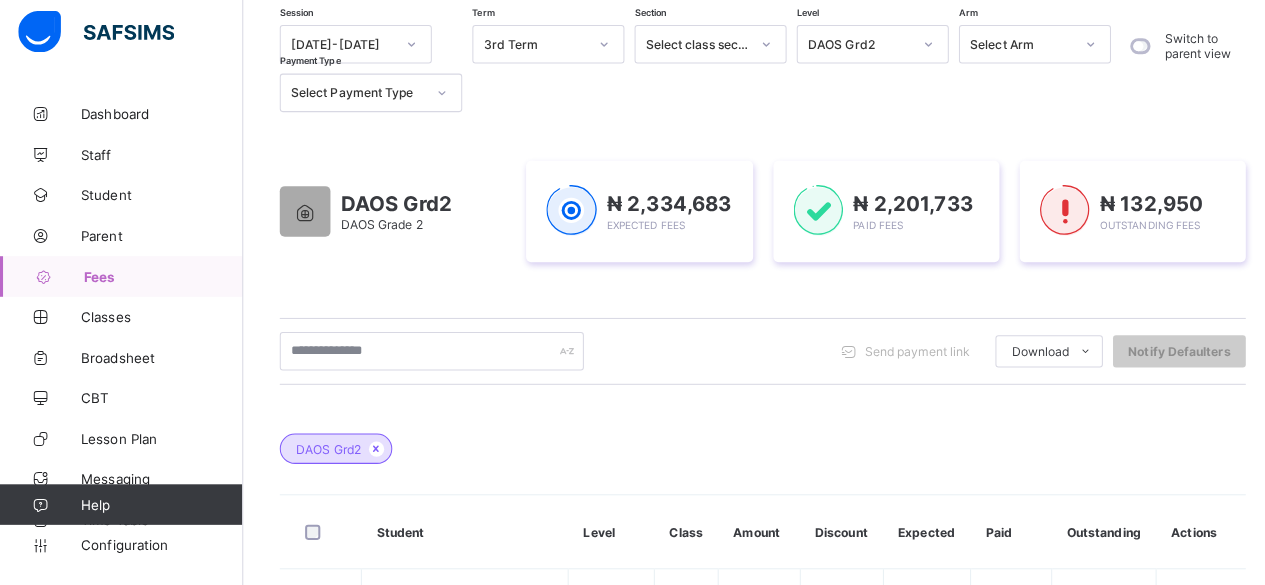 scroll, scrollTop: 0, scrollLeft: 0, axis: both 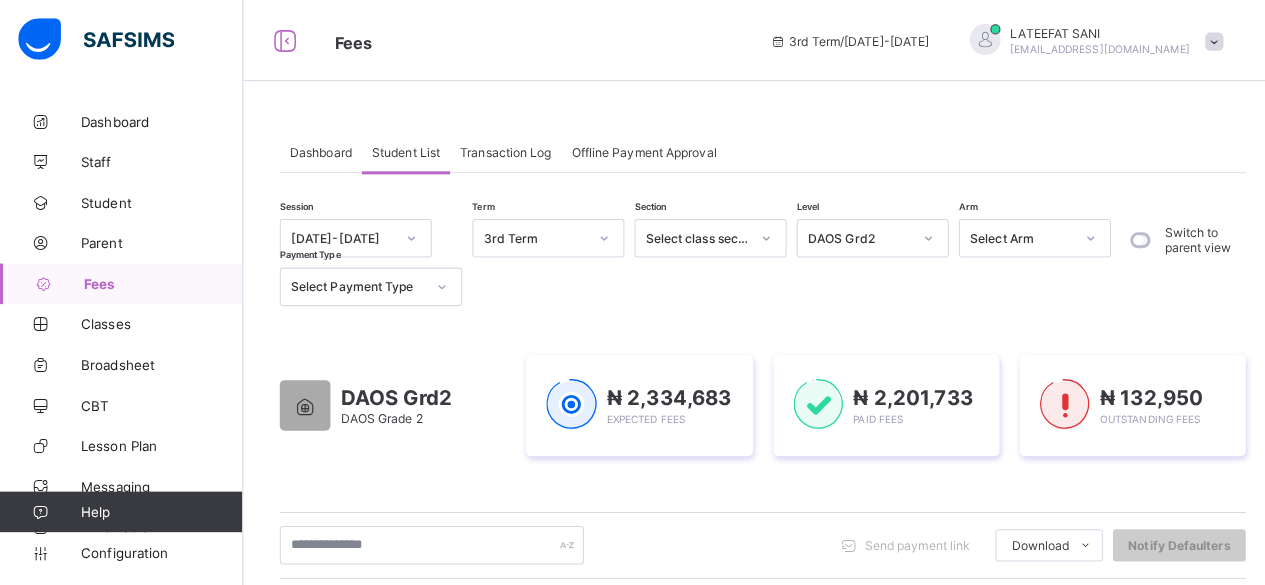 click 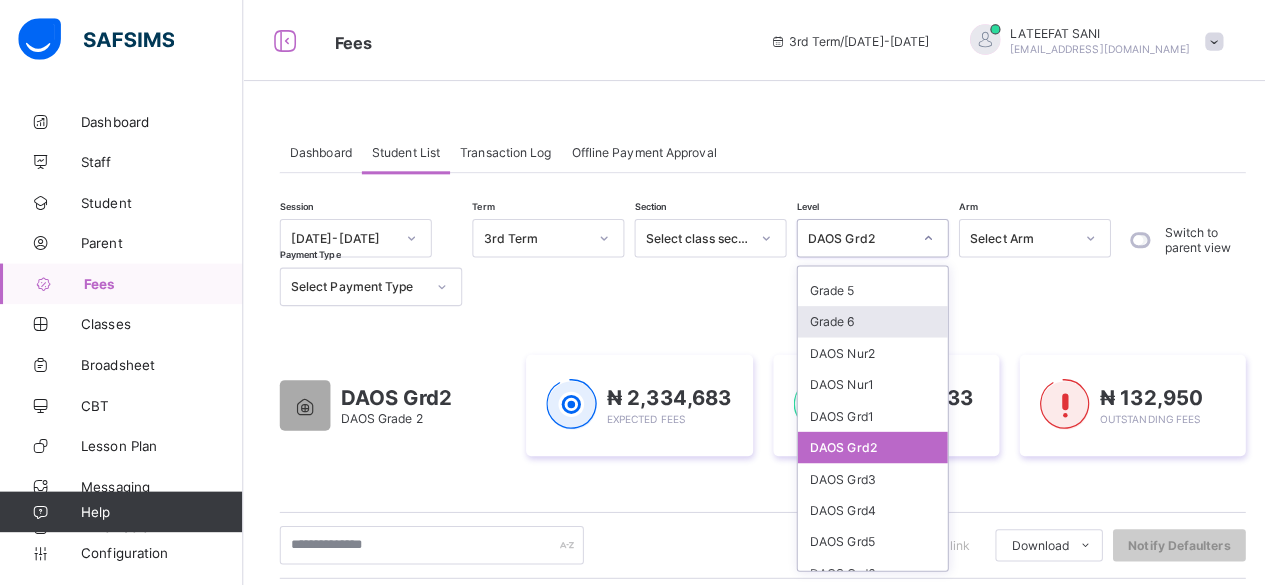 scroll, scrollTop: 304, scrollLeft: 0, axis: vertical 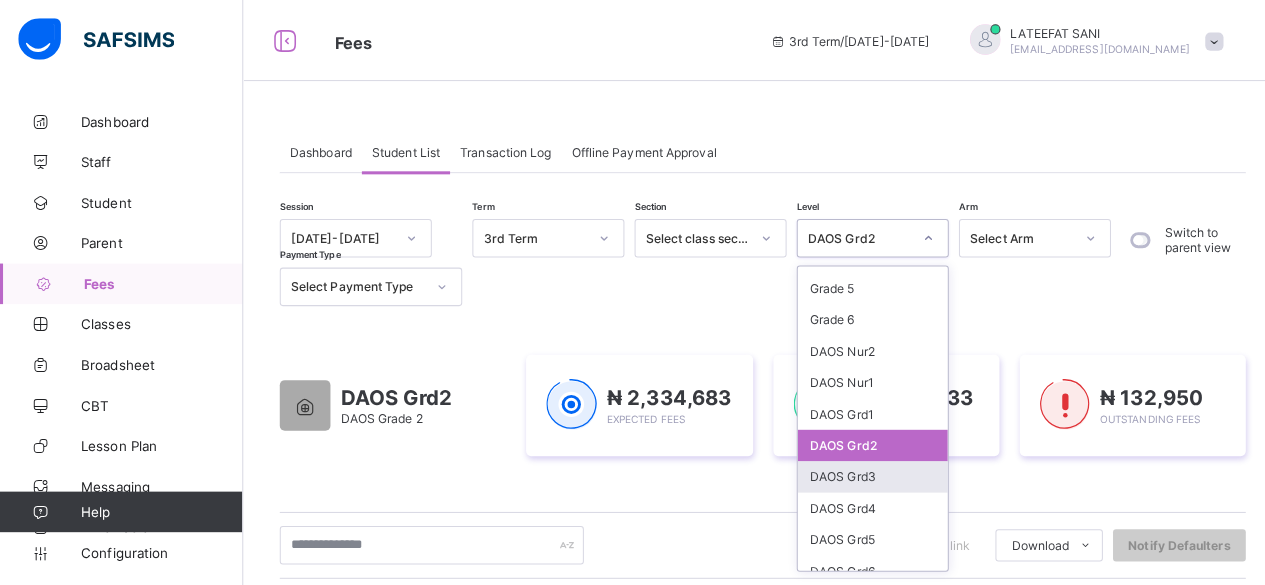 click on "DAOS Grd3" at bounding box center [861, 470] 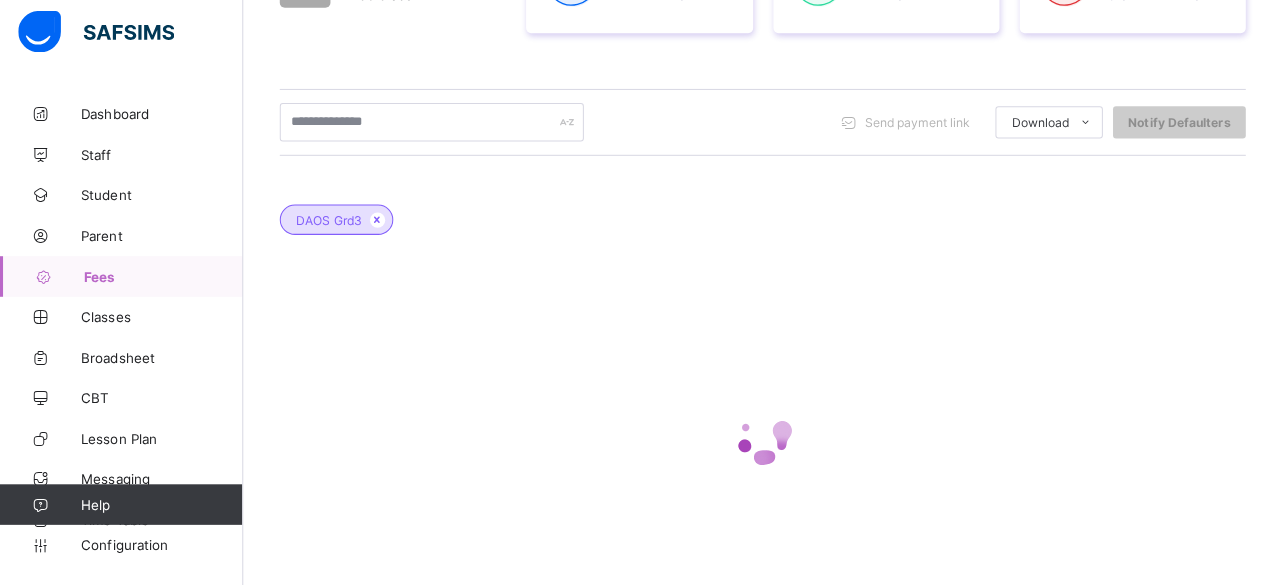 scroll, scrollTop: 482, scrollLeft: 0, axis: vertical 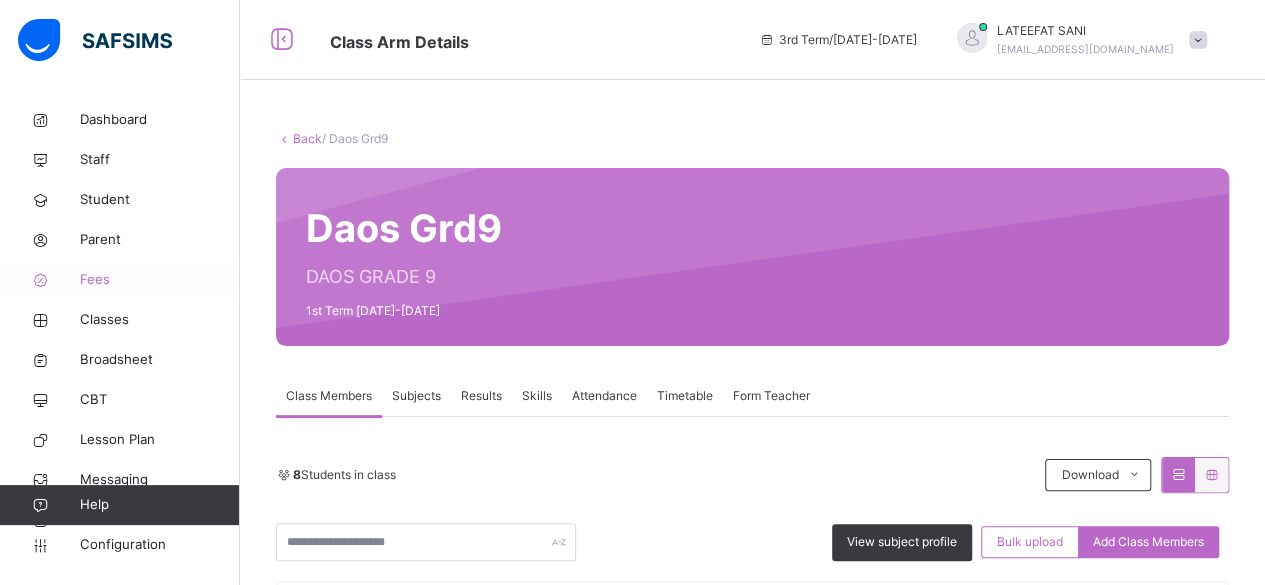 click on "Fees" at bounding box center (120, 280) 